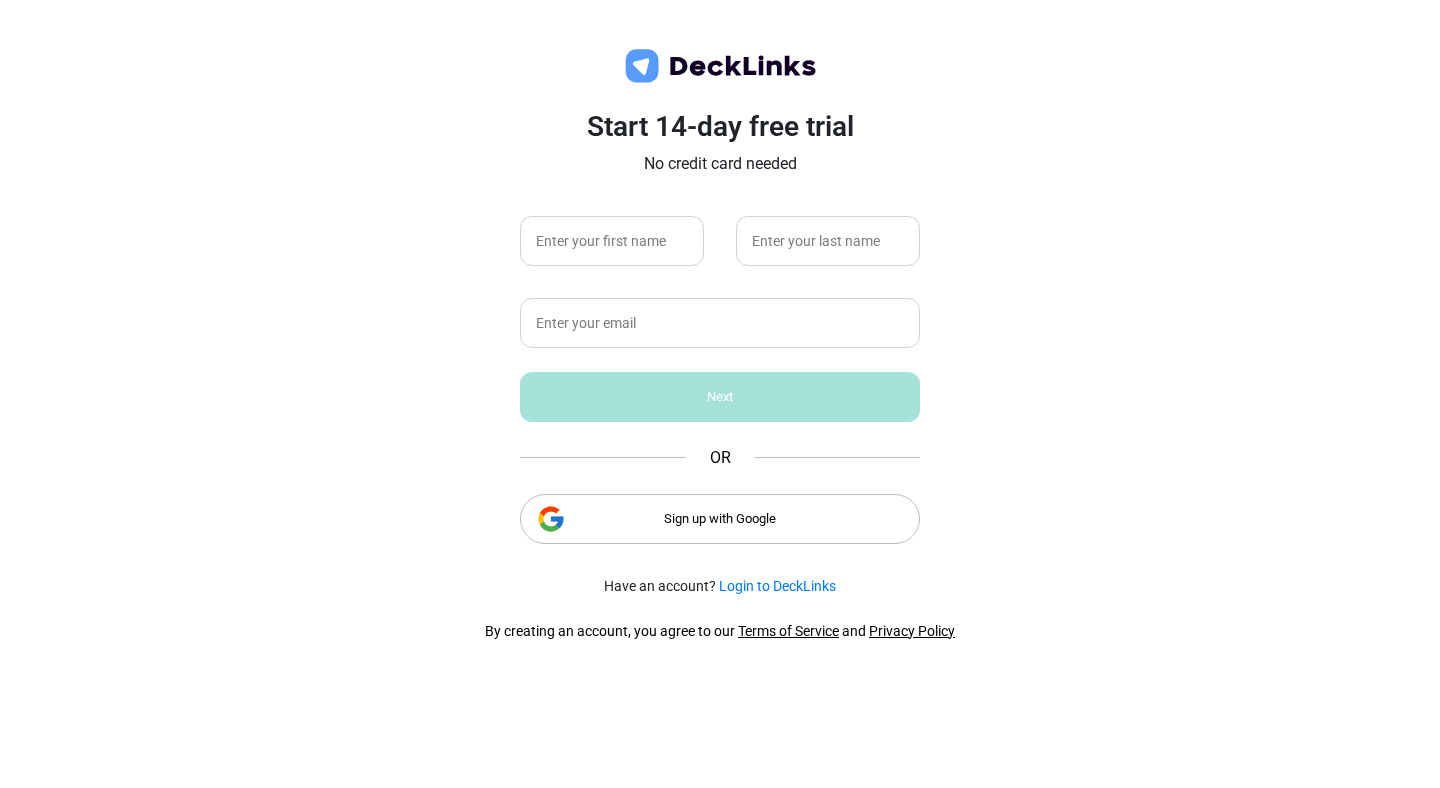 scroll, scrollTop: 0, scrollLeft: 0, axis: both 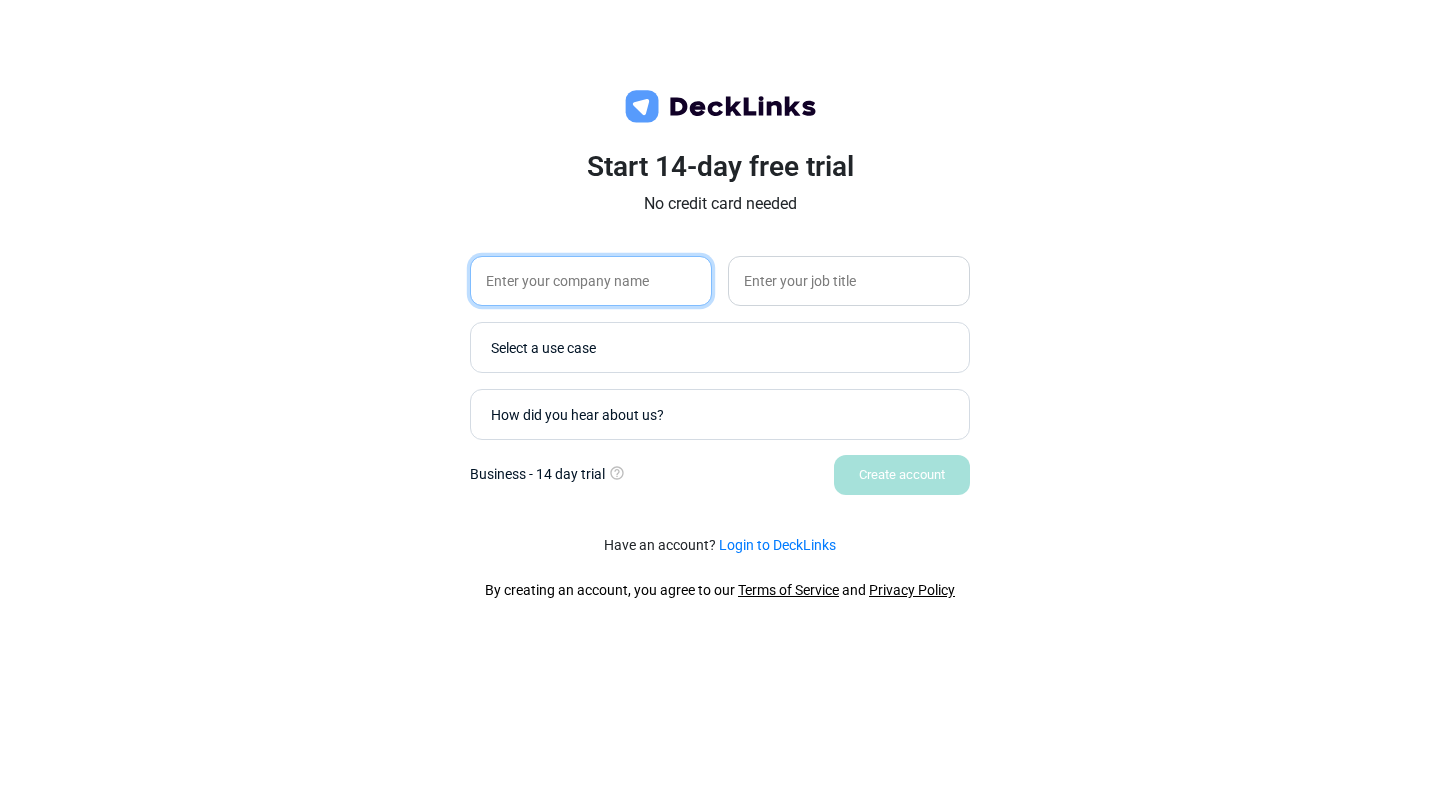 click at bounding box center (591, 281) 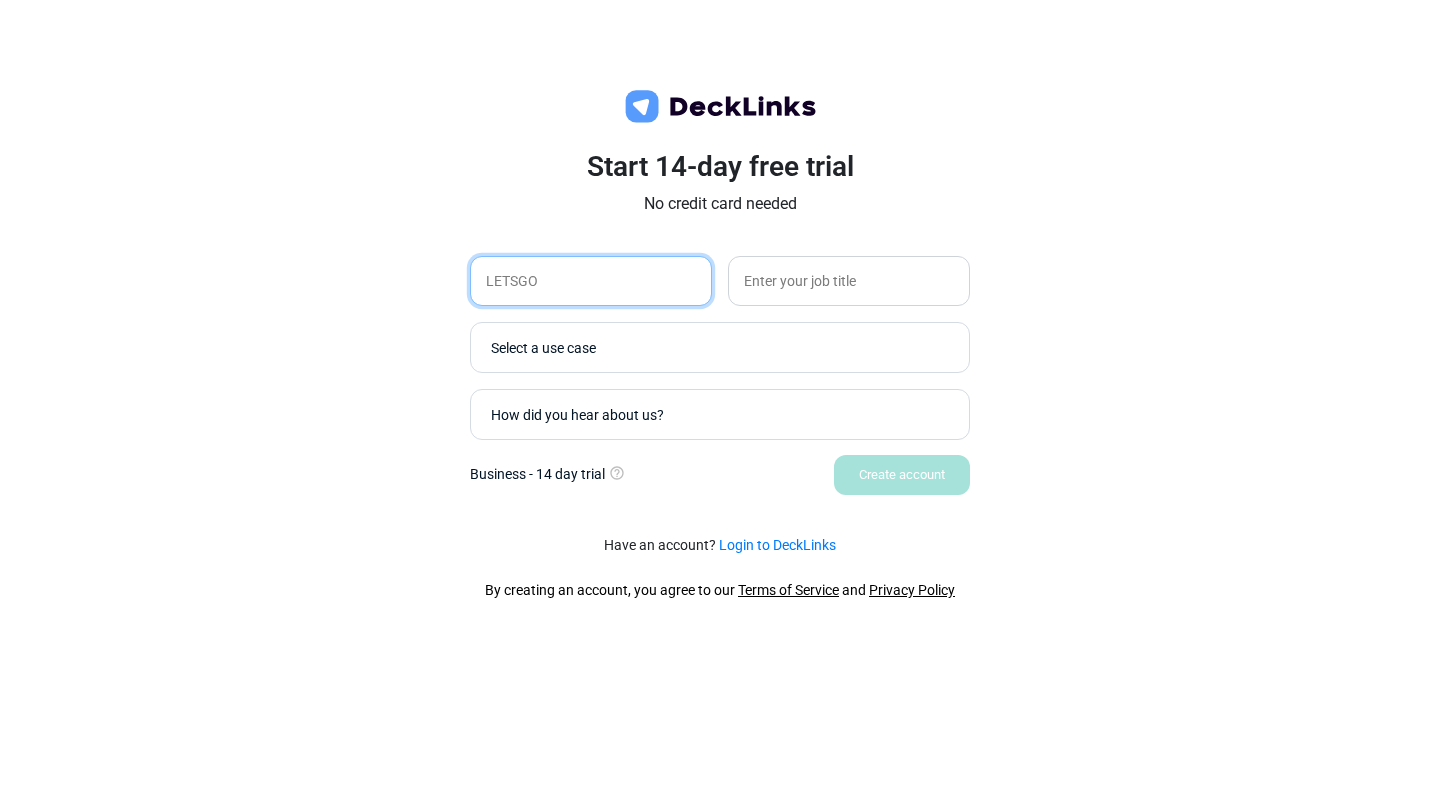 type on "LETSGO" 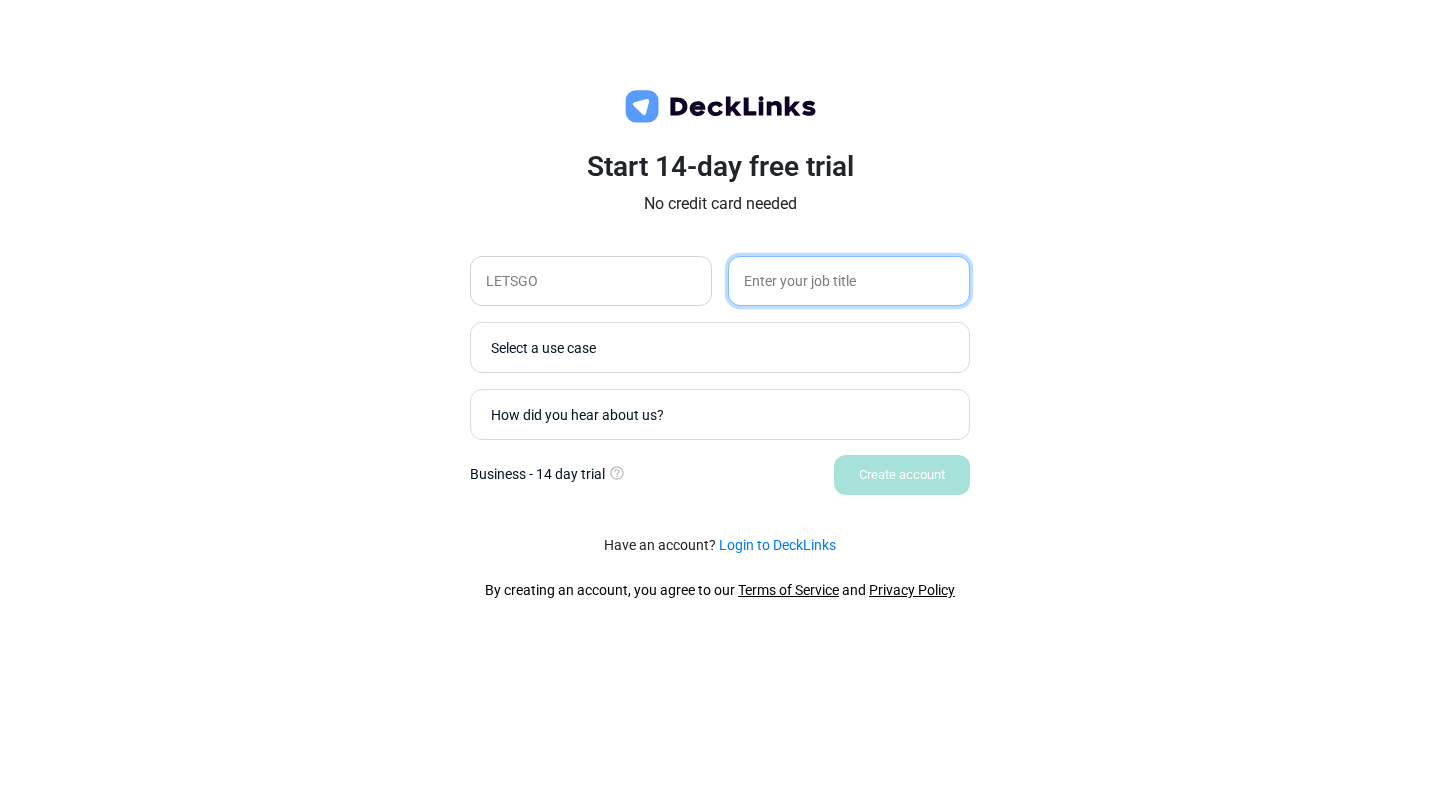 click at bounding box center (849, 281) 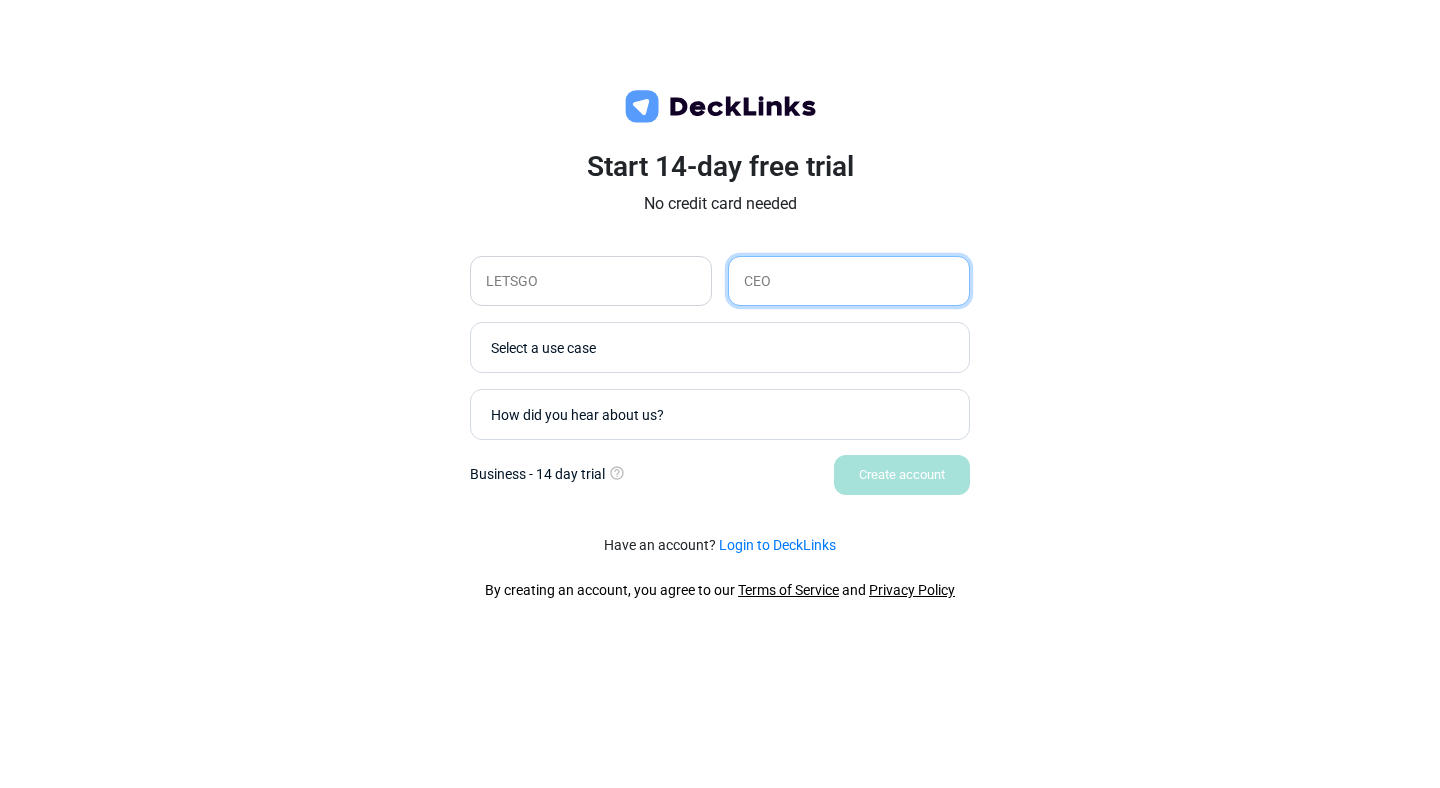 type on "CEO" 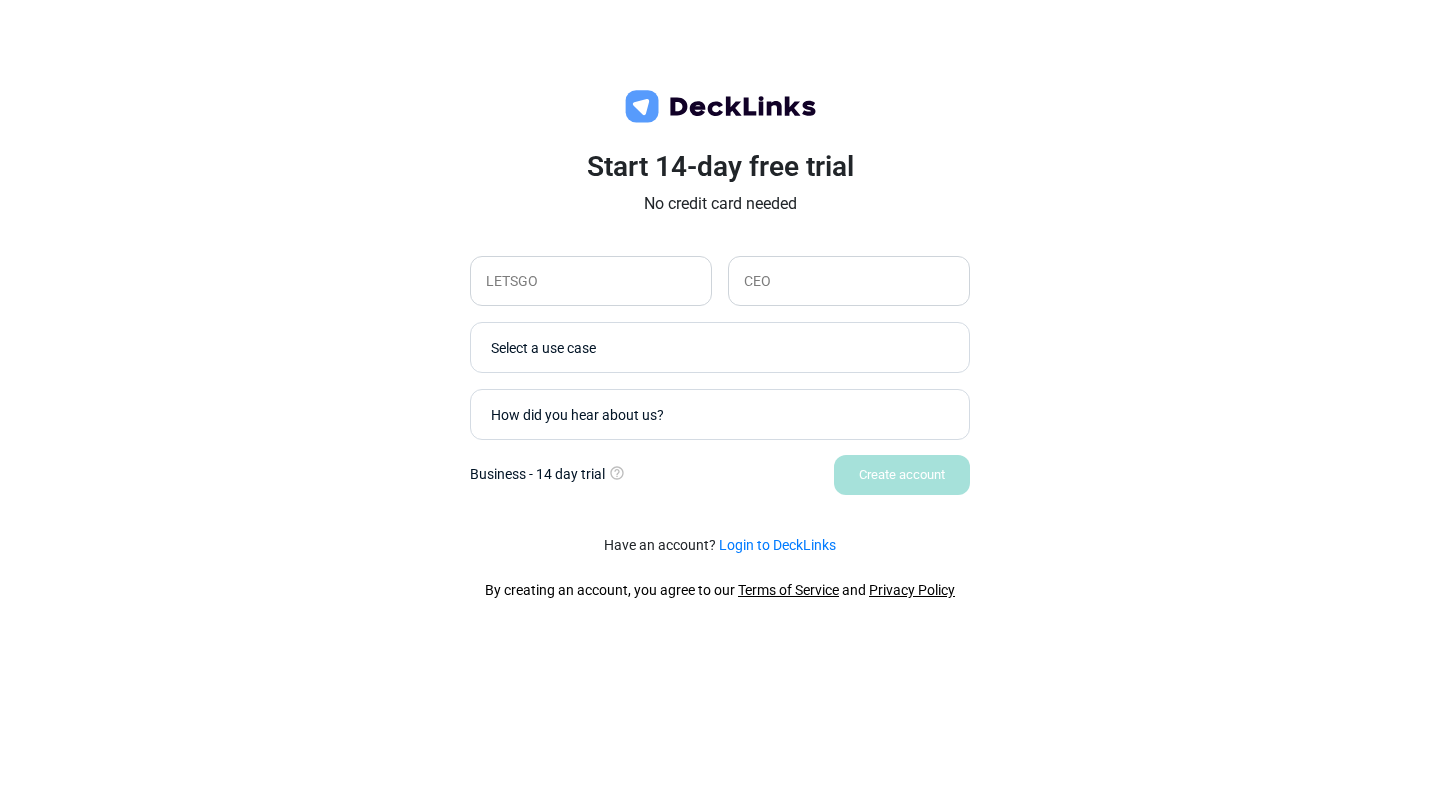 click on "Select a use case" at bounding box center (725, 347) 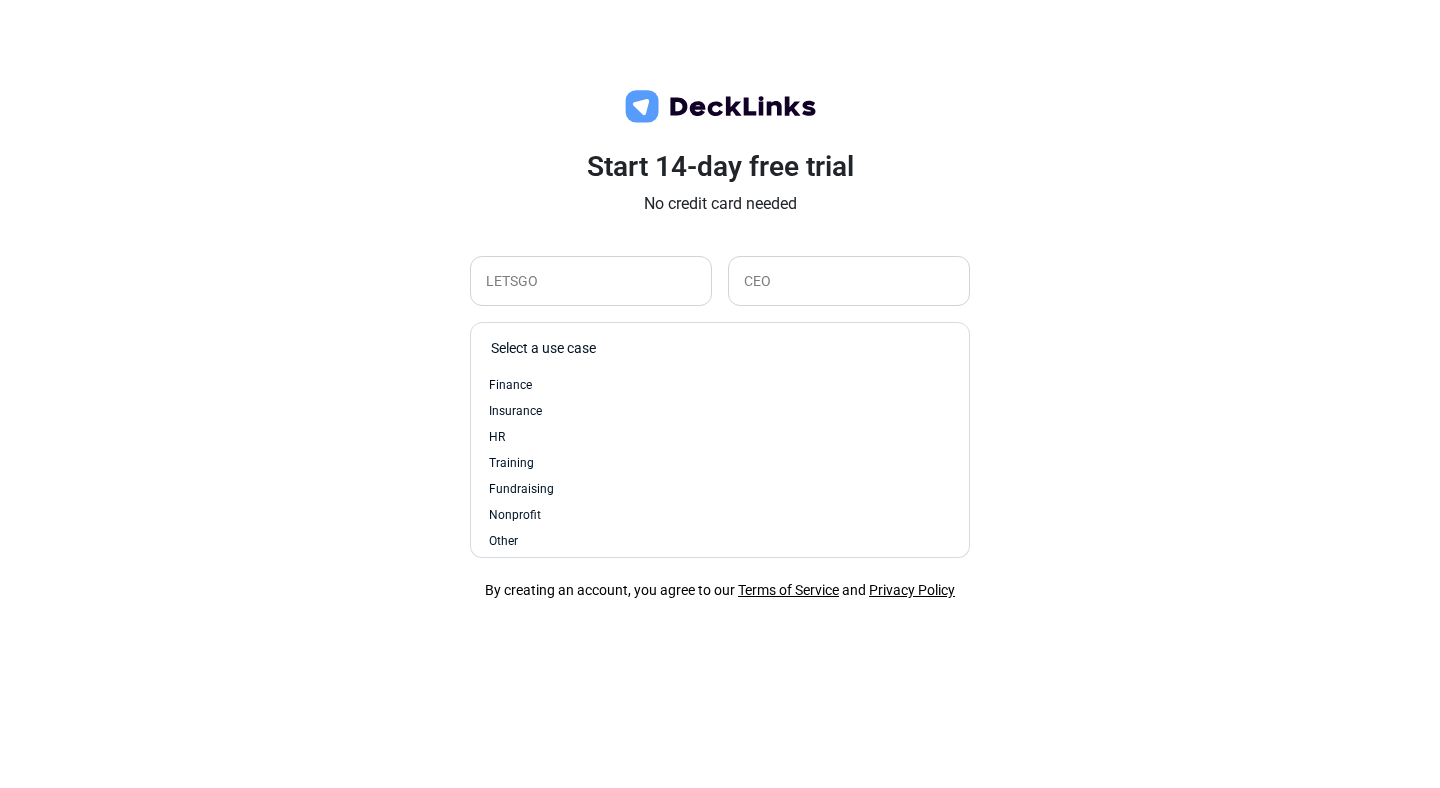 scroll, scrollTop: 85, scrollLeft: 0, axis: vertical 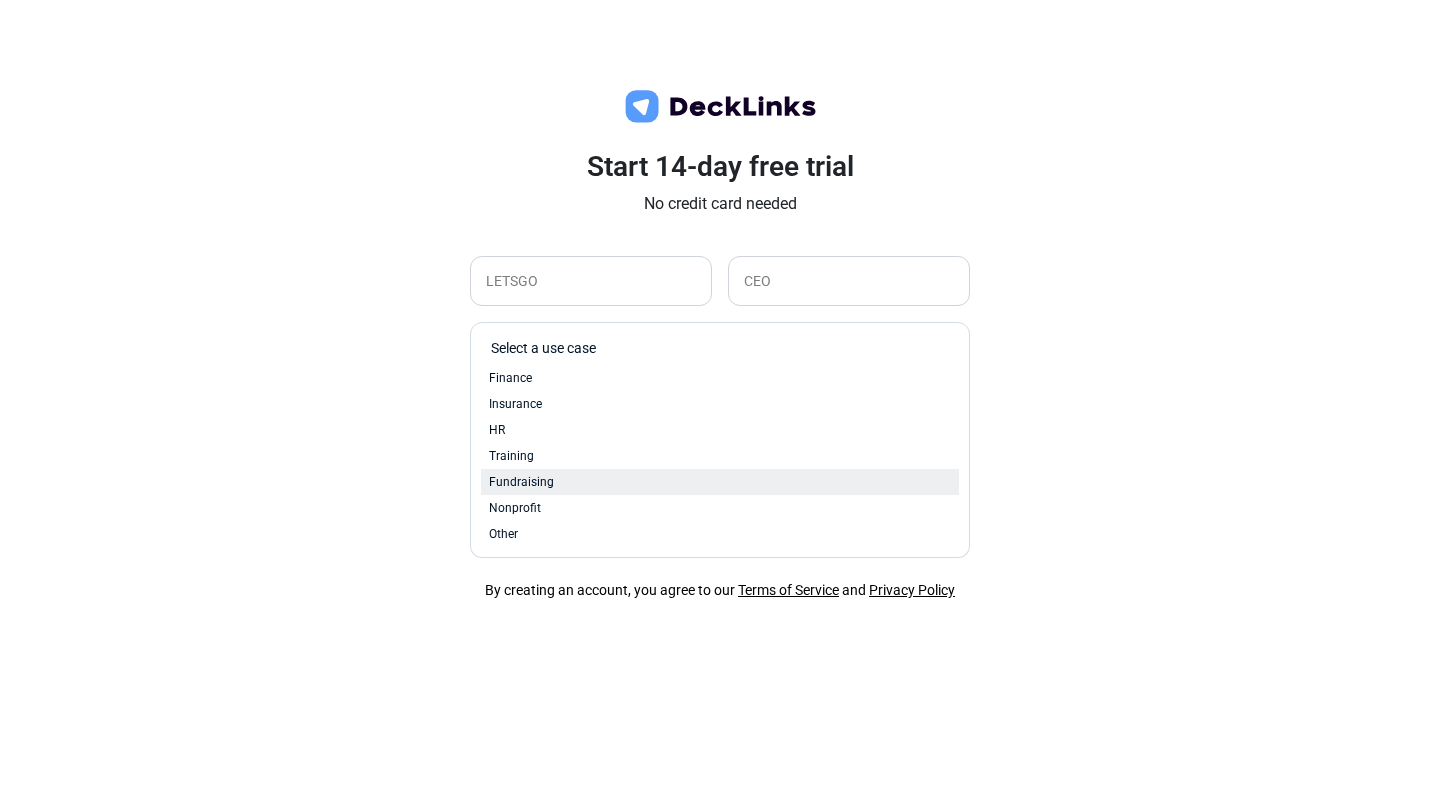 click on "Fundraising" at bounding box center (521, 482) 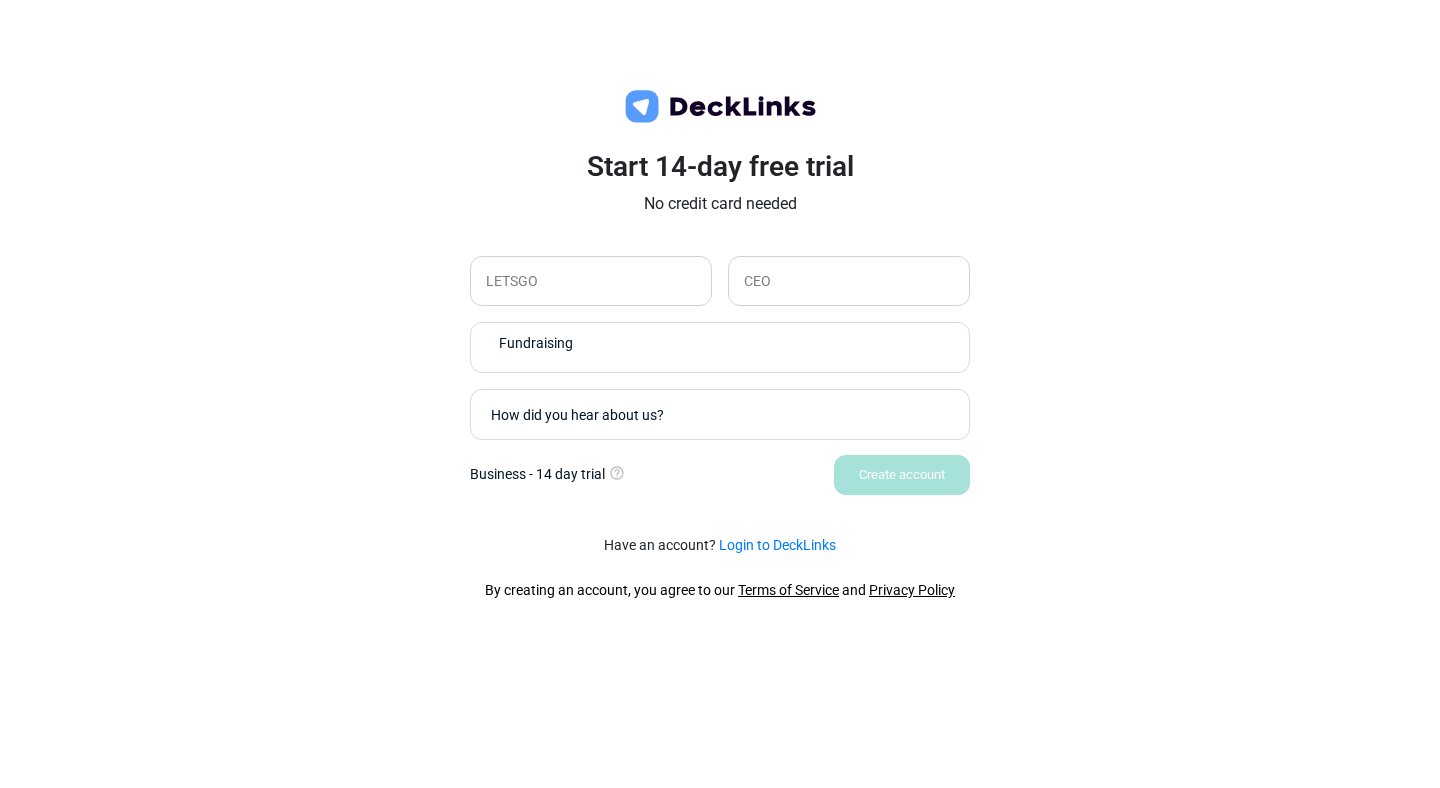 click on "How did you hear about us?" at bounding box center (725, 414) 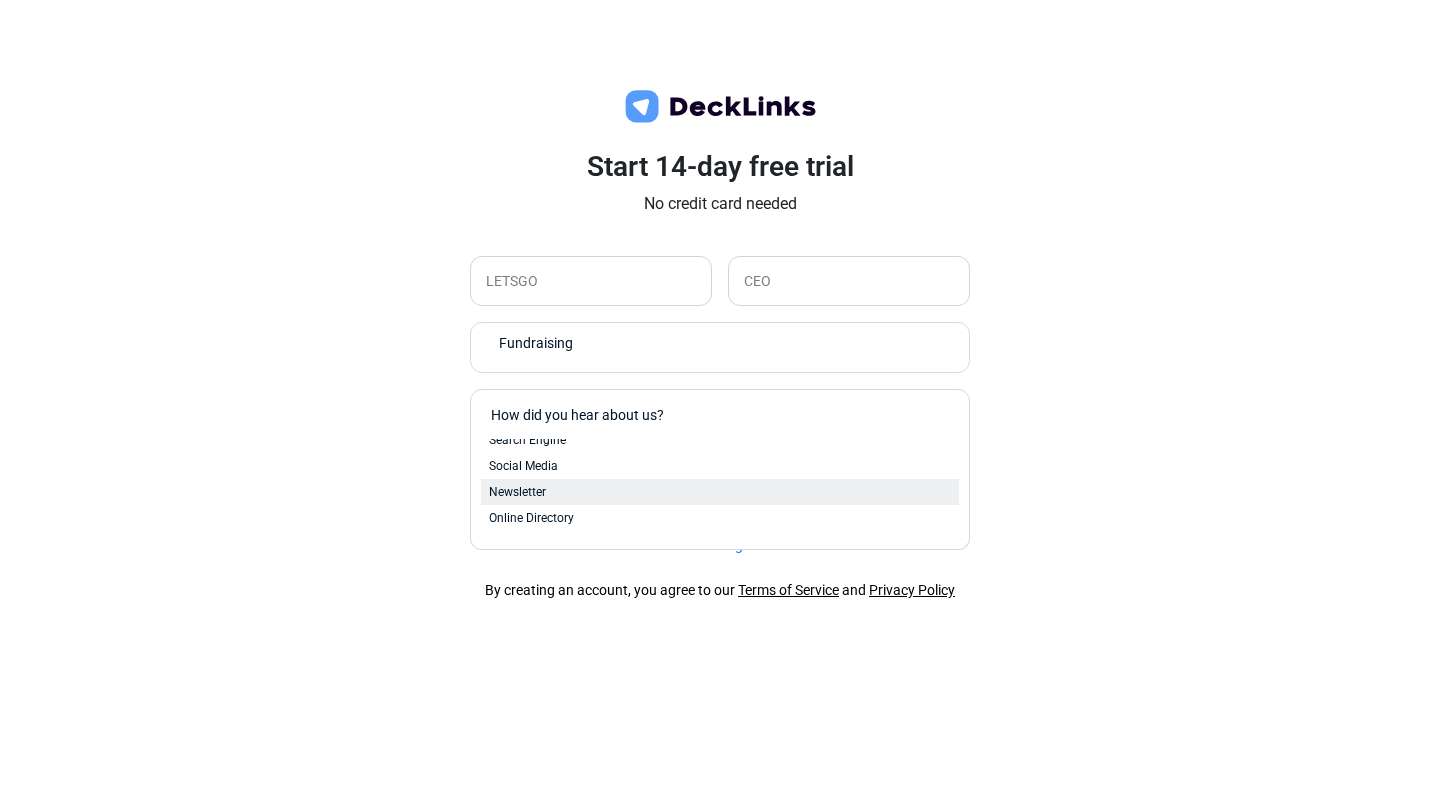scroll, scrollTop: 0, scrollLeft: 0, axis: both 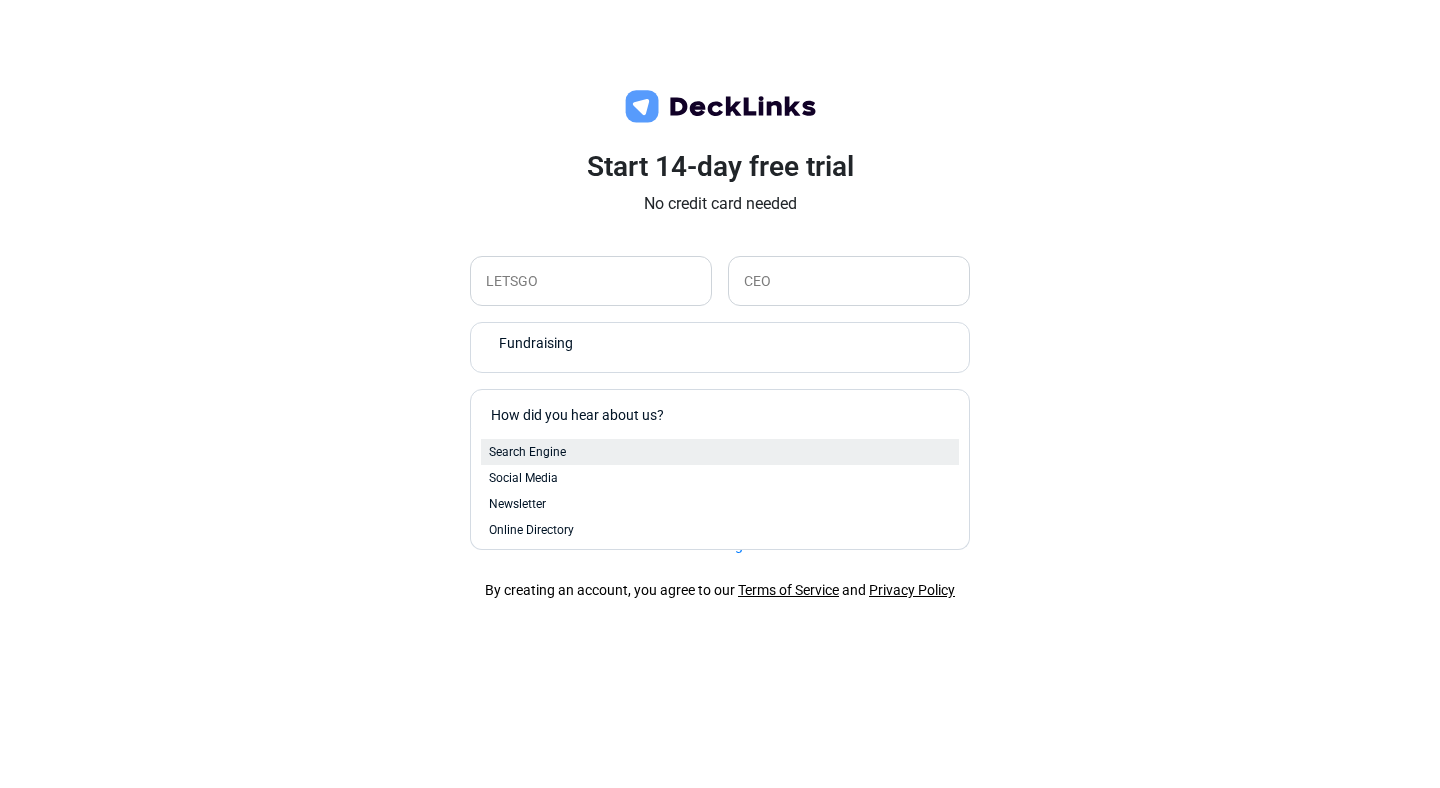 click on "Search Engine" at bounding box center [527, 452] 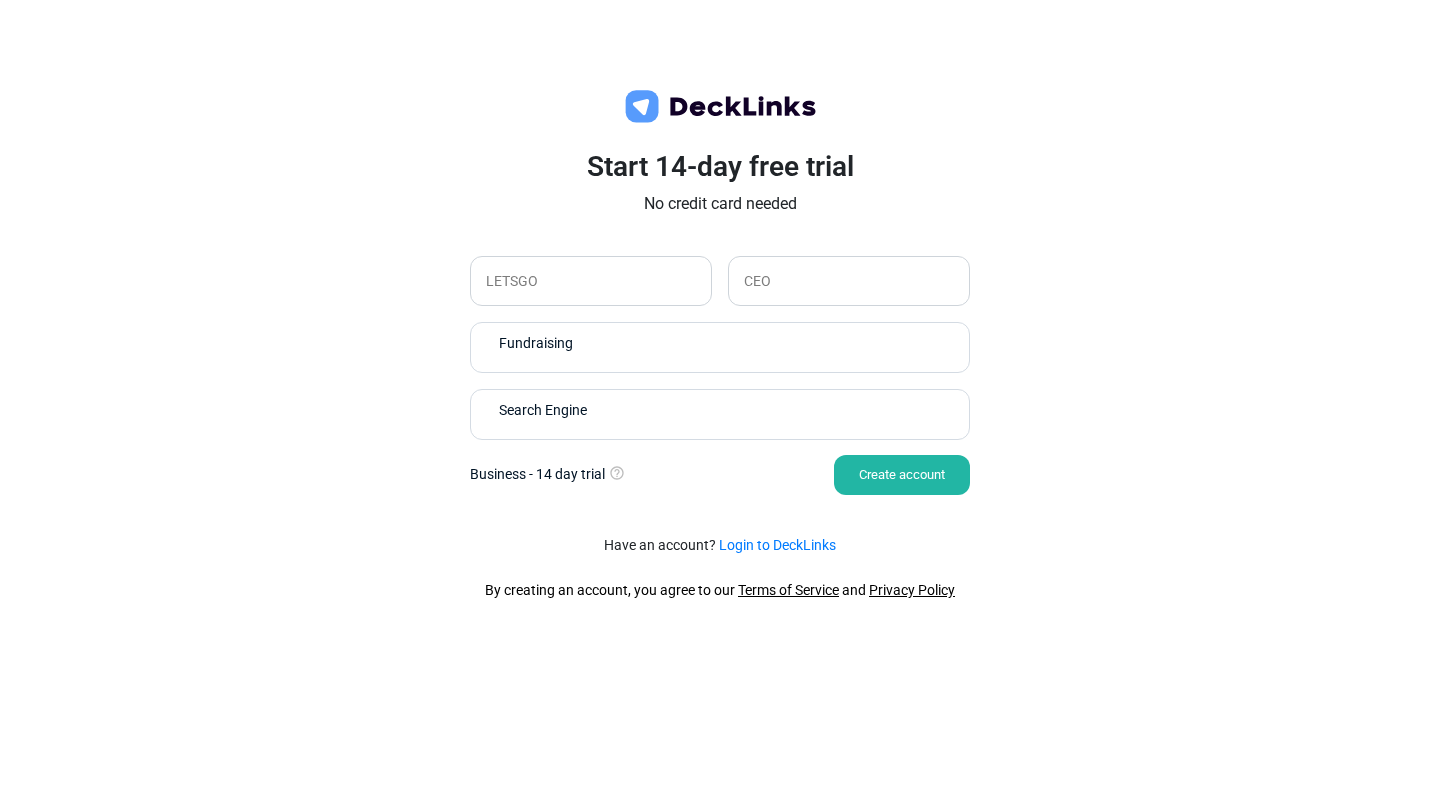 click on "Create account" at bounding box center (902, 475) 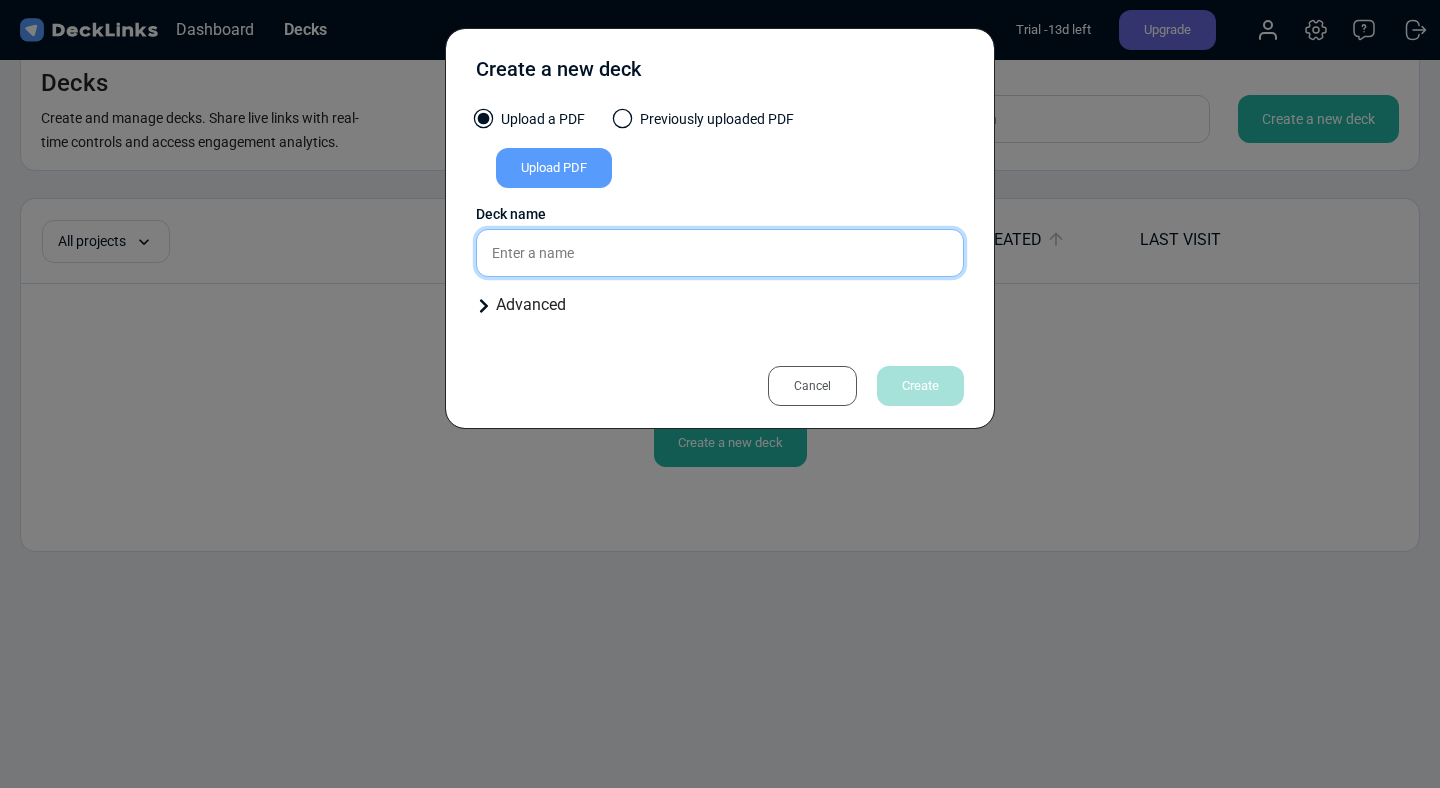 click at bounding box center [720, 253] 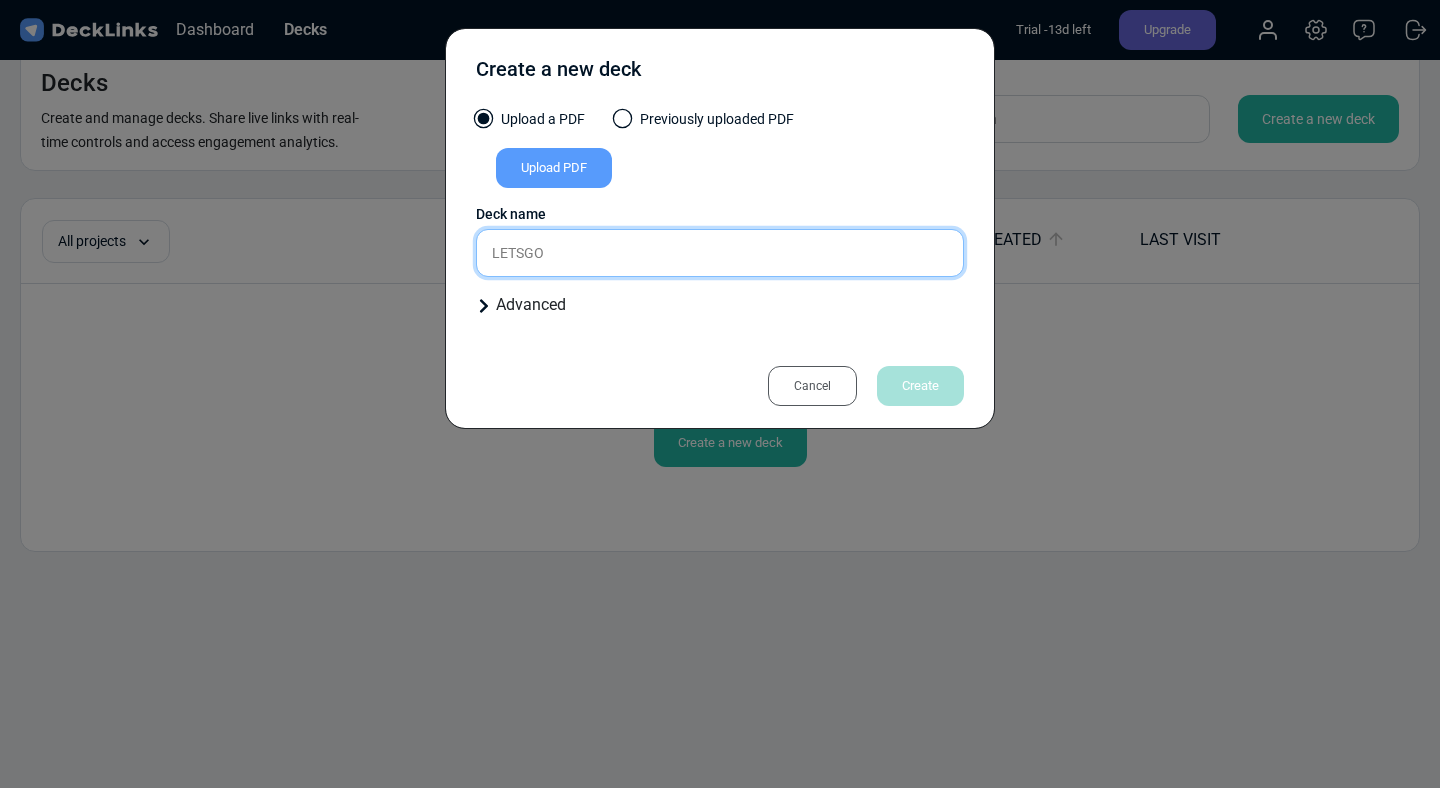 type on "LETSGO" 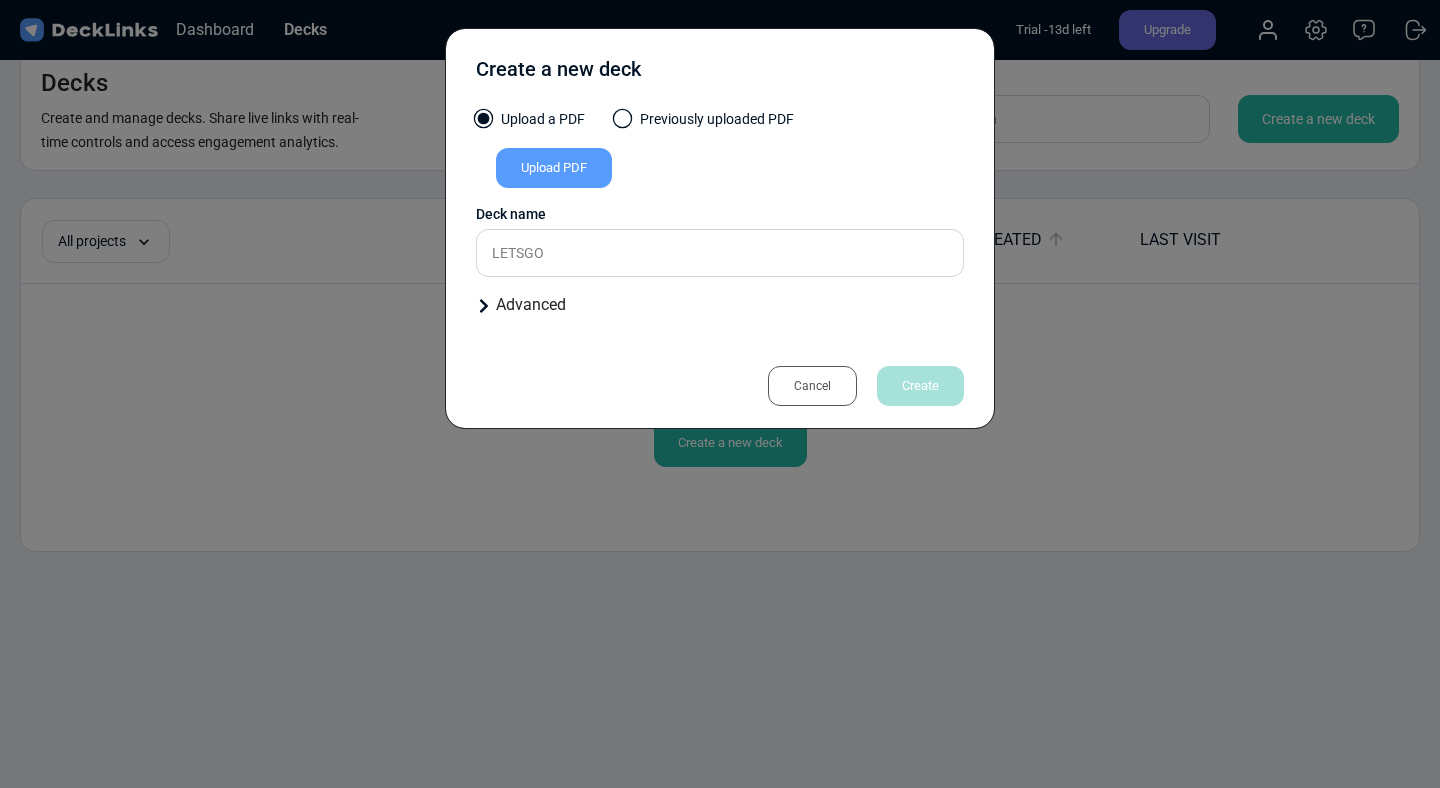 click 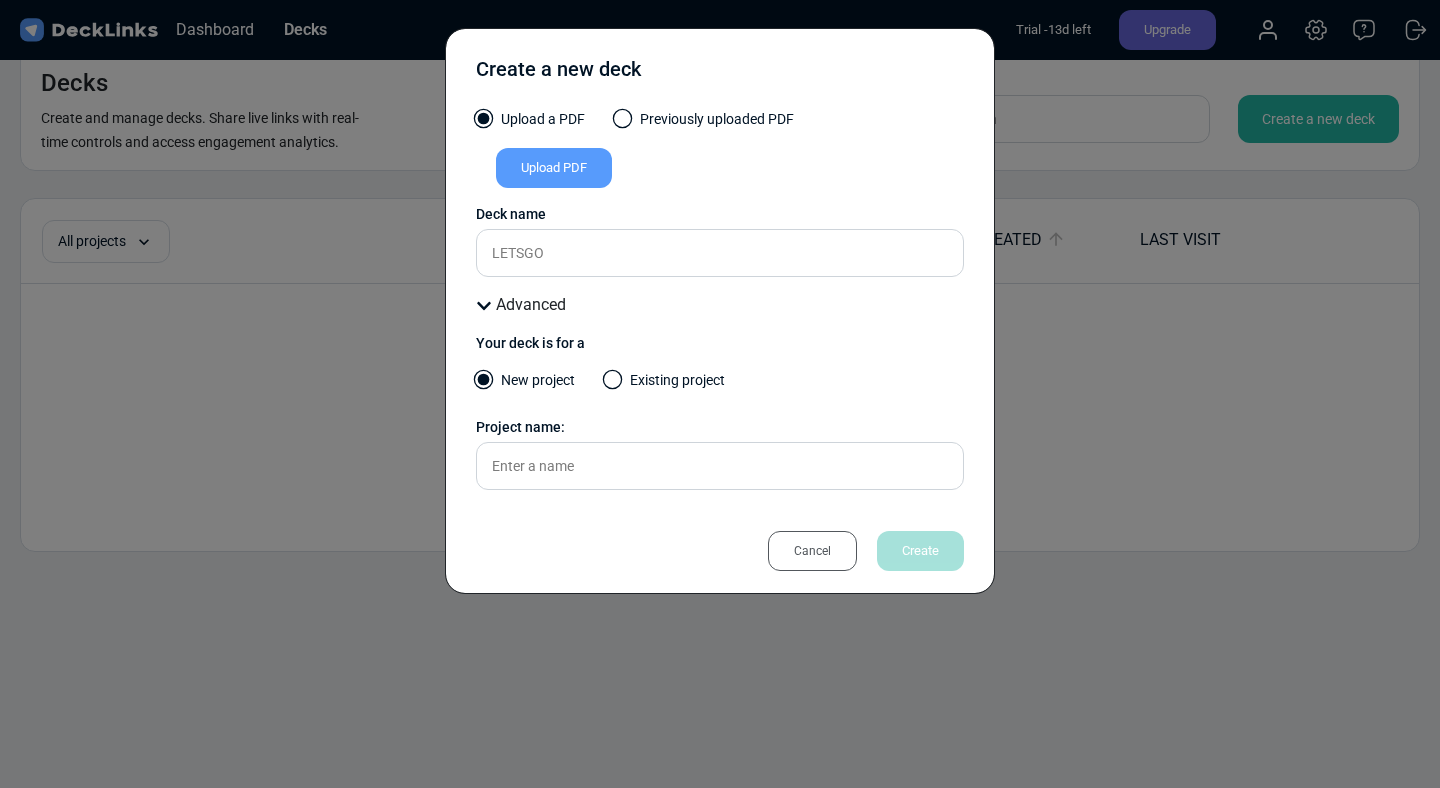 click on "Upload PDF" at bounding box center (554, 168) 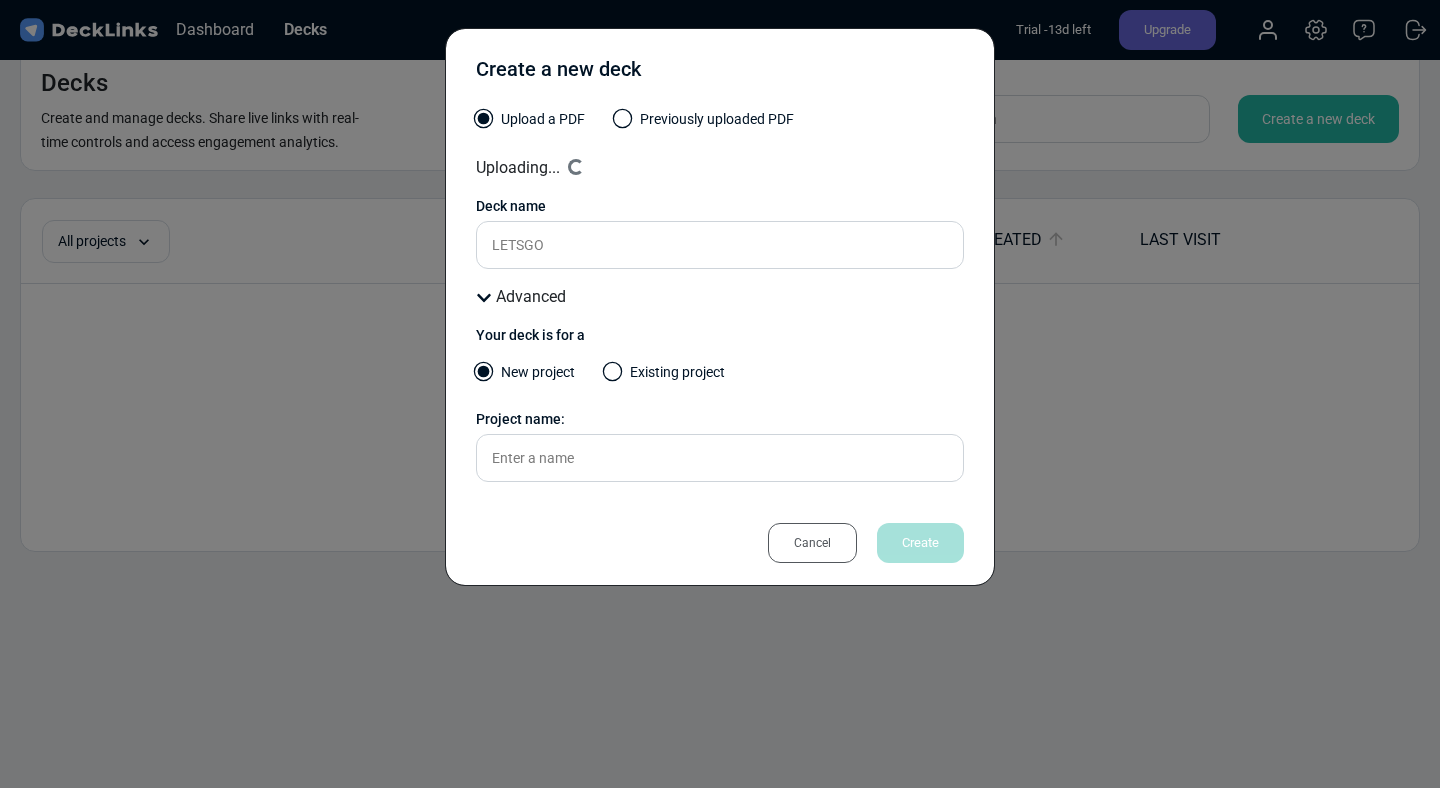 click 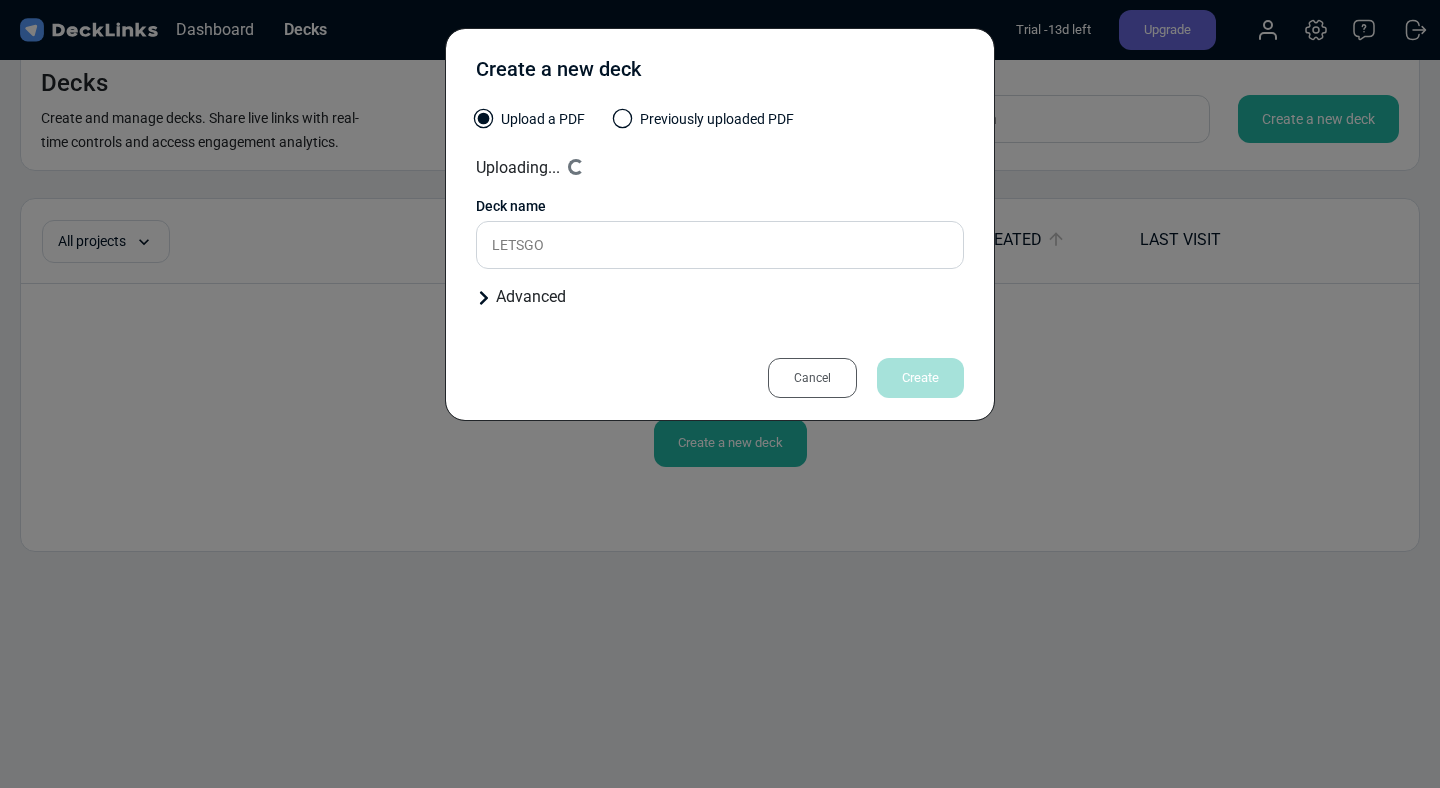 click 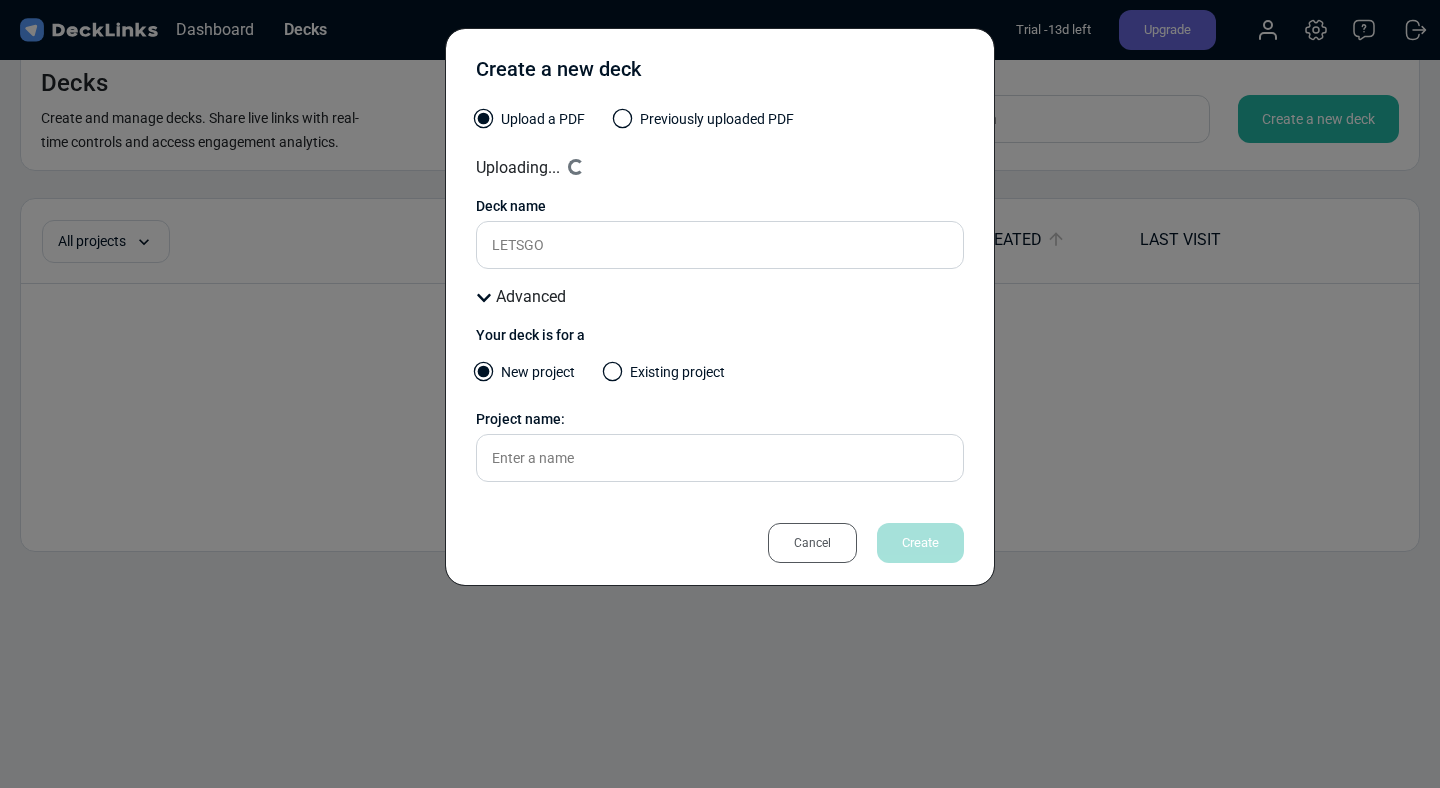 click 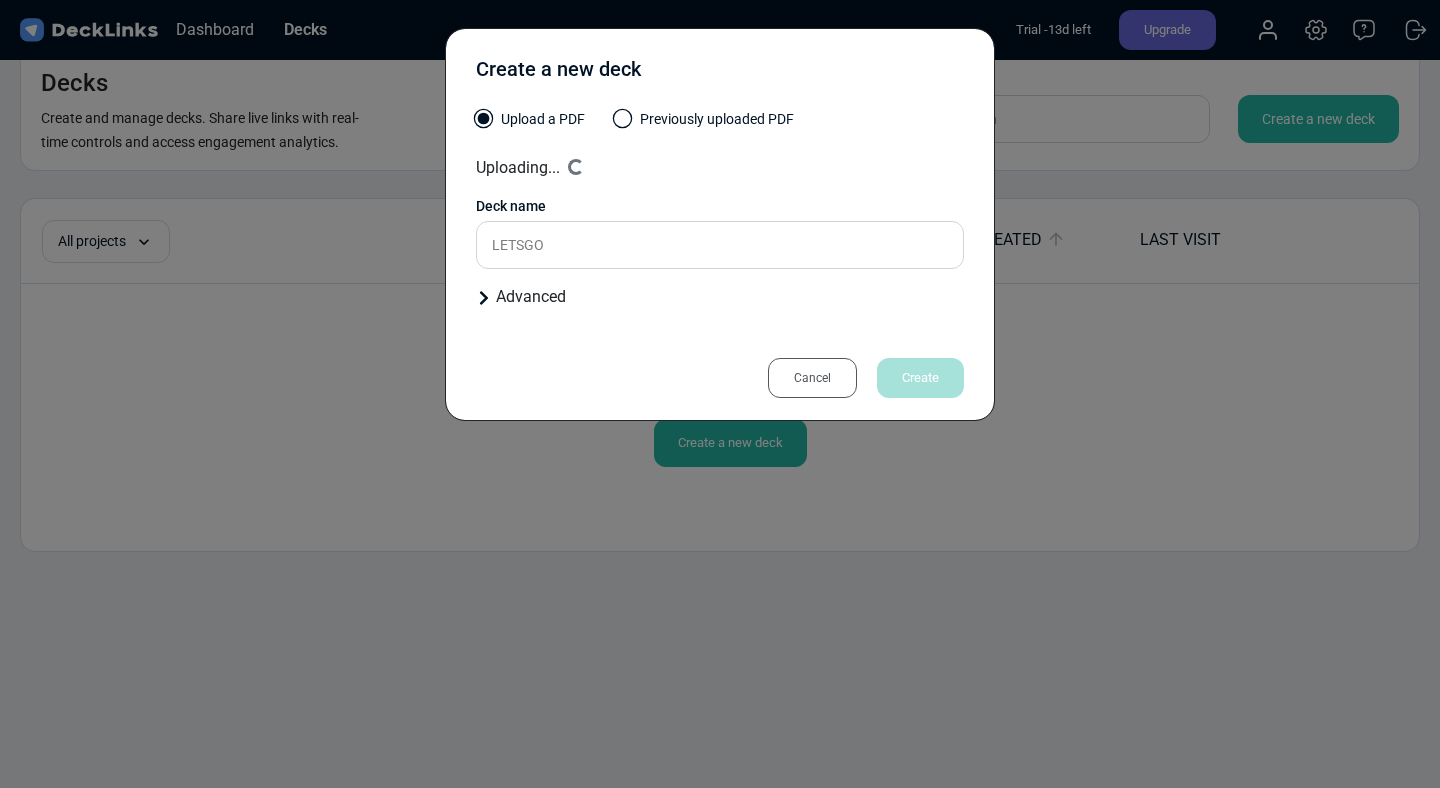 click 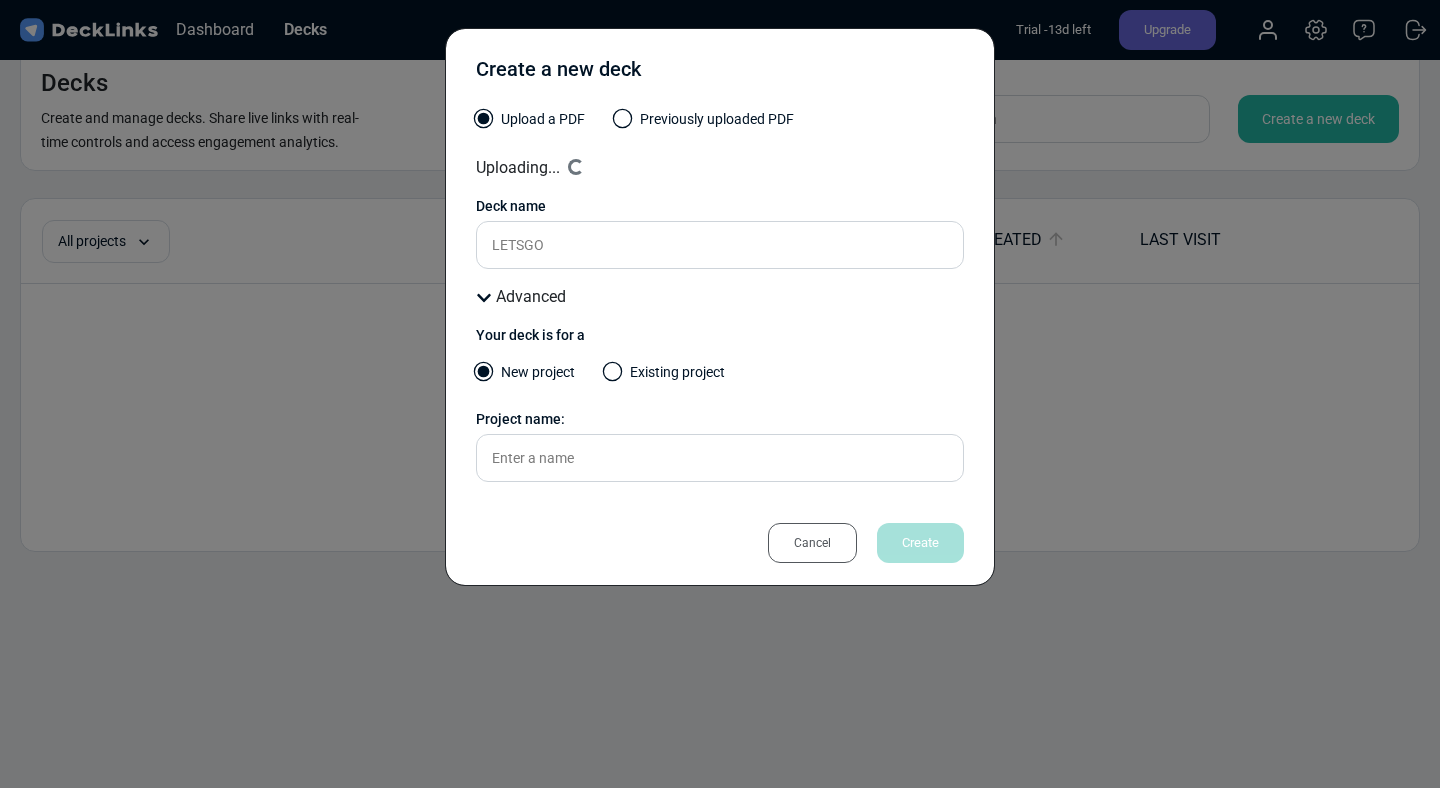 click 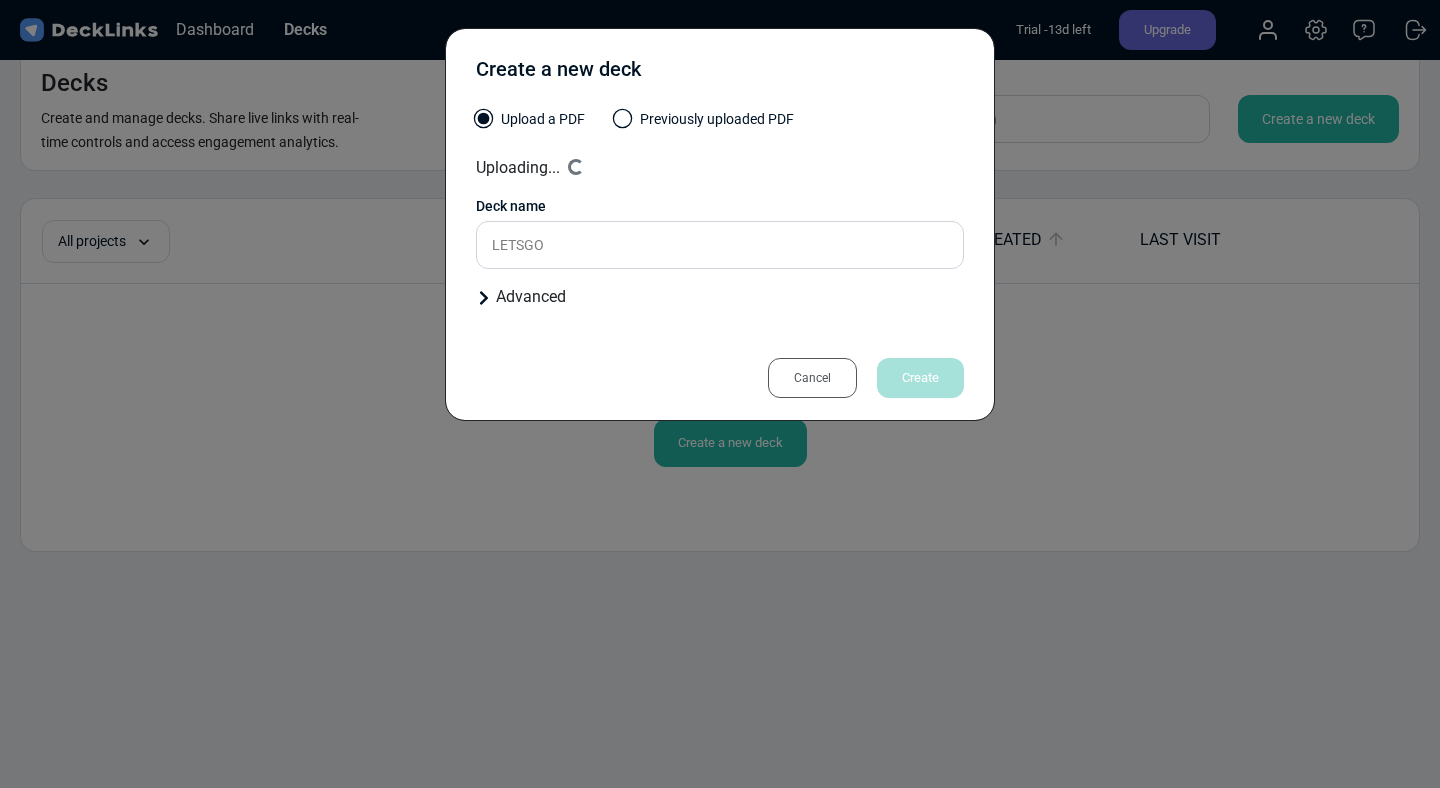 click 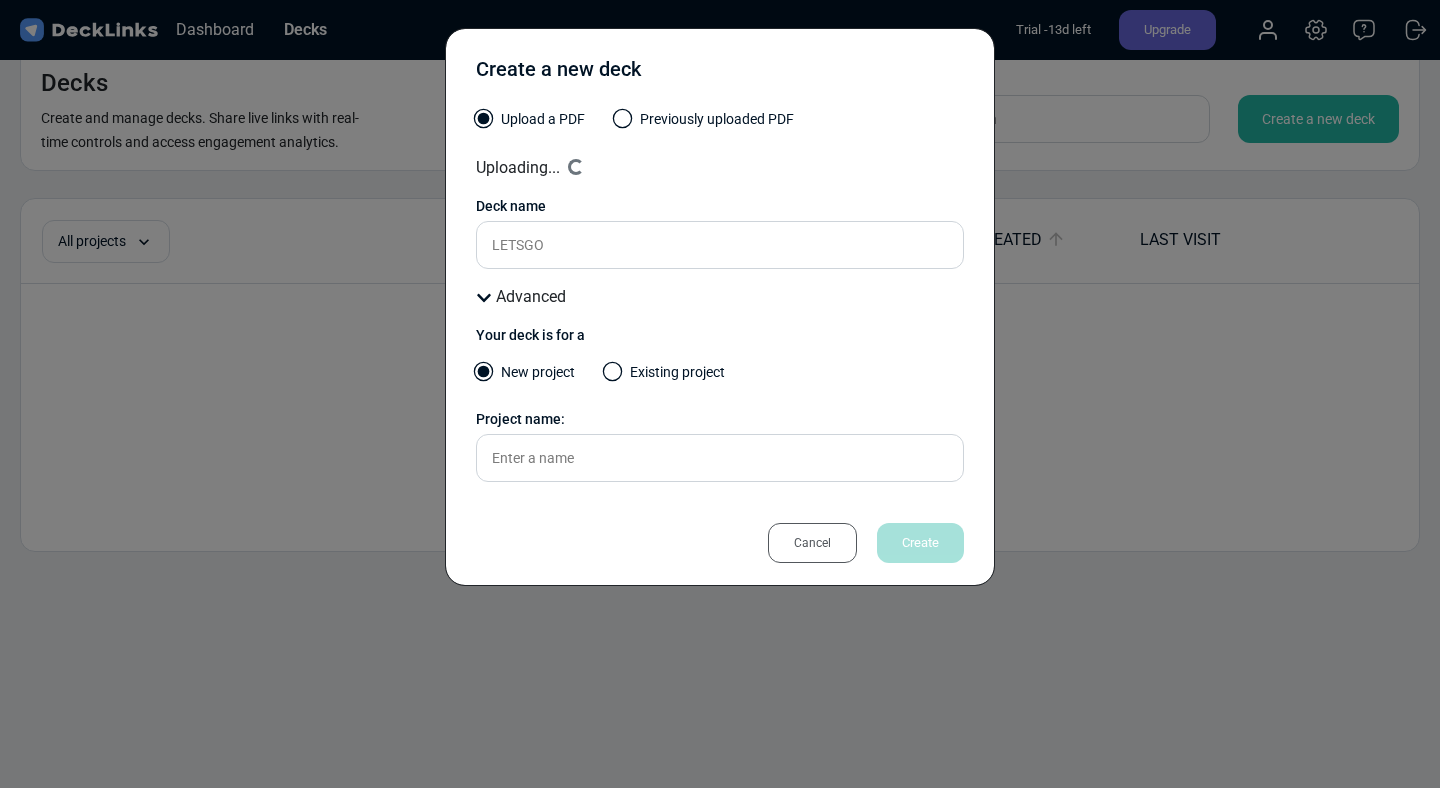 click 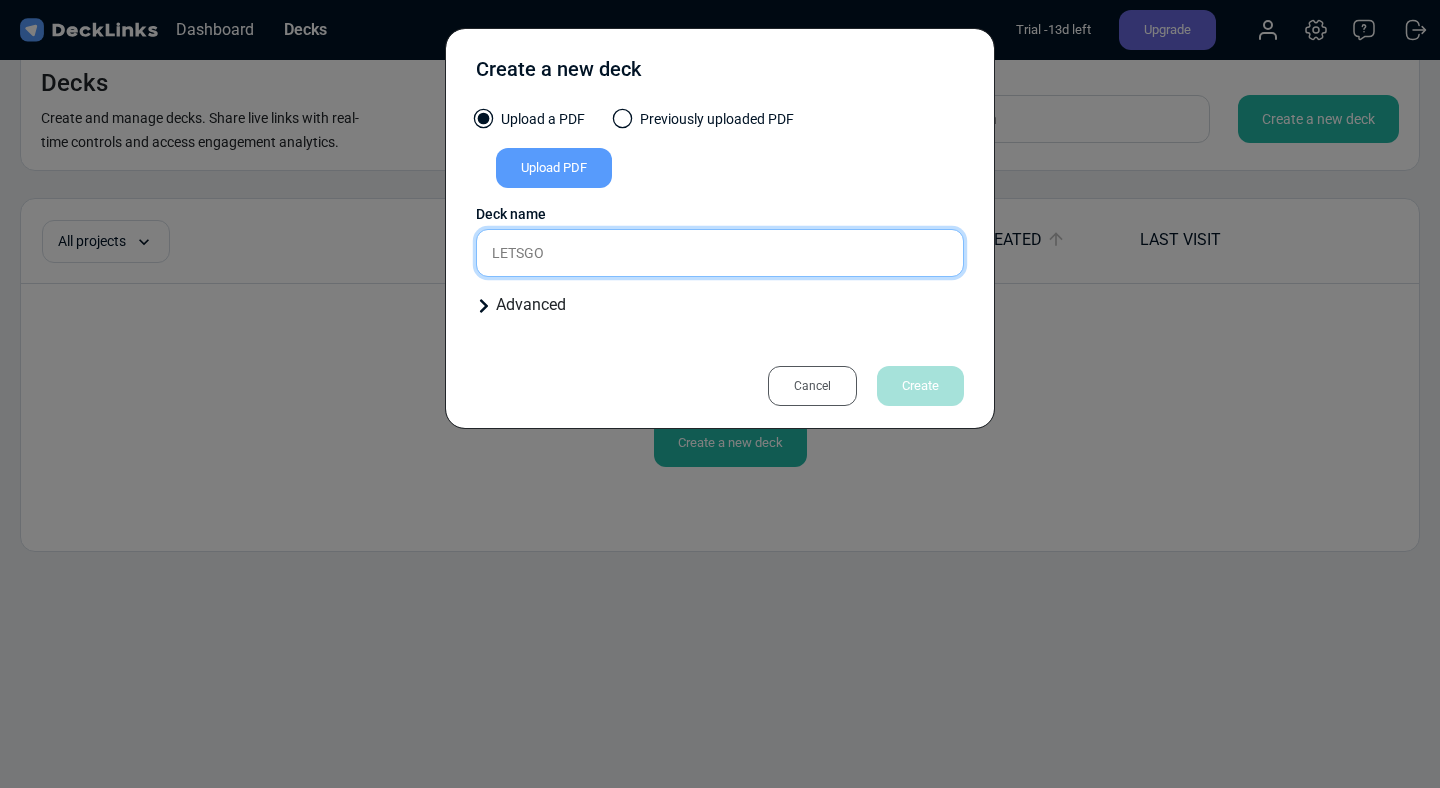 click on "LETSGO" at bounding box center [720, 253] 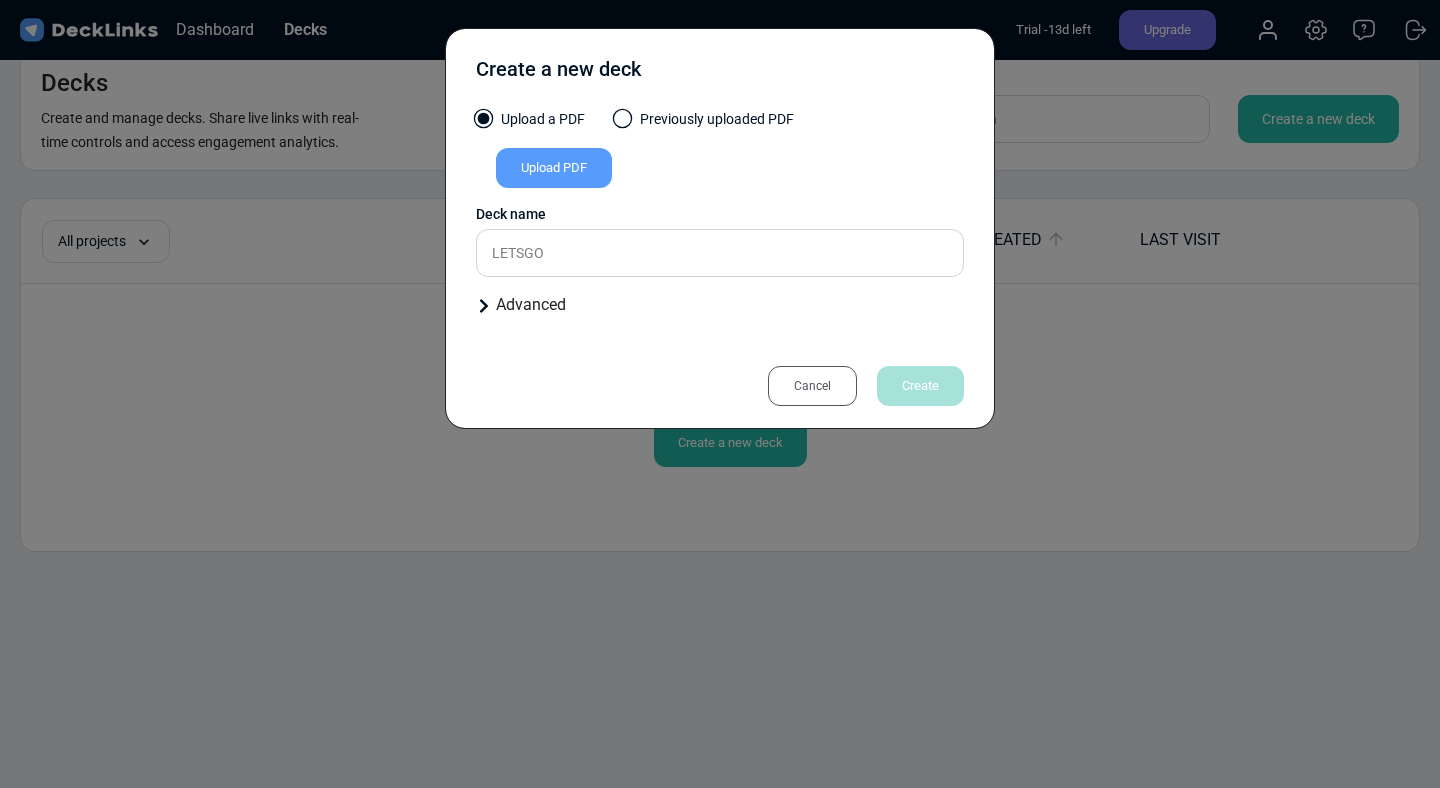 click on "Cancel Create" at bounding box center [720, 365] 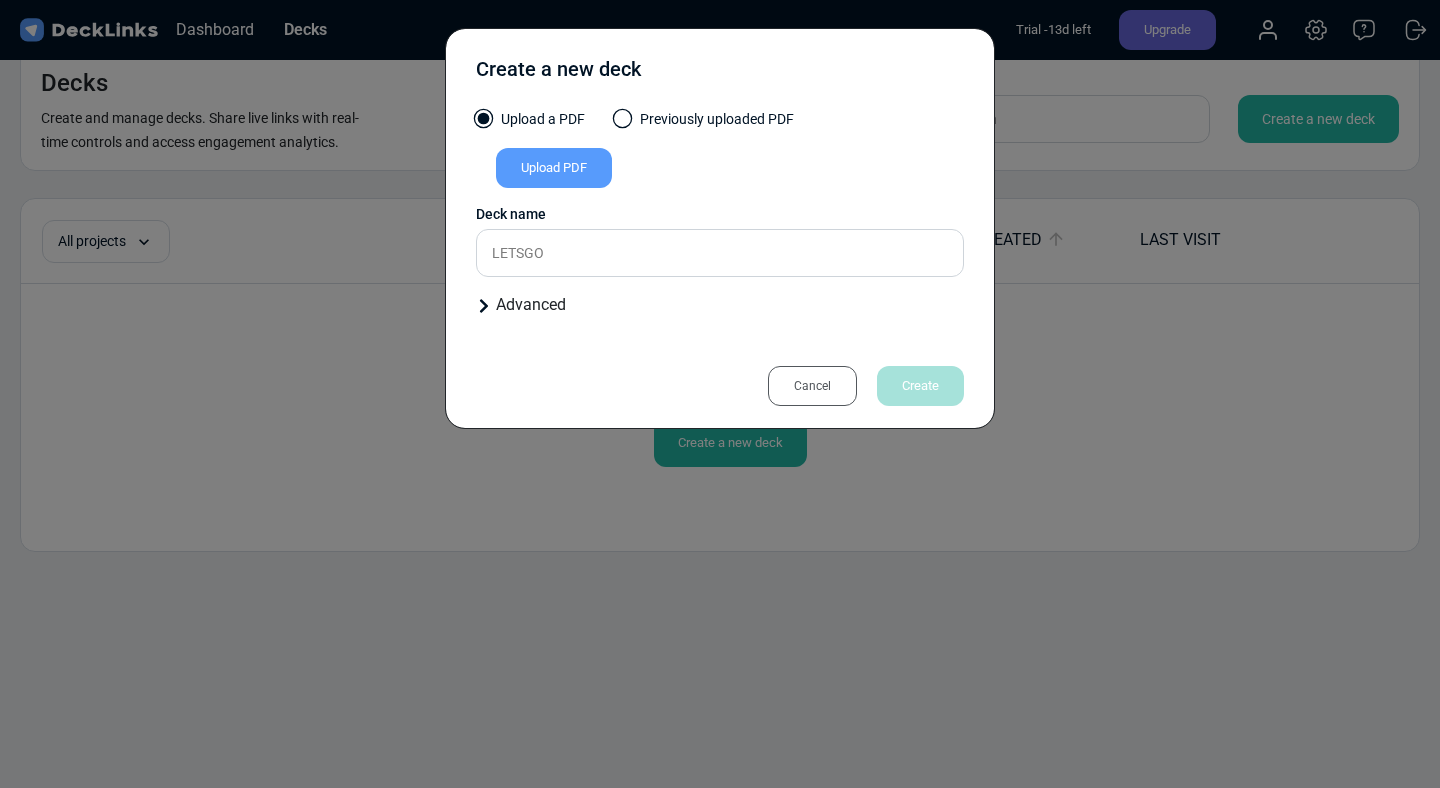 click on "Create a new deck   Upload a PDF   Previously uploaded PDF Upload PDF Uploaded by All users All users [PERSON_NAME] File name Select a file Presentation files must be PDF format. Deck name LETSGO   Advanced Your deck is for a   New project   Existing project Project name: Please enter a name. Cancel Create" at bounding box center (720, 394) 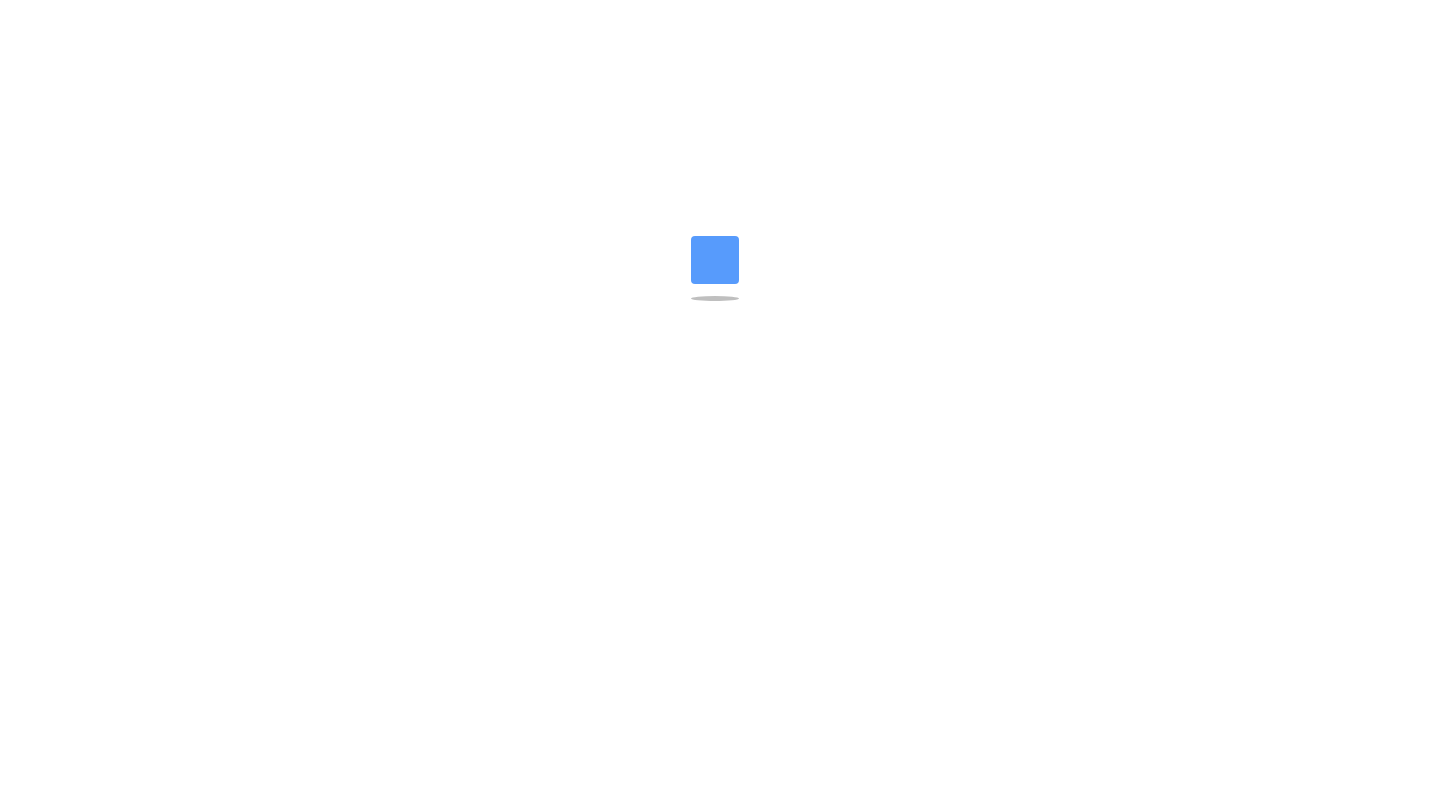 scroll, scrollTop: 0, scrollLeft: 0, axis: both 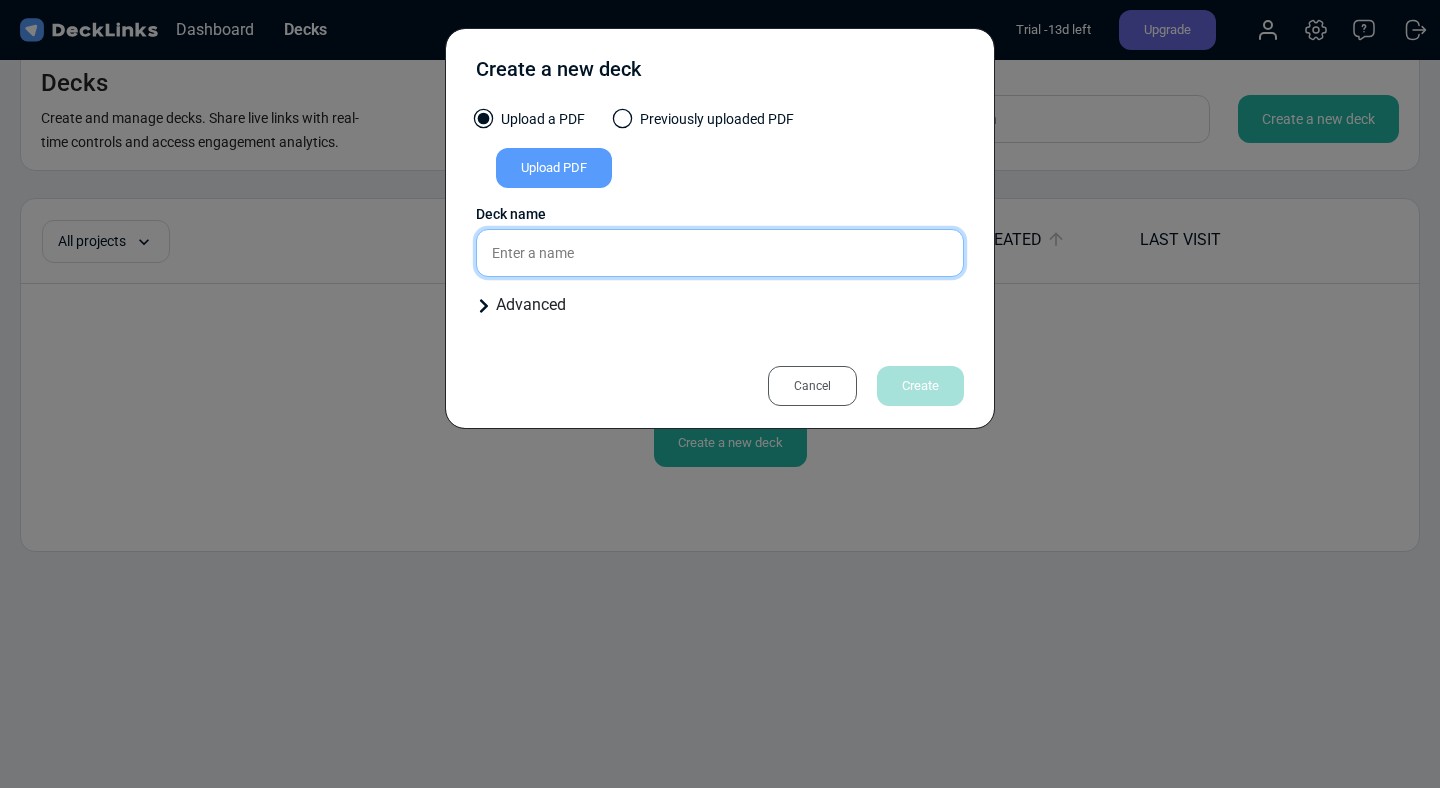 click at bounding box center (720, 253) 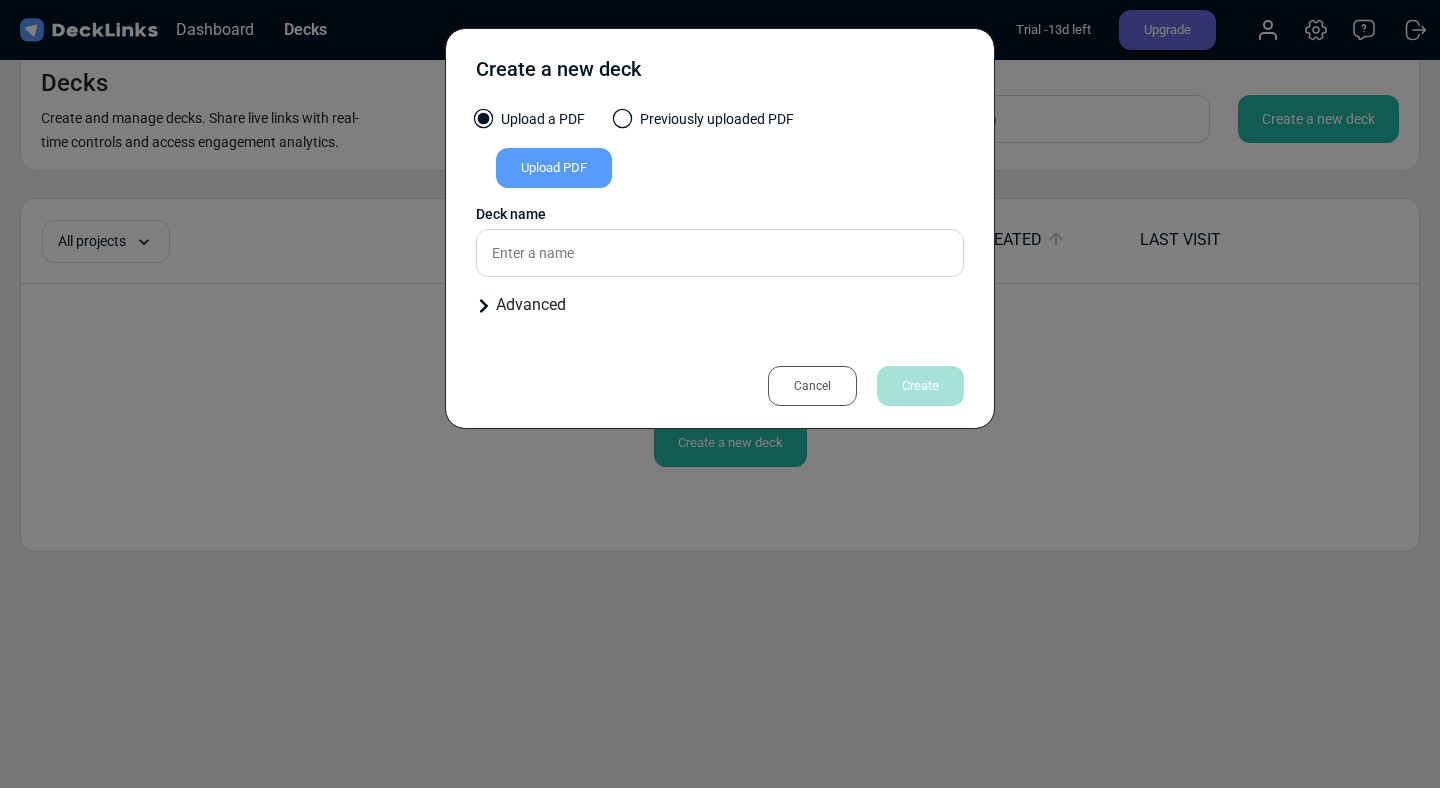 click on "Upload PDF" at bounding box center [554, 168] 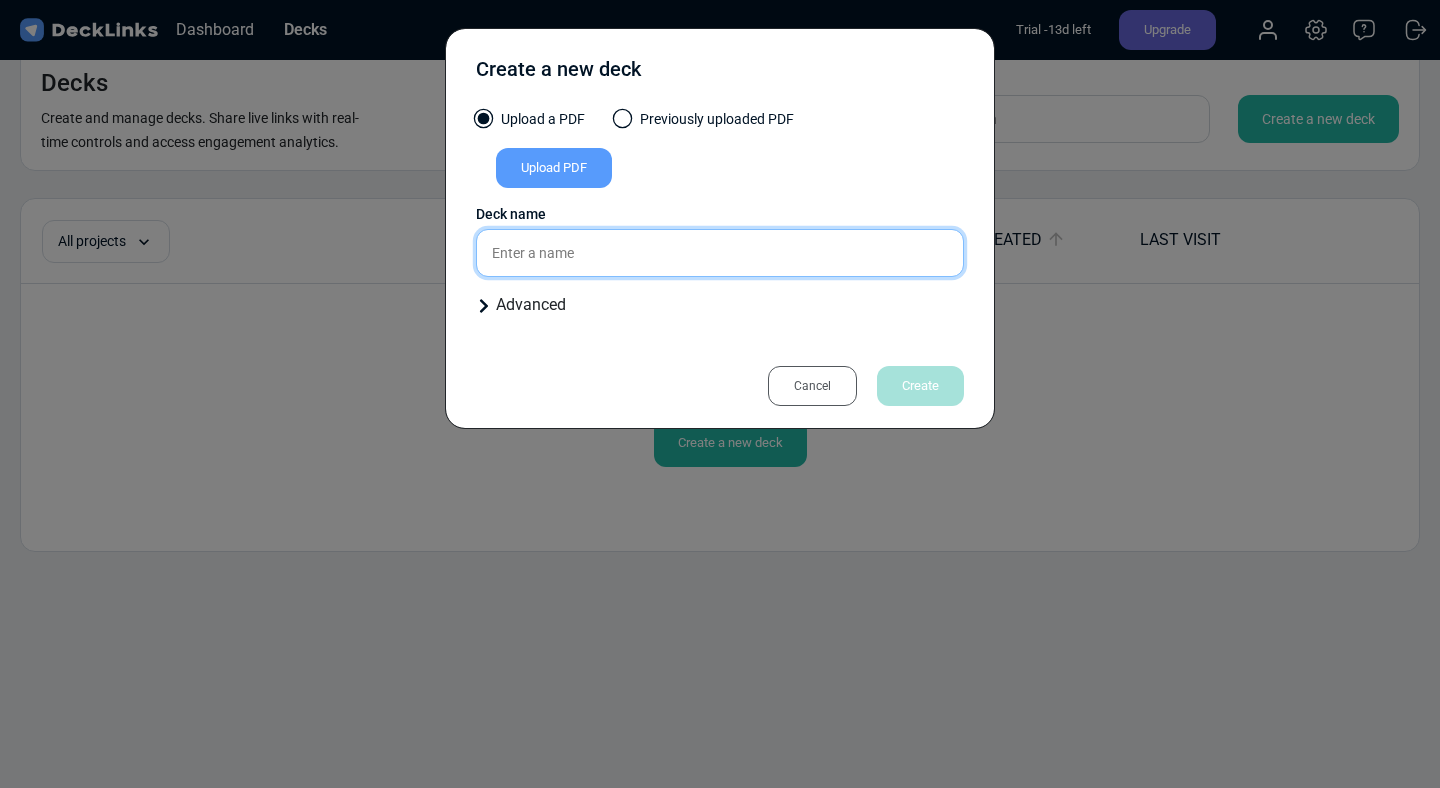 click at bounding box center [720, 253] 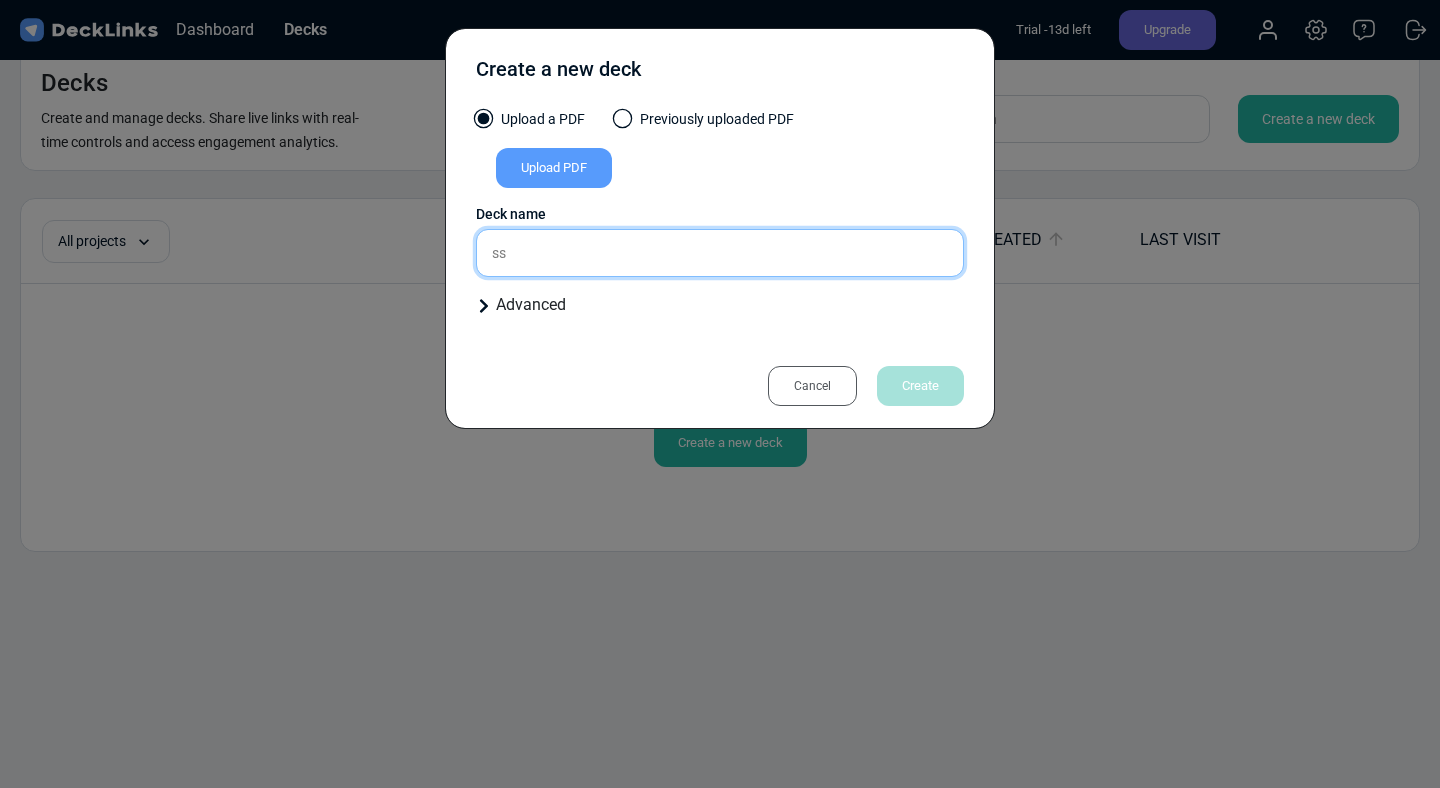 type on "s" 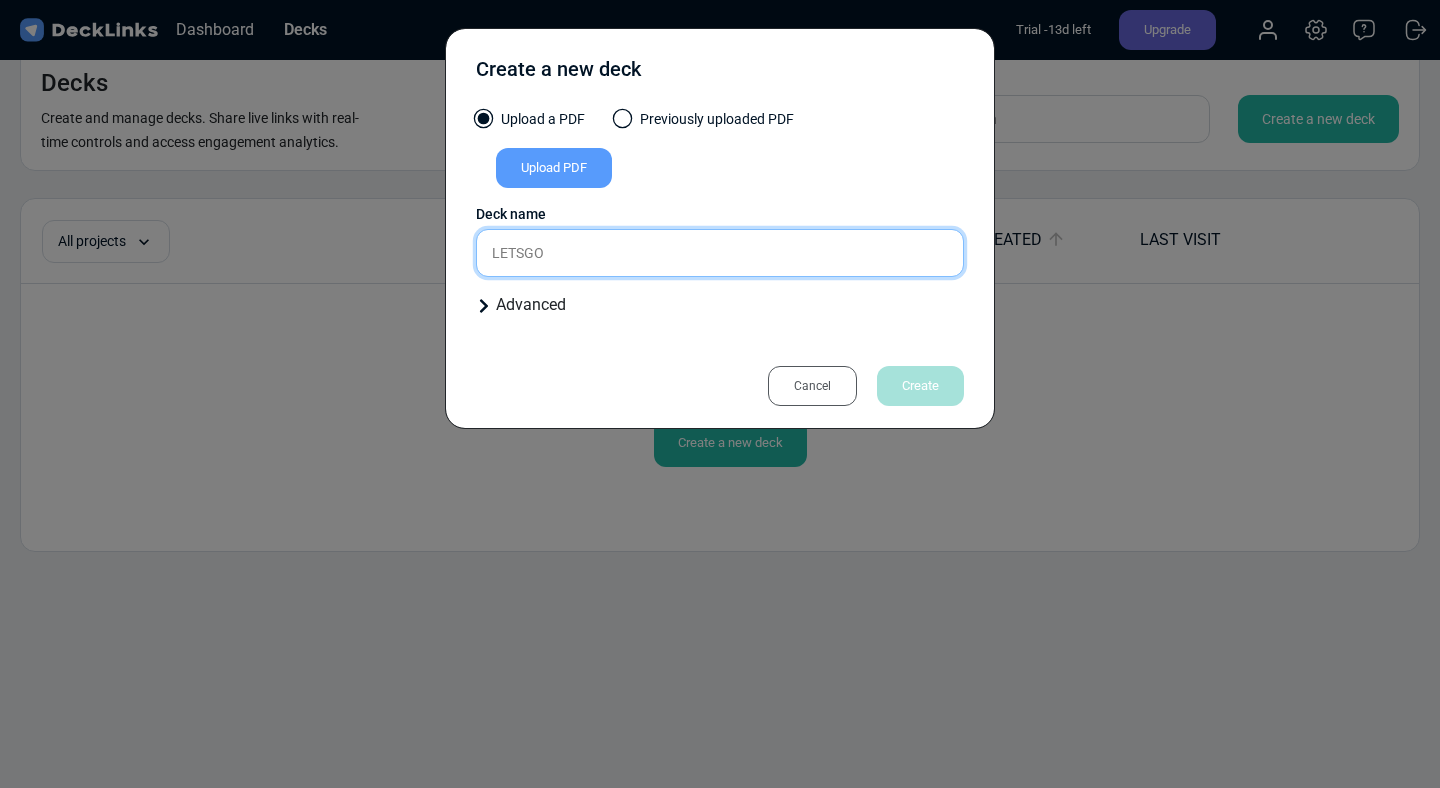 type on "LETSGO" 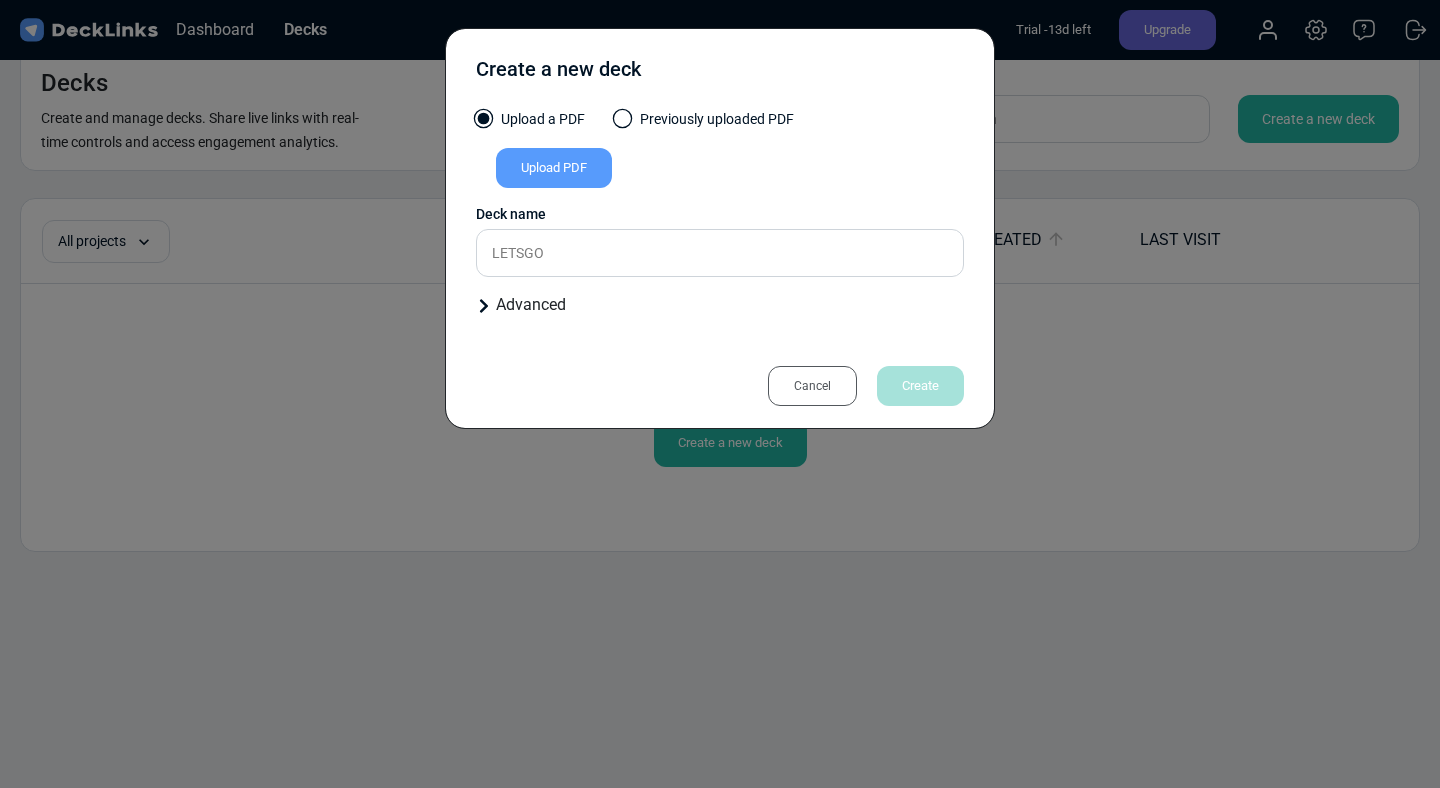 click on "Upload a PDF   Previously uploaded PDF Upload PDF Uploaded by All users All users Shay Priel File name Select a file Presentation files must be PDF format. Deck name LETSGO   Advanced Your deck is for a   New project   Existing project Project name: Please enter a name." at bounding box center [720, 221] 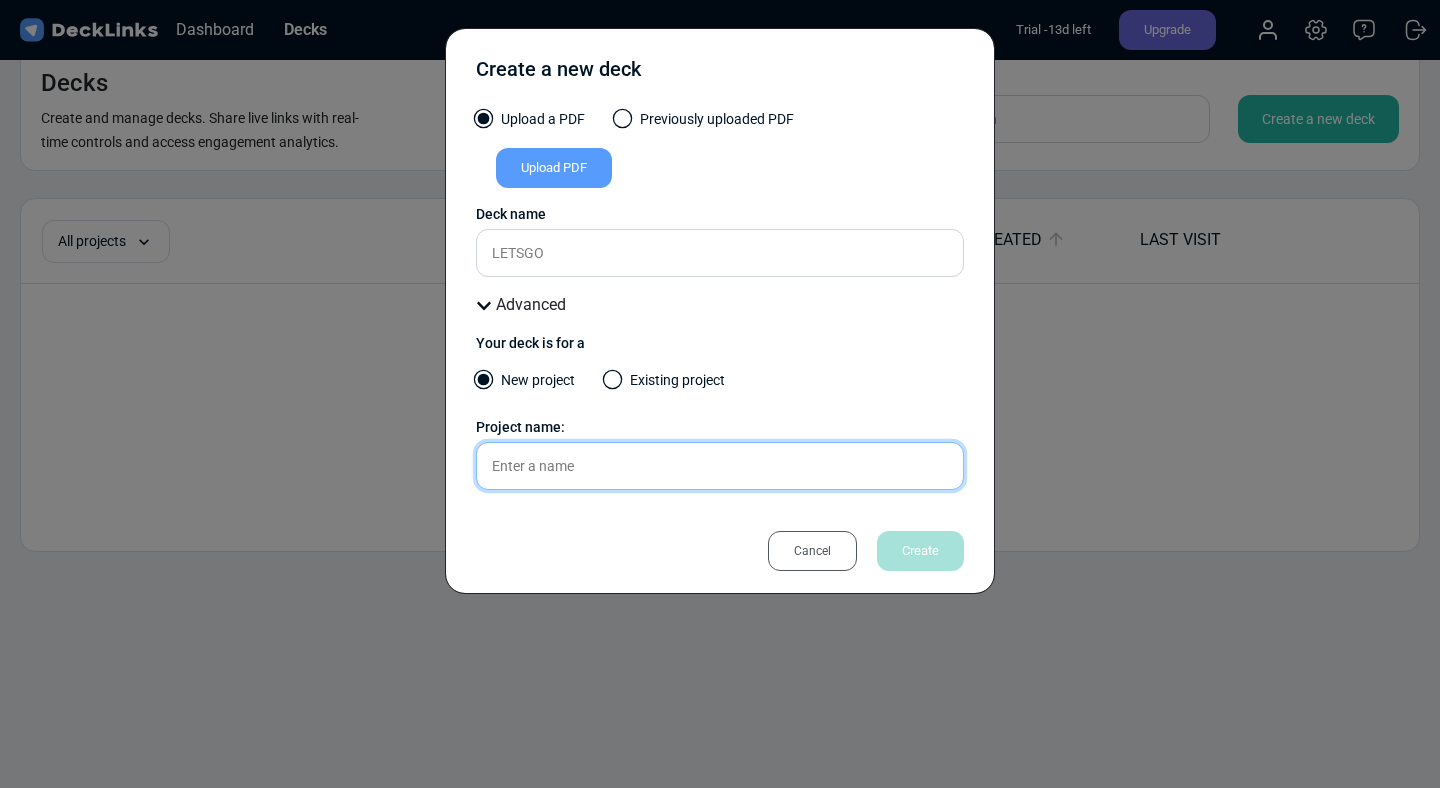 click at bounding box center [720, 466] 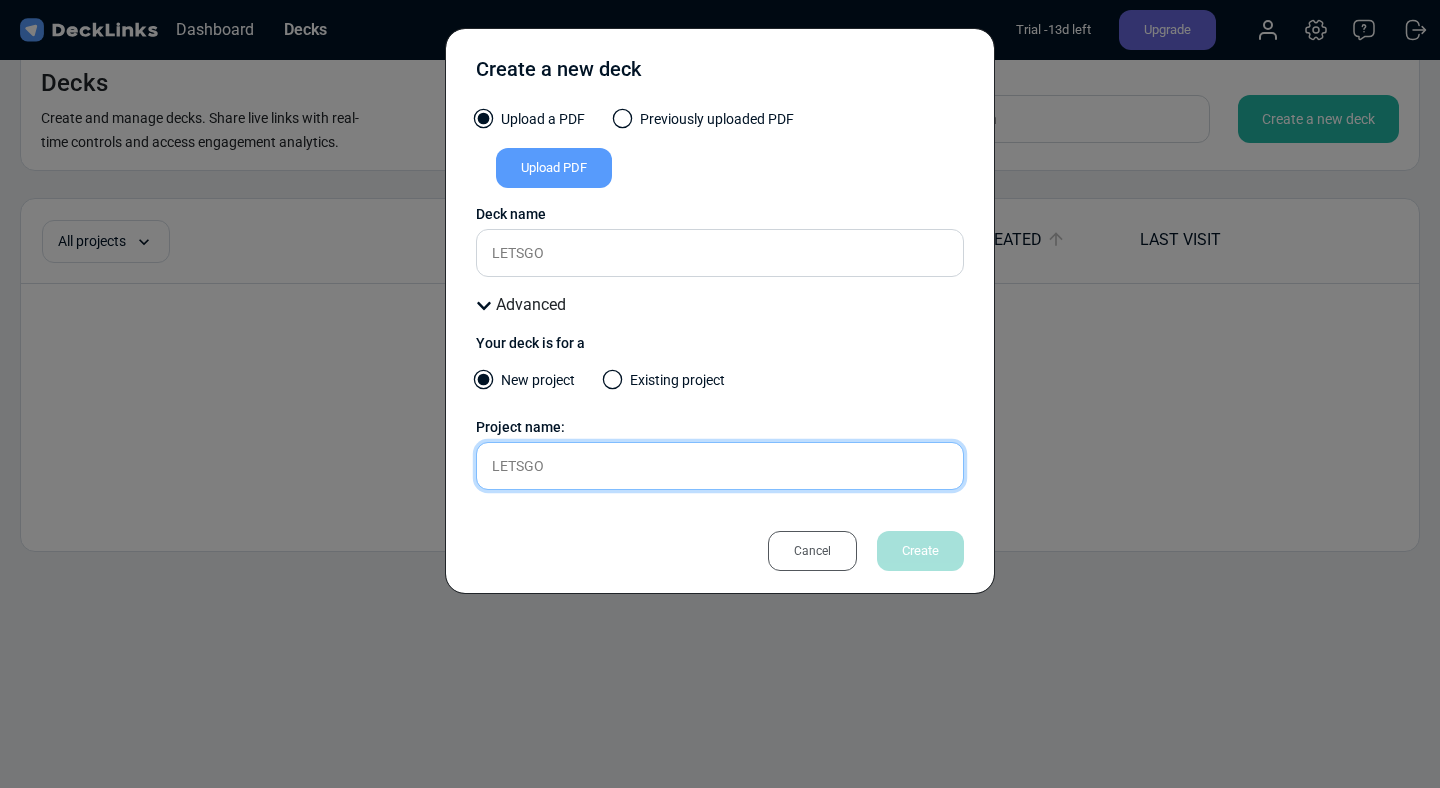 type on "LETSGO" 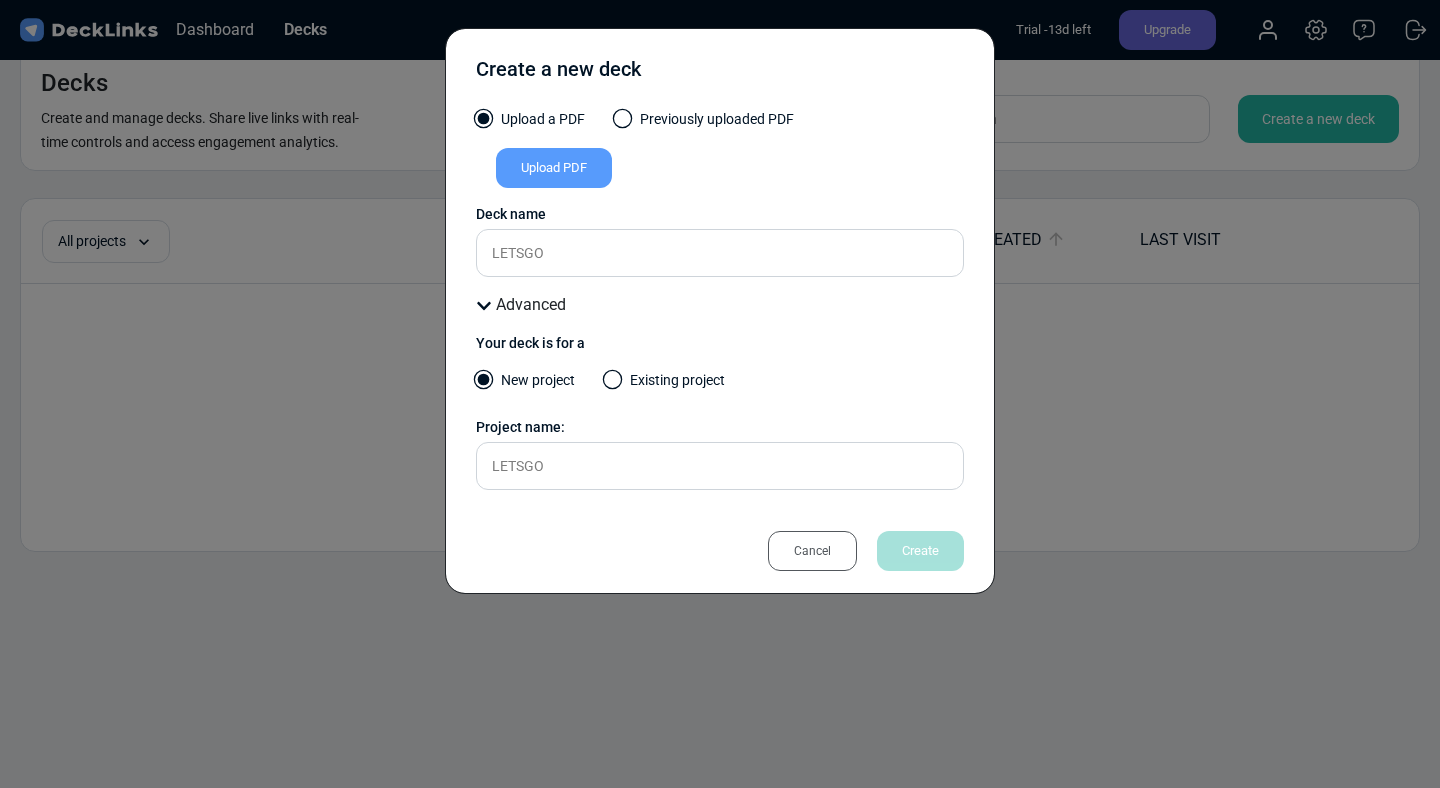 click on "Cancel Create" at bounding box center [720, 551] 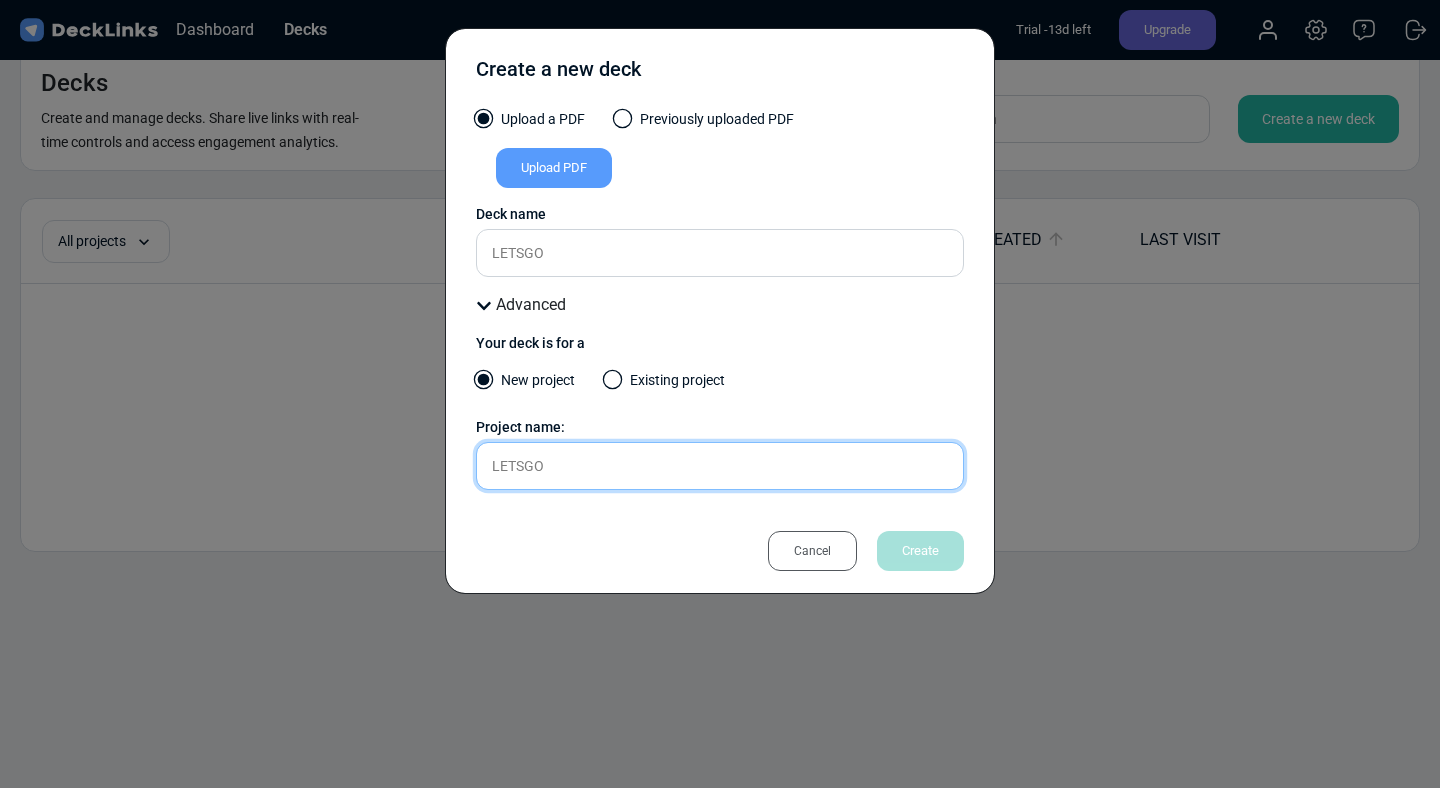 click on "LETSGO" at bounding box center (720, 466) 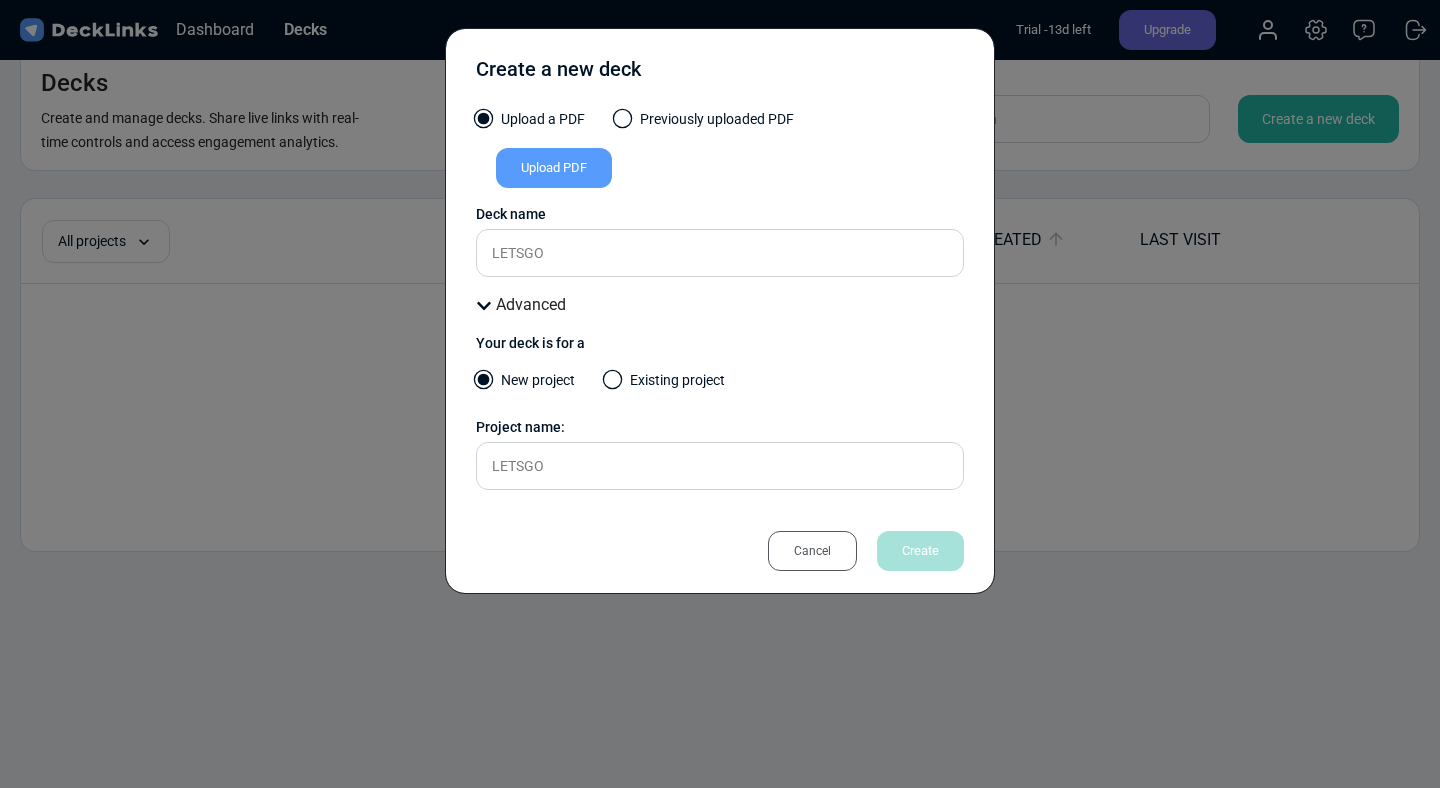 click on "Previously uploaded PDF" at bounding box center [704, 124] 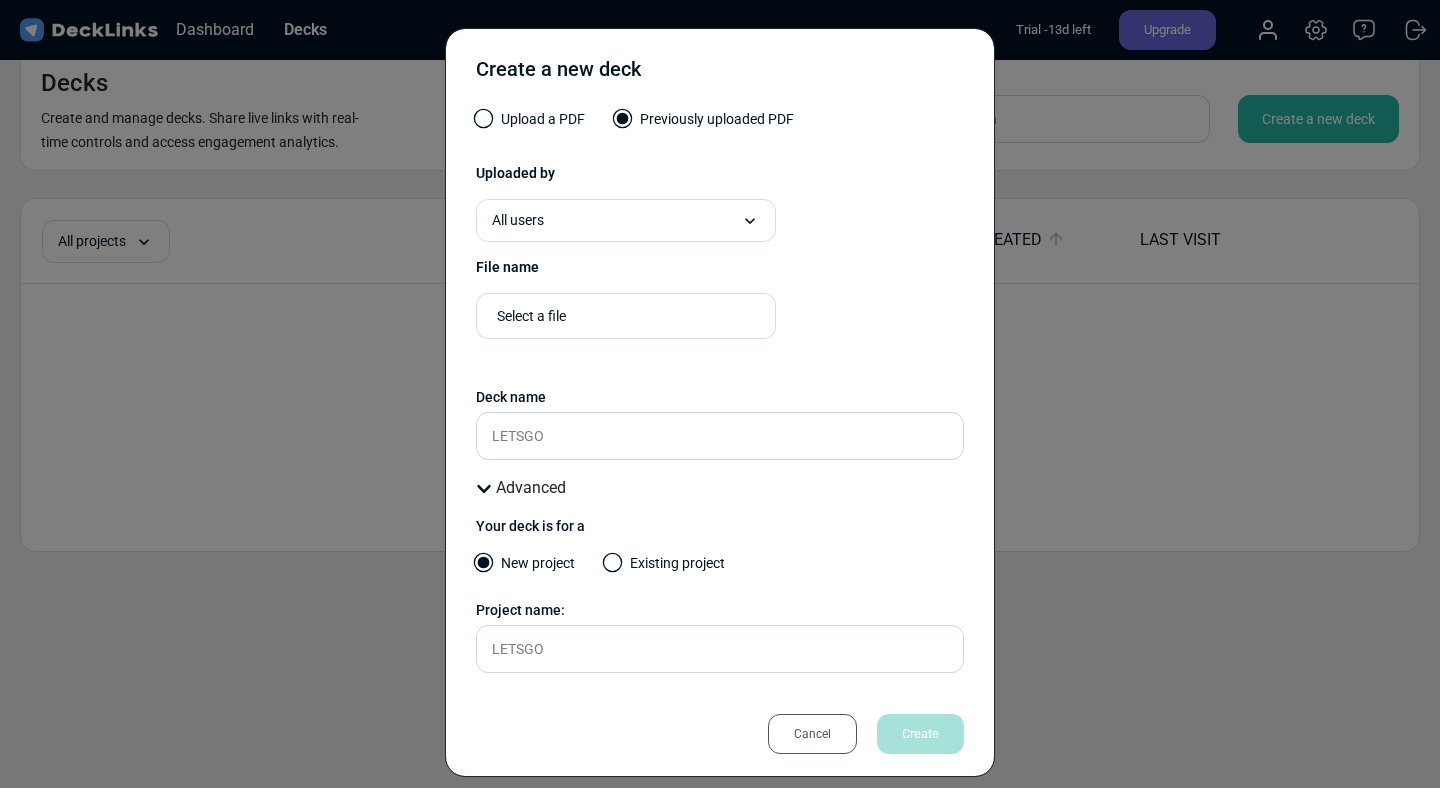 click on "Select a file" at bounding box center (631, 316) 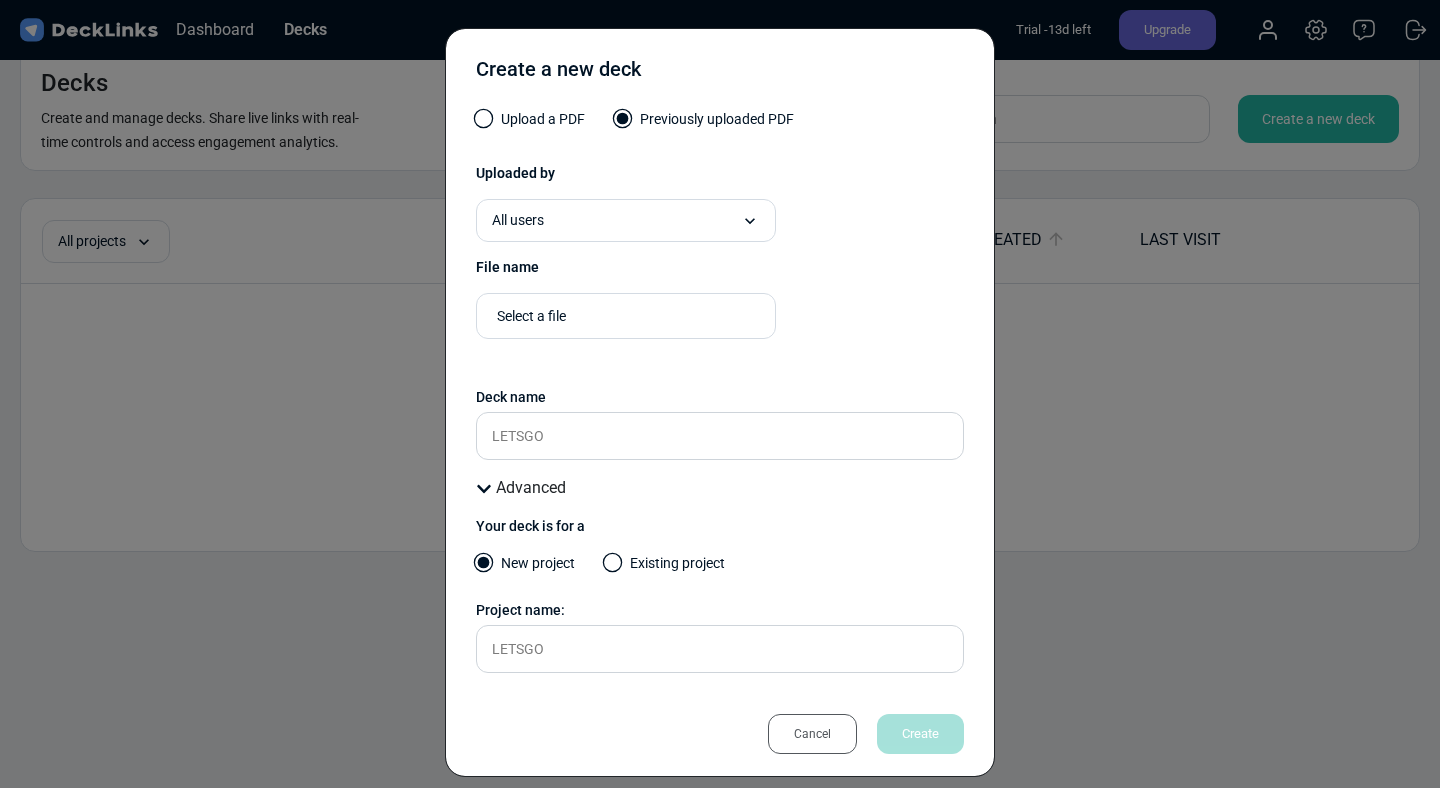 click on "File name" at bounding box center (720, 267) 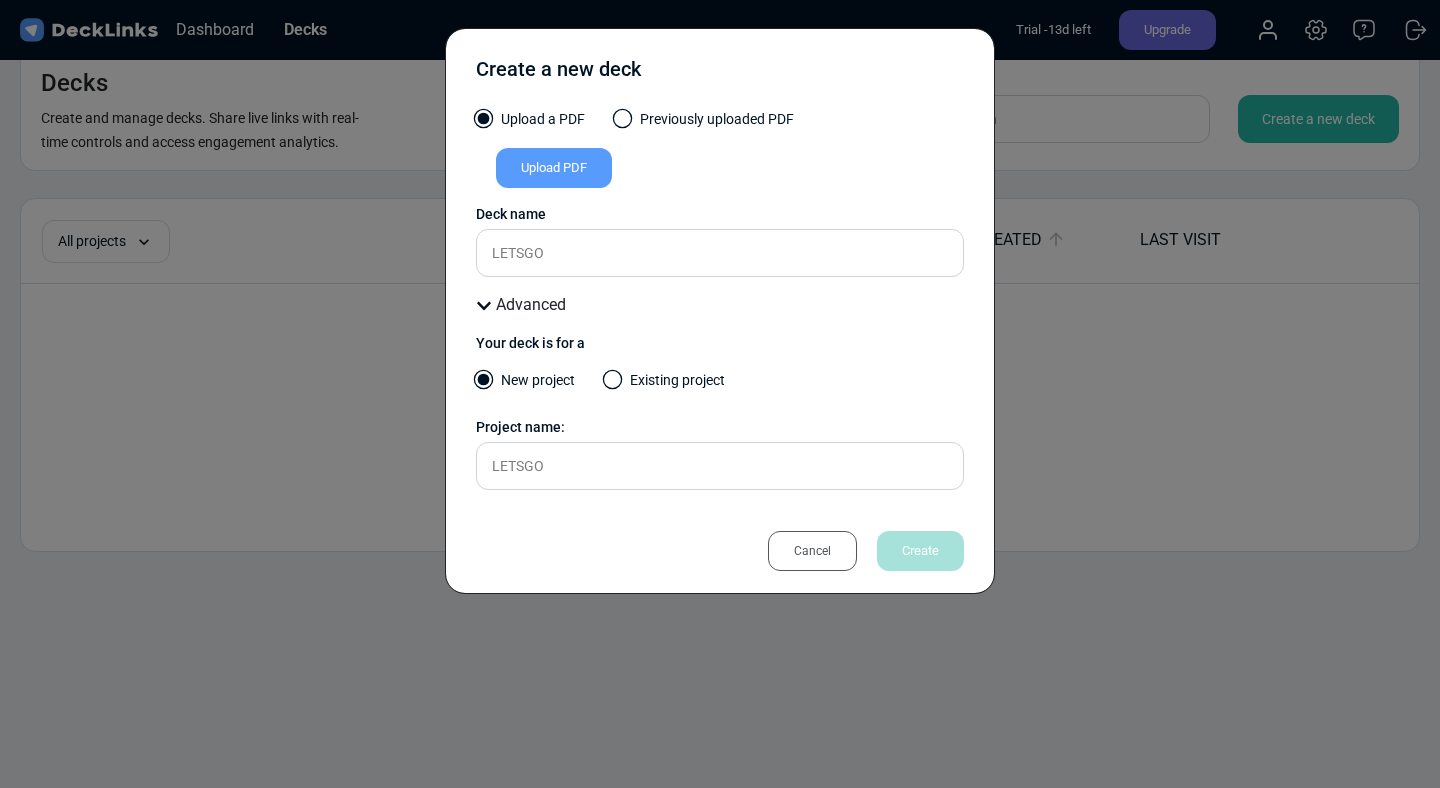 click on "Cancel" at bounding box center [812, 551] 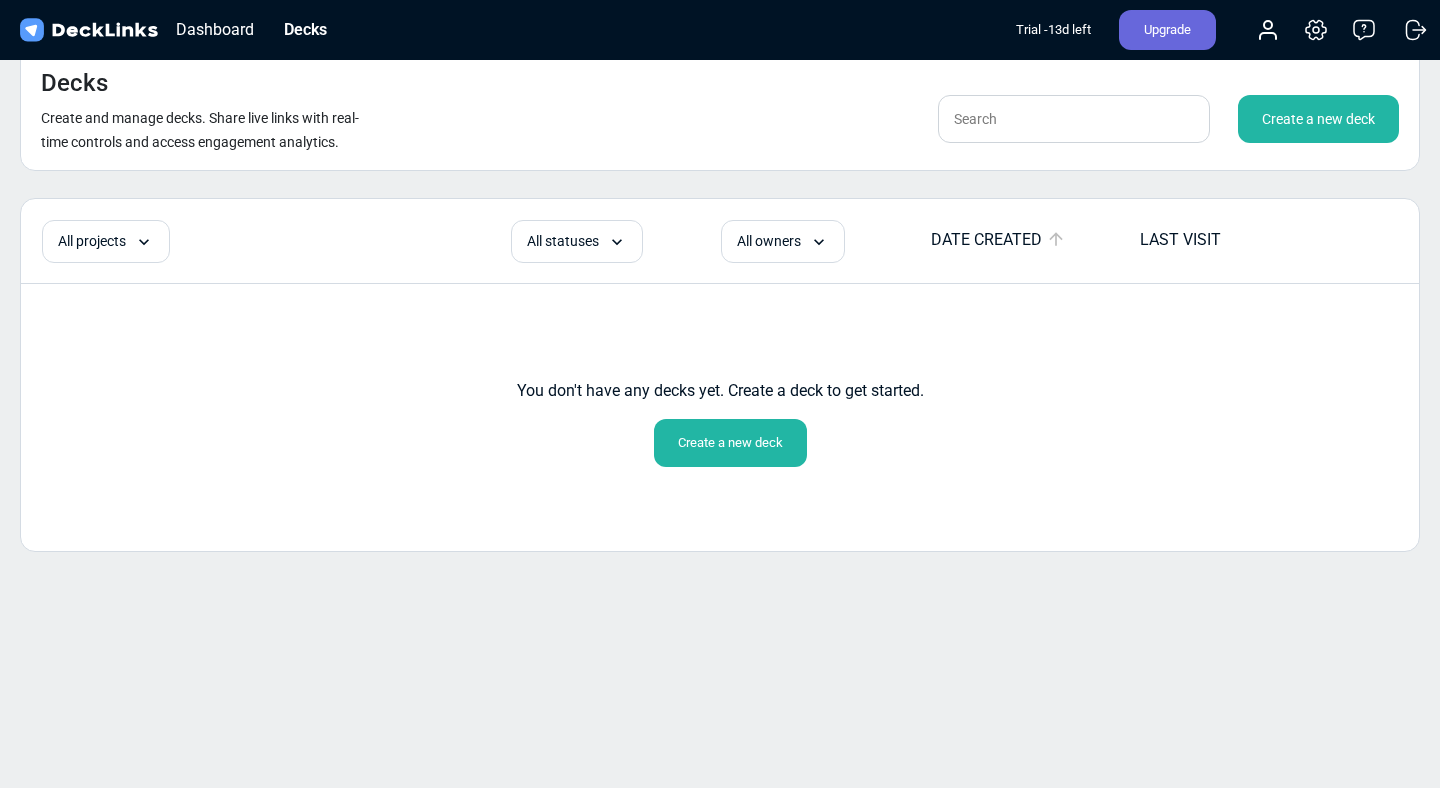click on "You don't have any decks yet. Create a deck to get started." at bounding box center (720, 399) 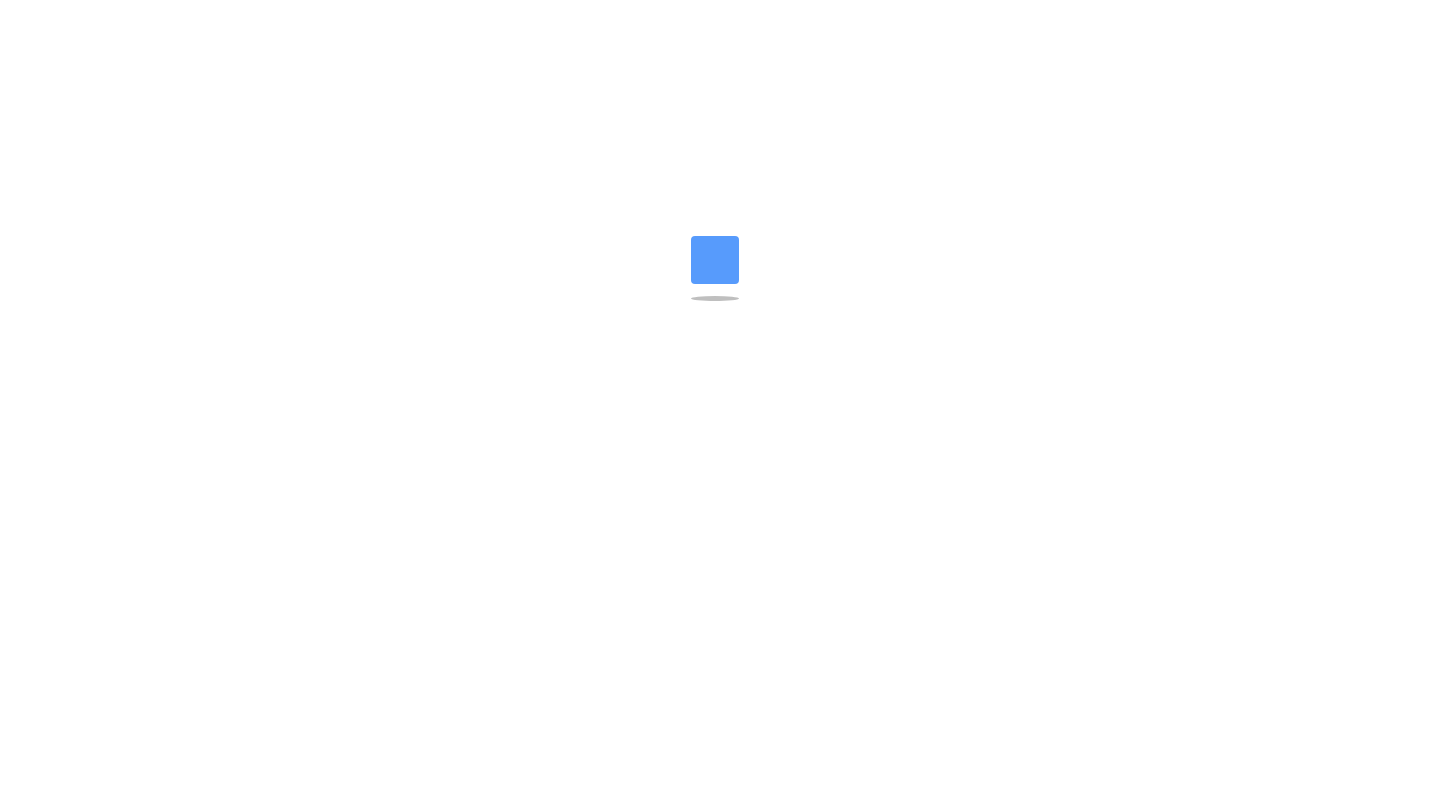 scroll, scrollTop: 0, scrollLeft: 0, axis: both 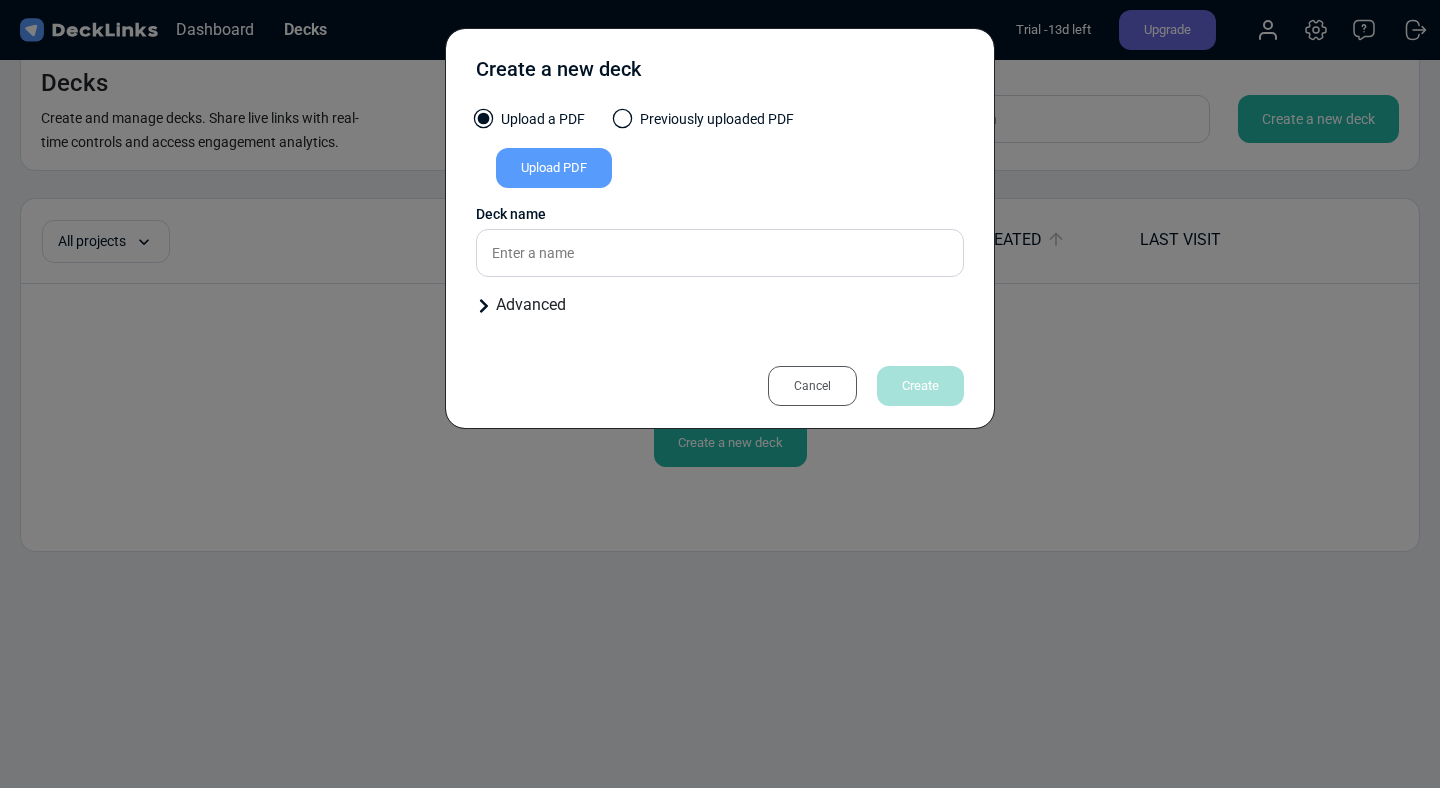click on "Cancel" at bounding box center (812, 386) 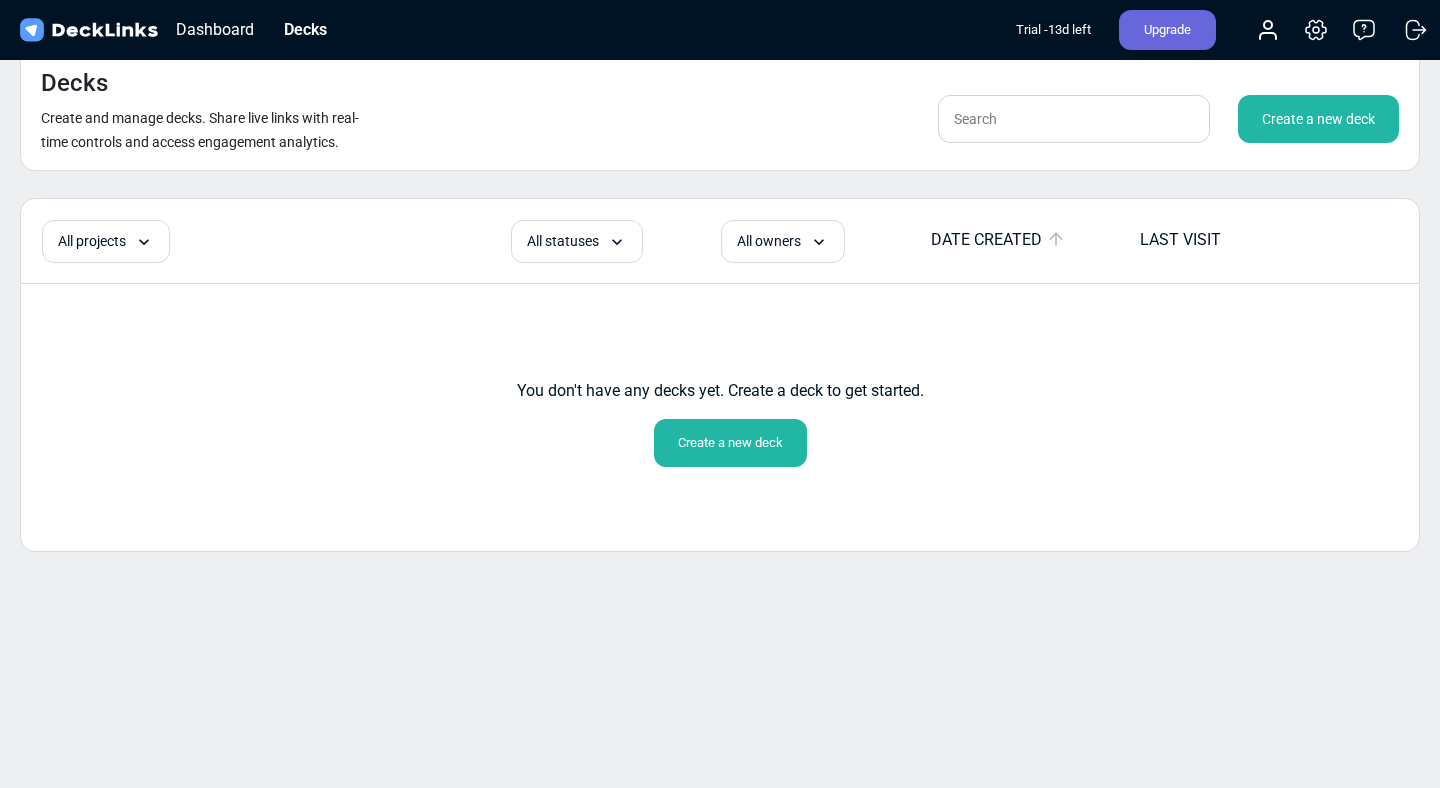 click on "You don't have any decks yet. Create a deck to get started. Create a new deck" at bounding box center [720, 399] 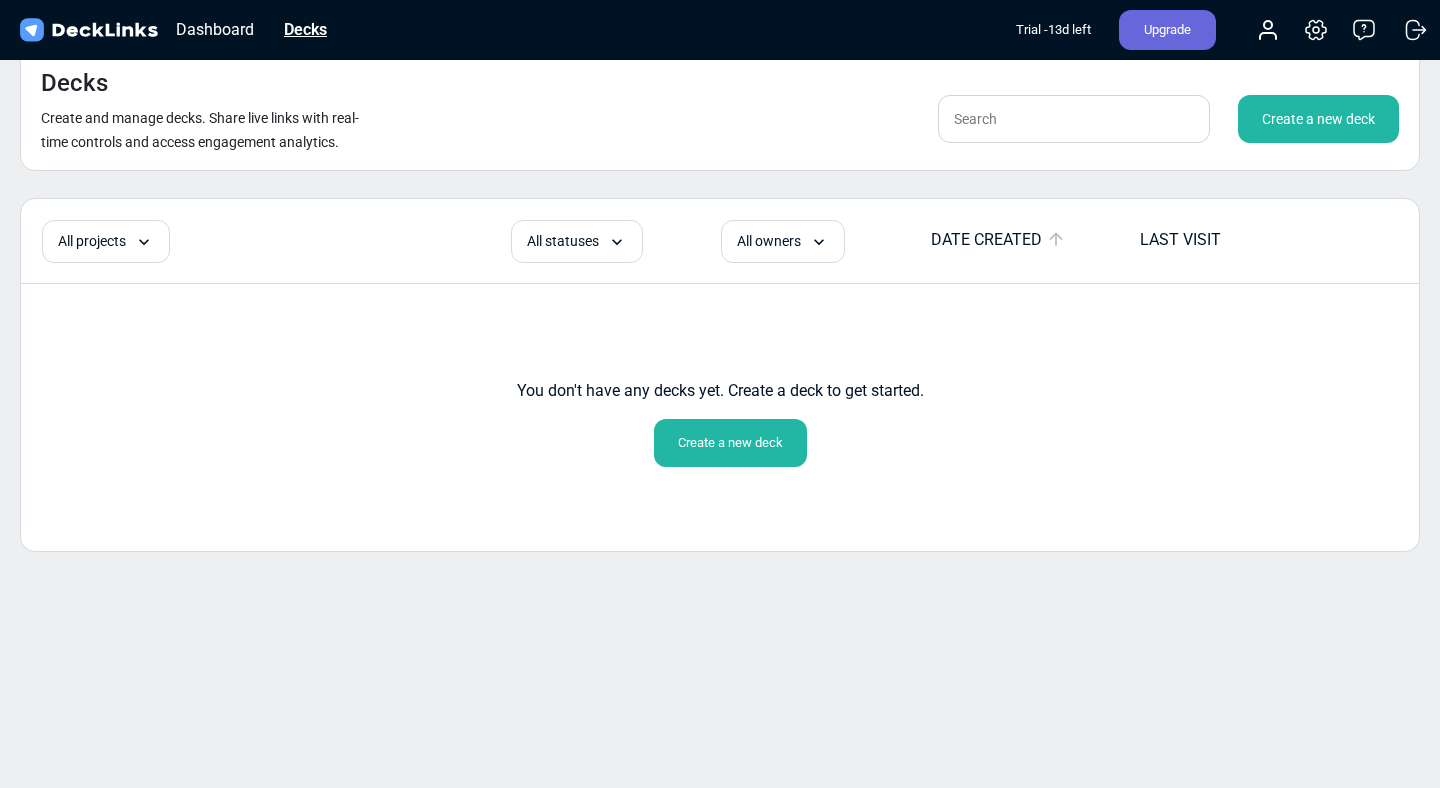 click on "Decks" at bounding box center (305, 29) 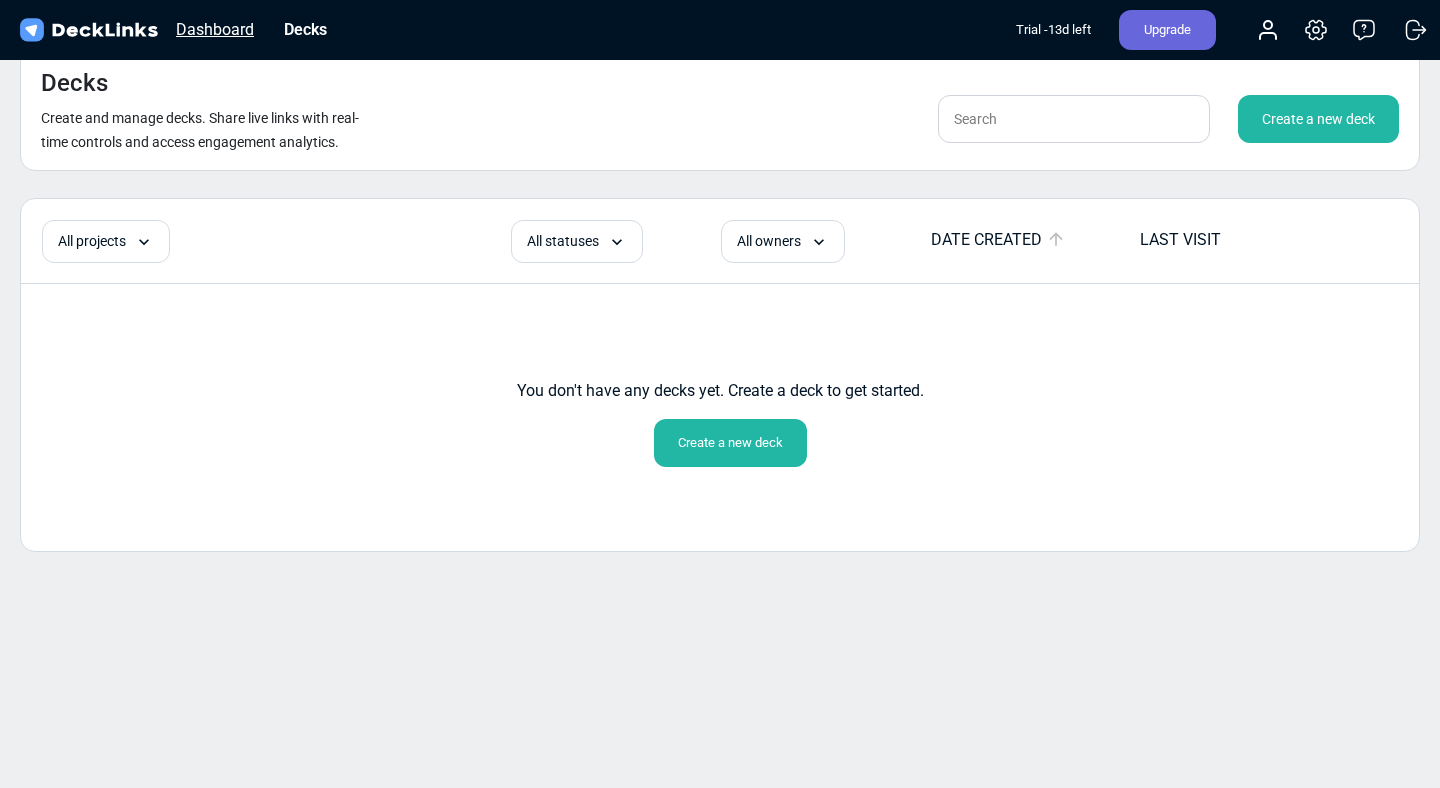 click on "Dashboard" at bounding box center [215, 29] 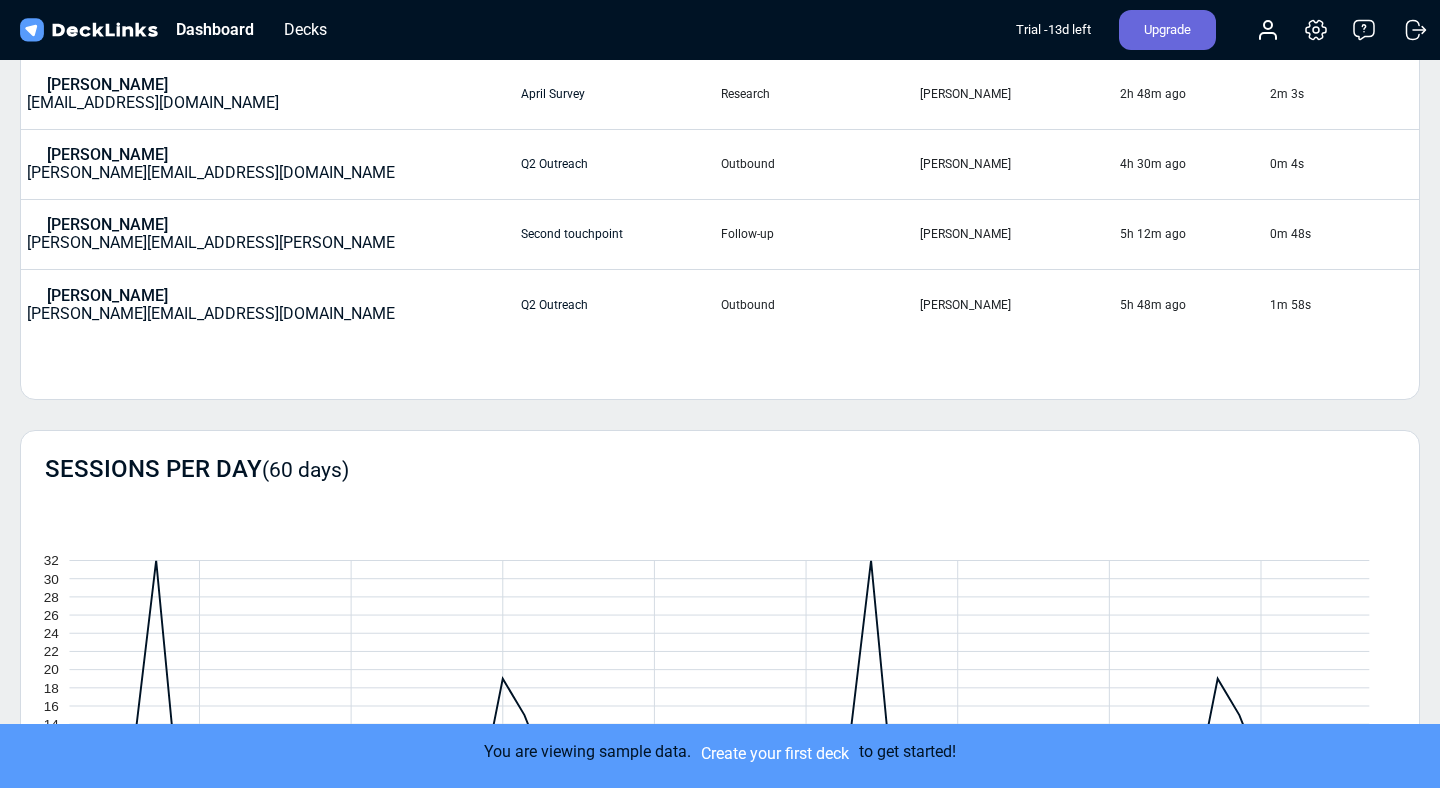 scroll, scrollTop: 0, scrollLeft: 0, axis: both 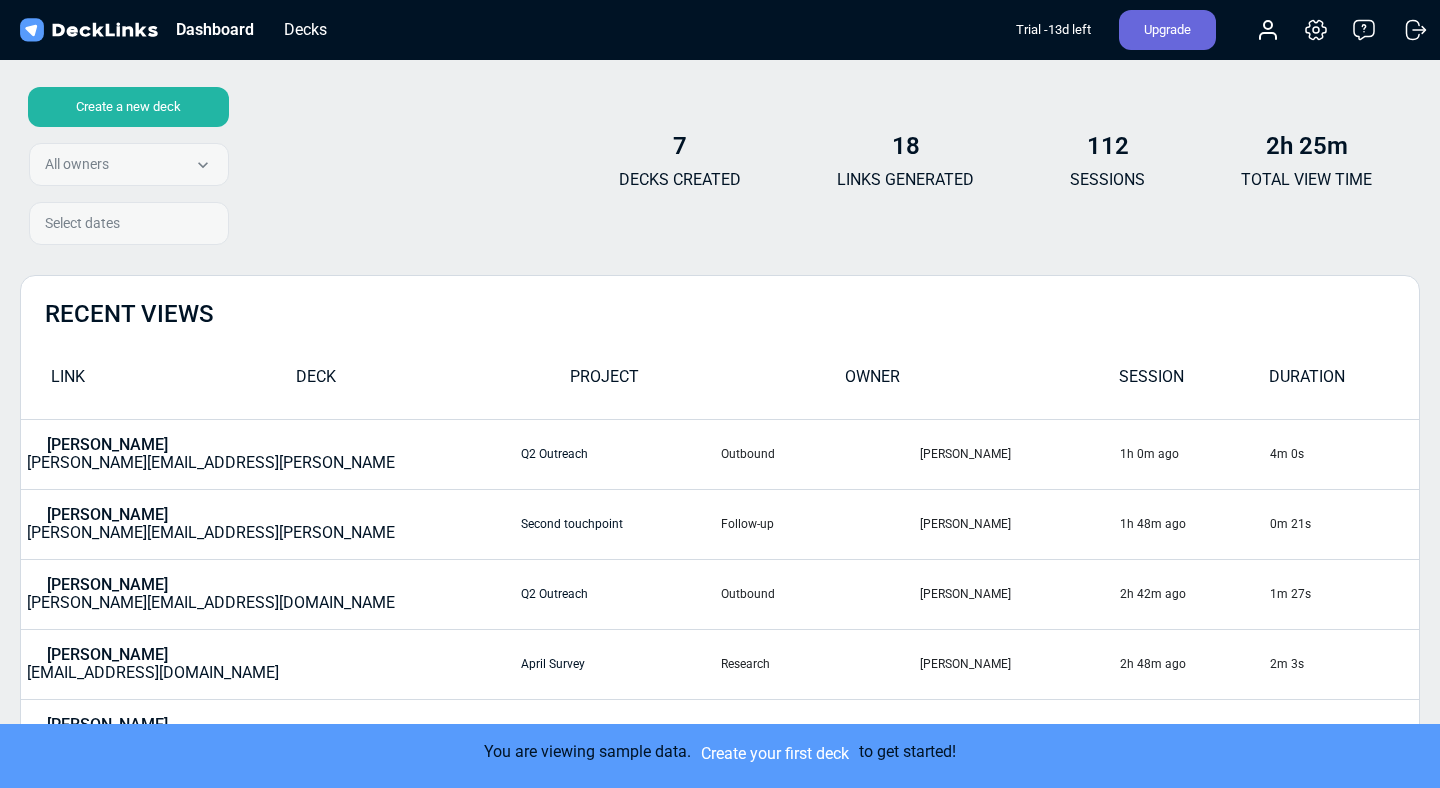 click on "Carl Jung carl.jung@pa.com" at bounding box center [270, 524] 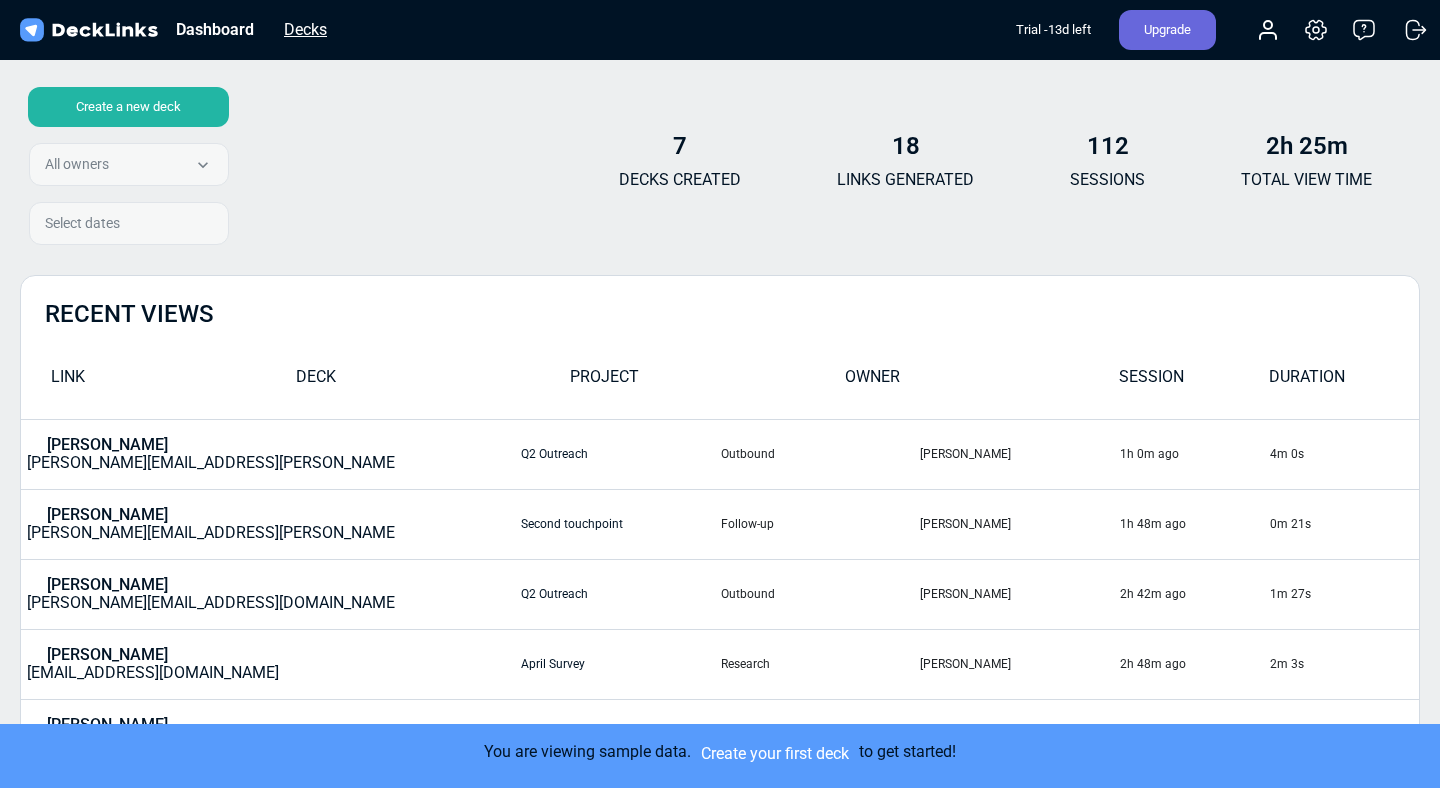 click on "Decks" at bounding box center (305, 29) 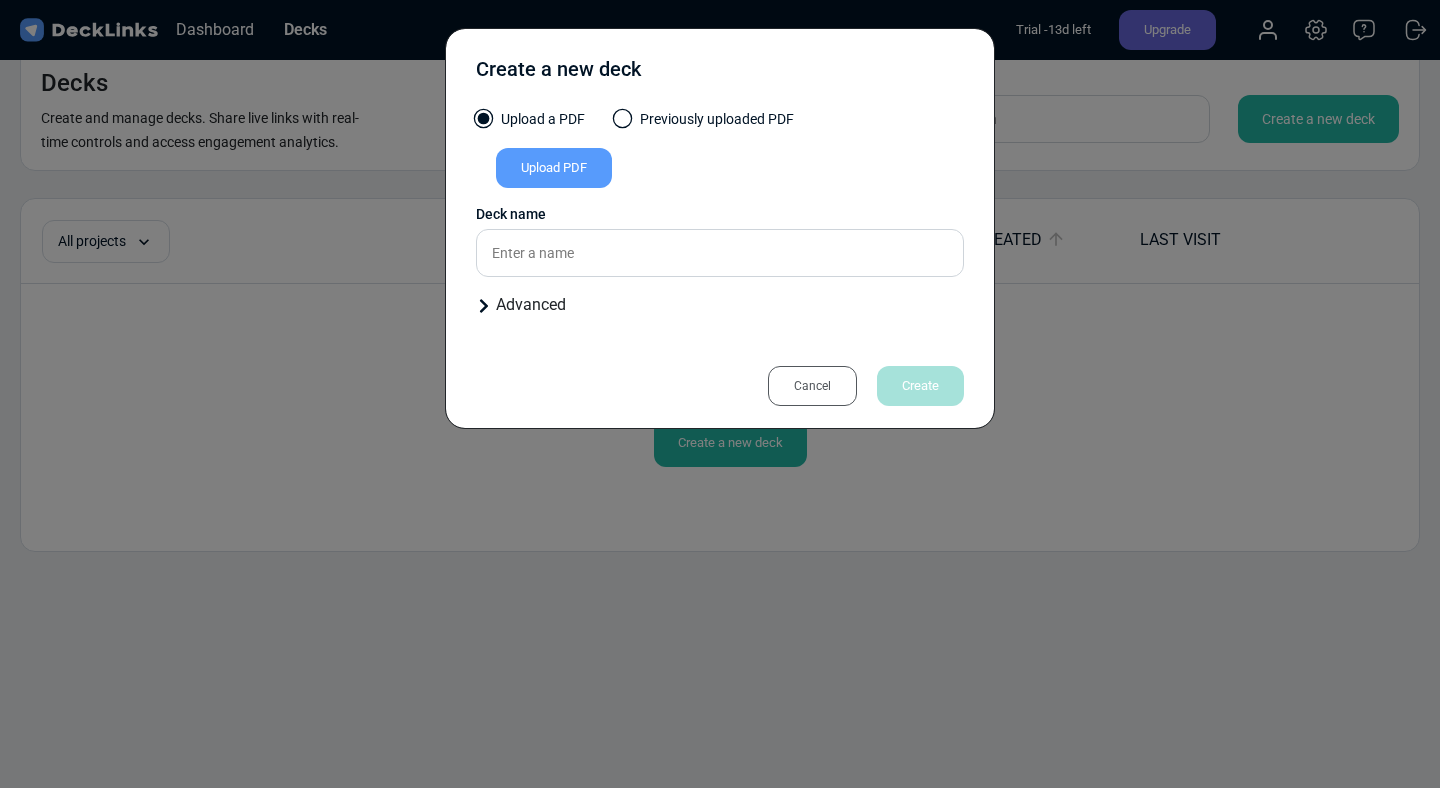 click on "Upload a PDF   Previously uploaded PDF" at bounding box center (720, 128) 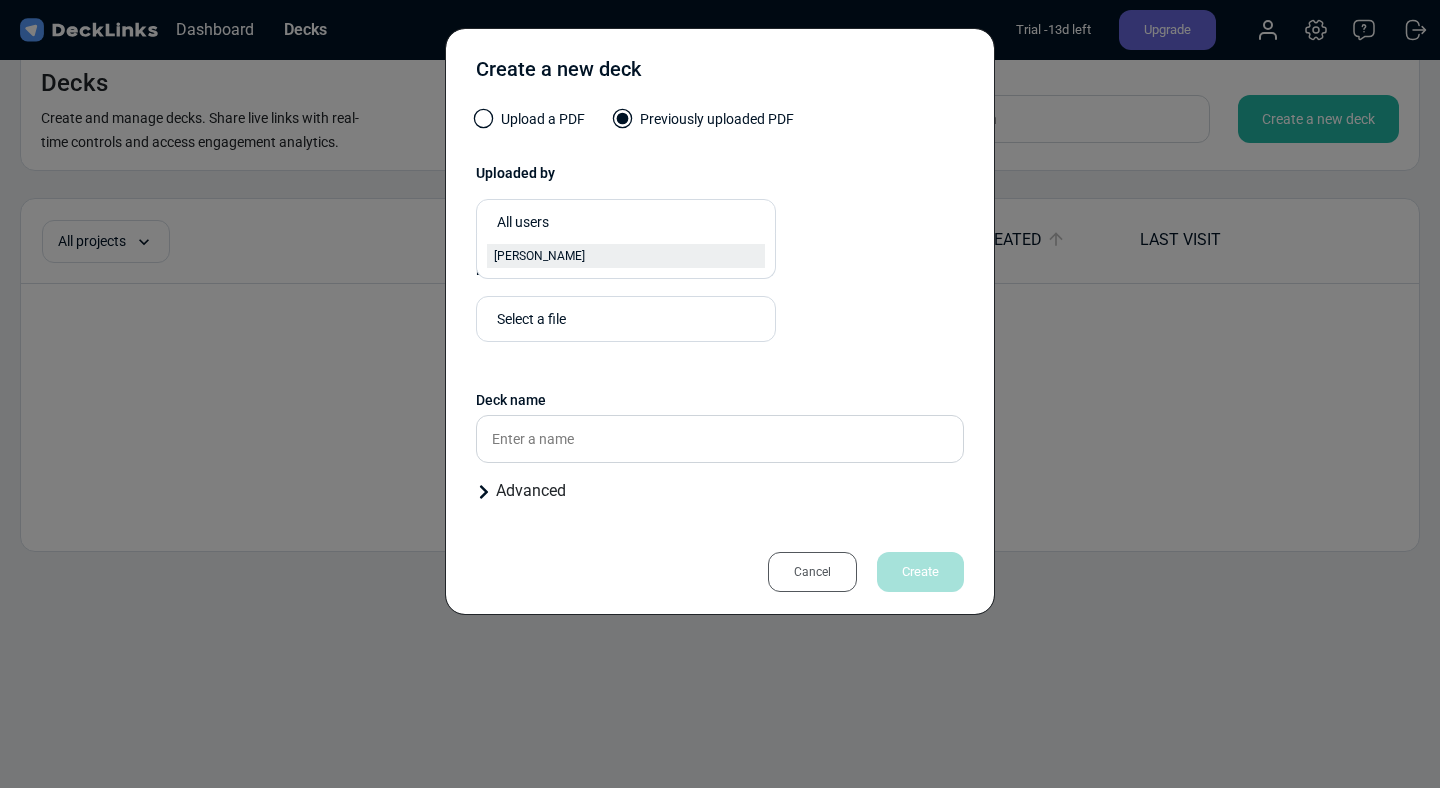 click on "[PERSON_NAME]" at bounding box center (539, 256) 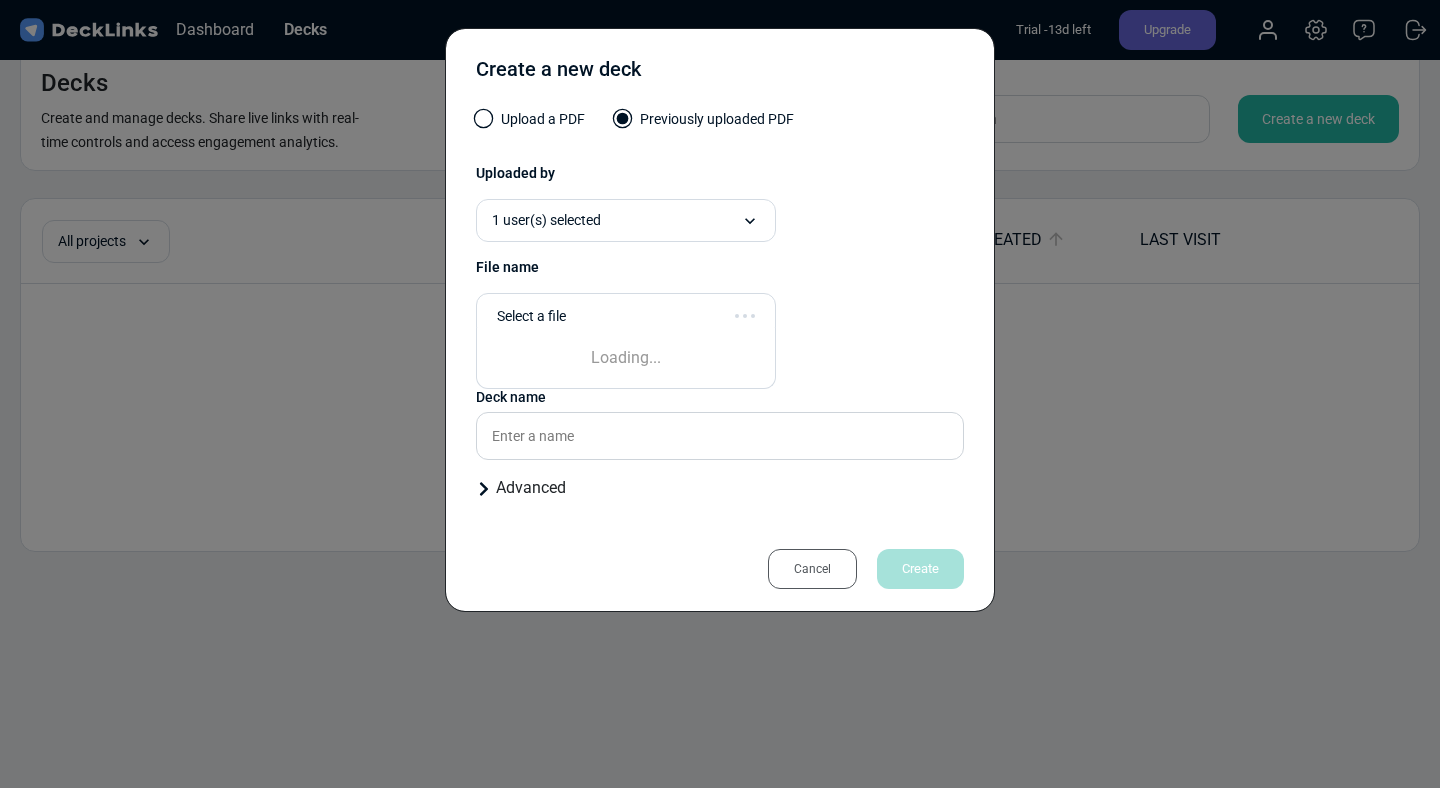 click on "Select a file" at bounding box center [621, 316] 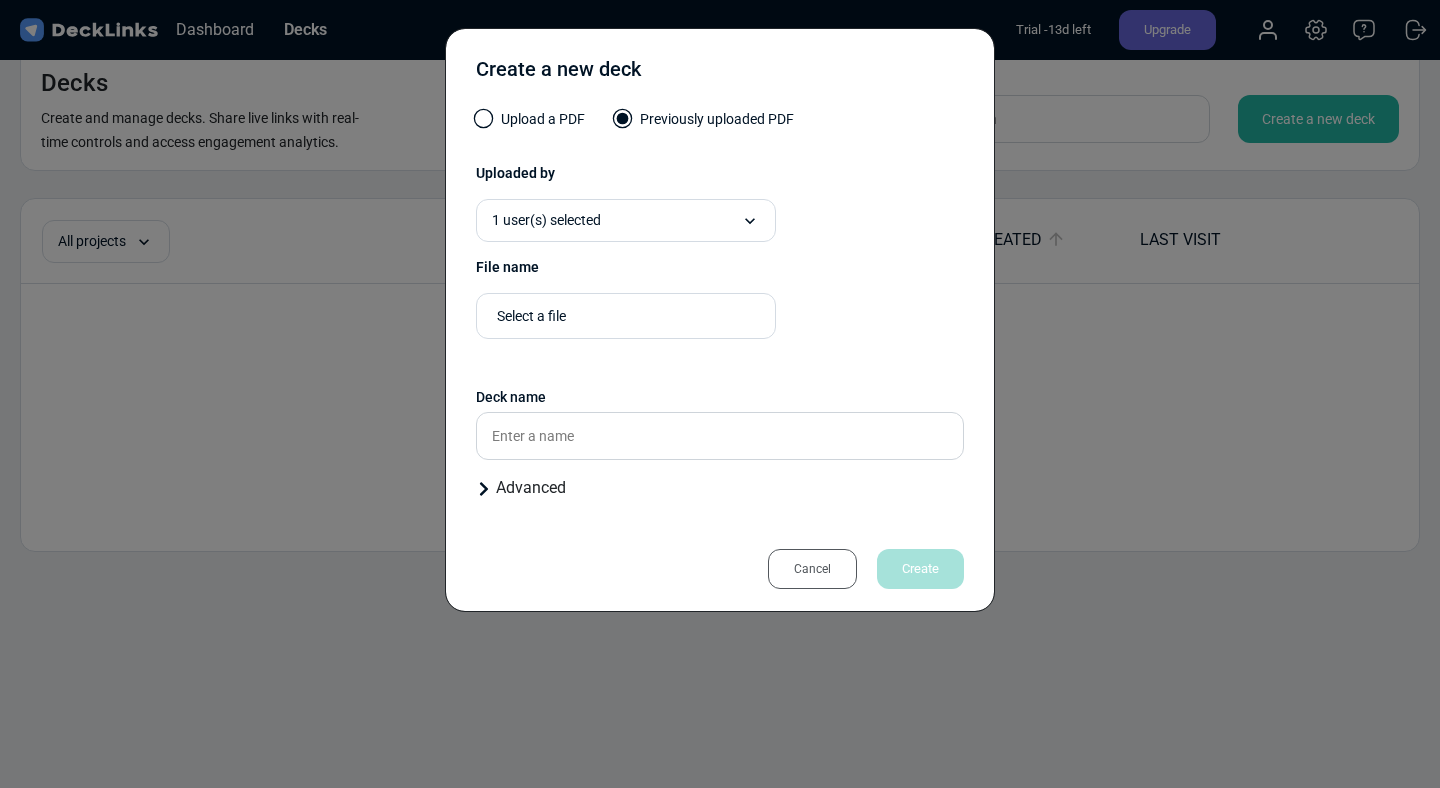 click on "Select a file" at bounding box center (631, 316) 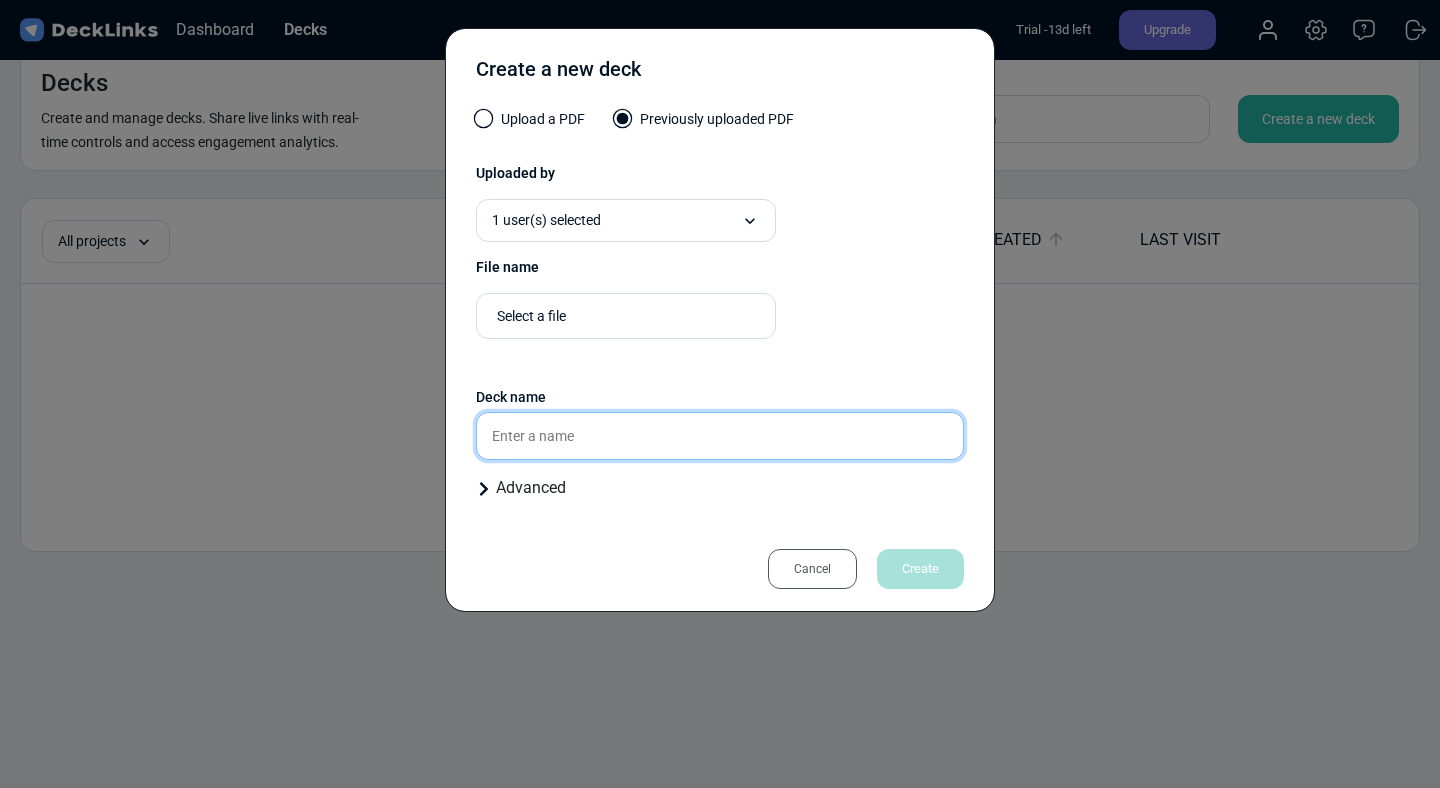 click at bounding box center [720, 436] 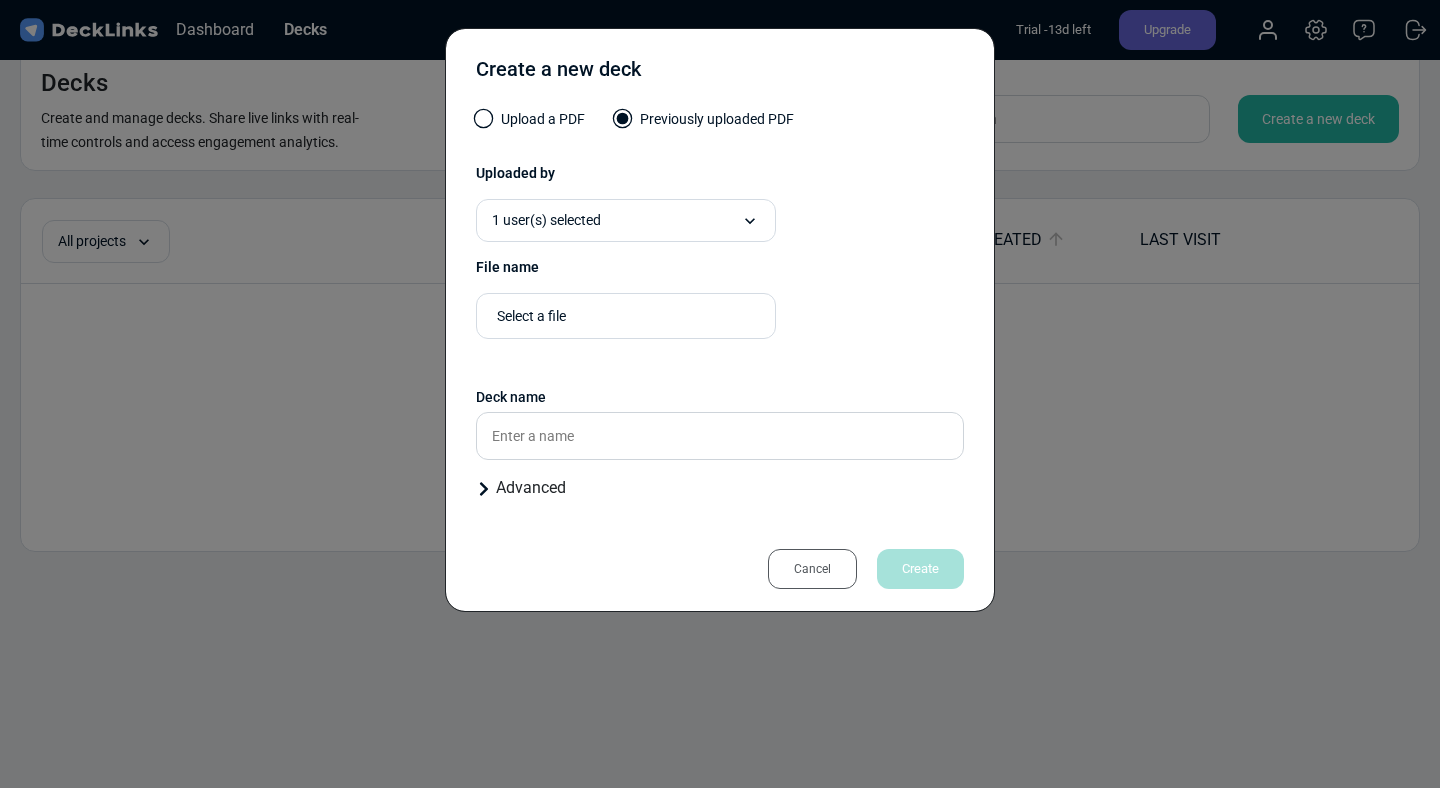 click on "Advanced" at bounding box center [720, 488] 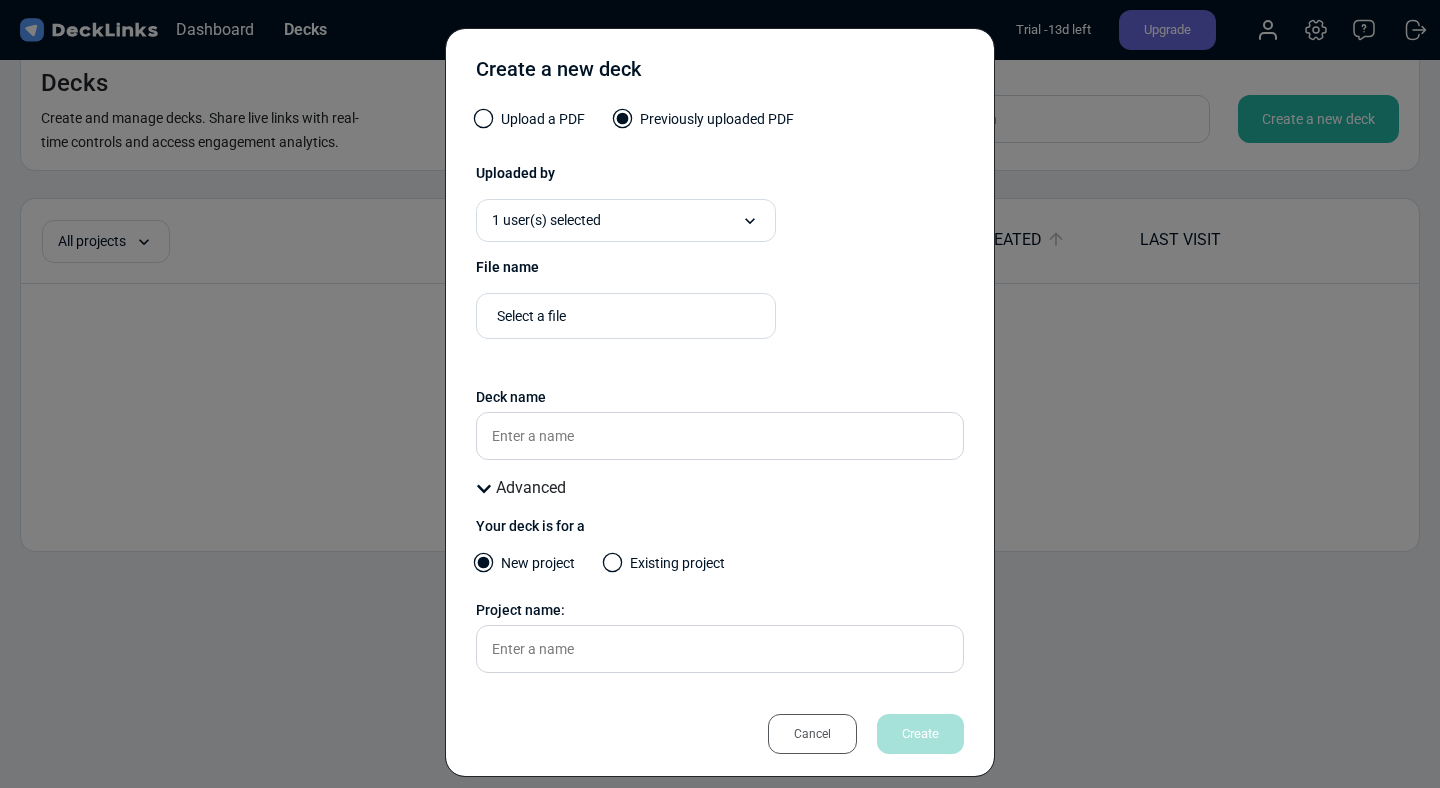 click on "Deck name" at bounding box center (720, 397) 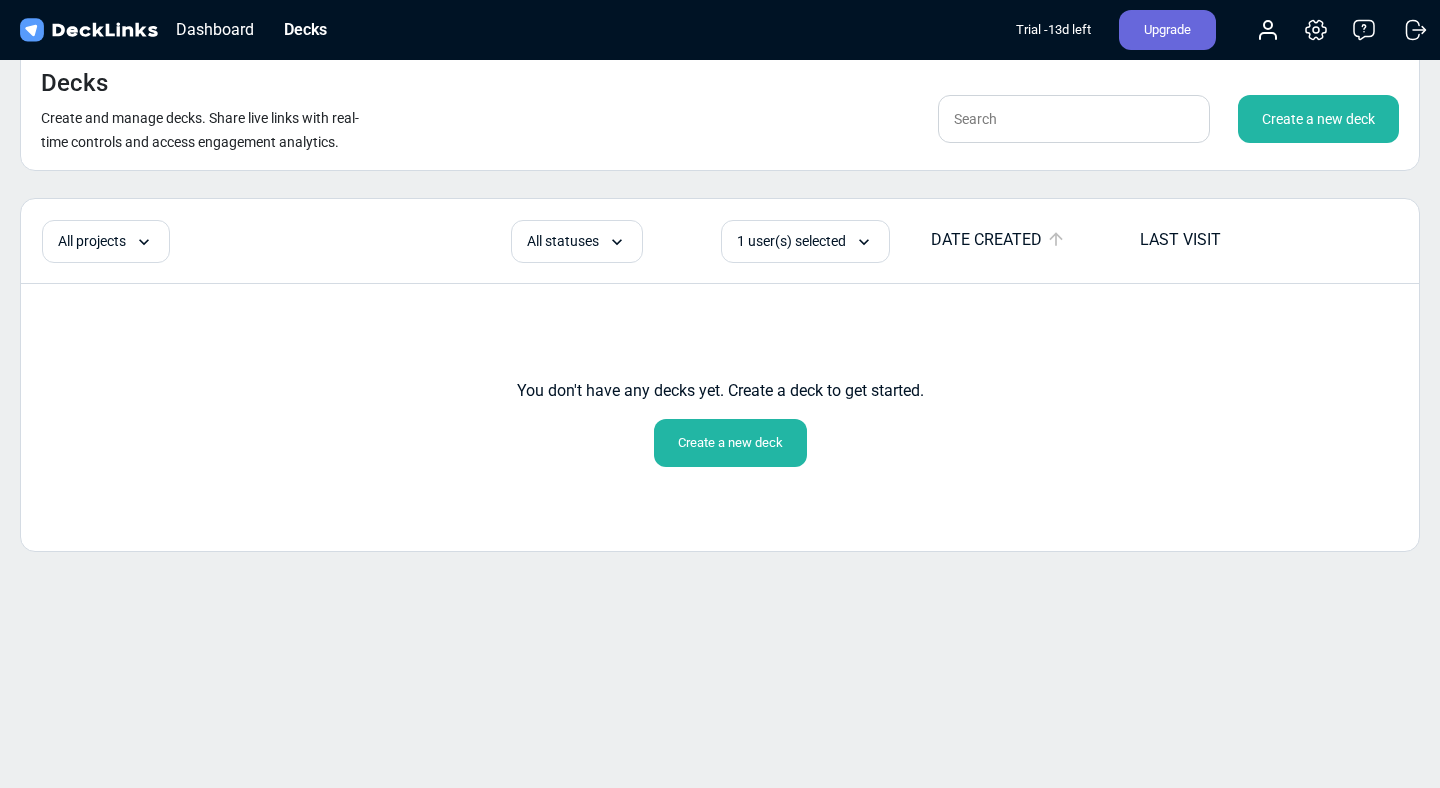 click on "Create a new deck" at bounding box center (730, 443) 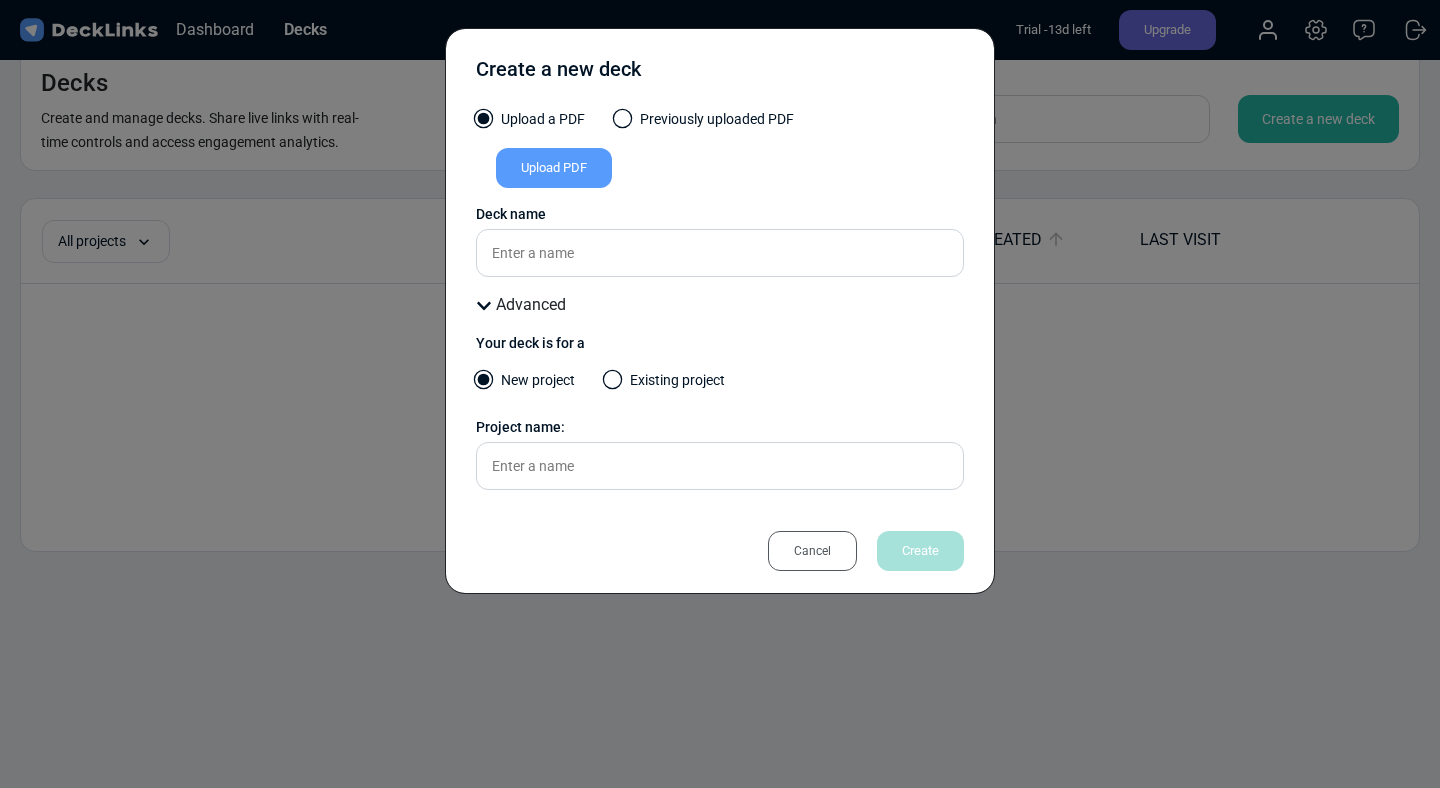 click on "Upload PDF" at bounding box center [720, 172] 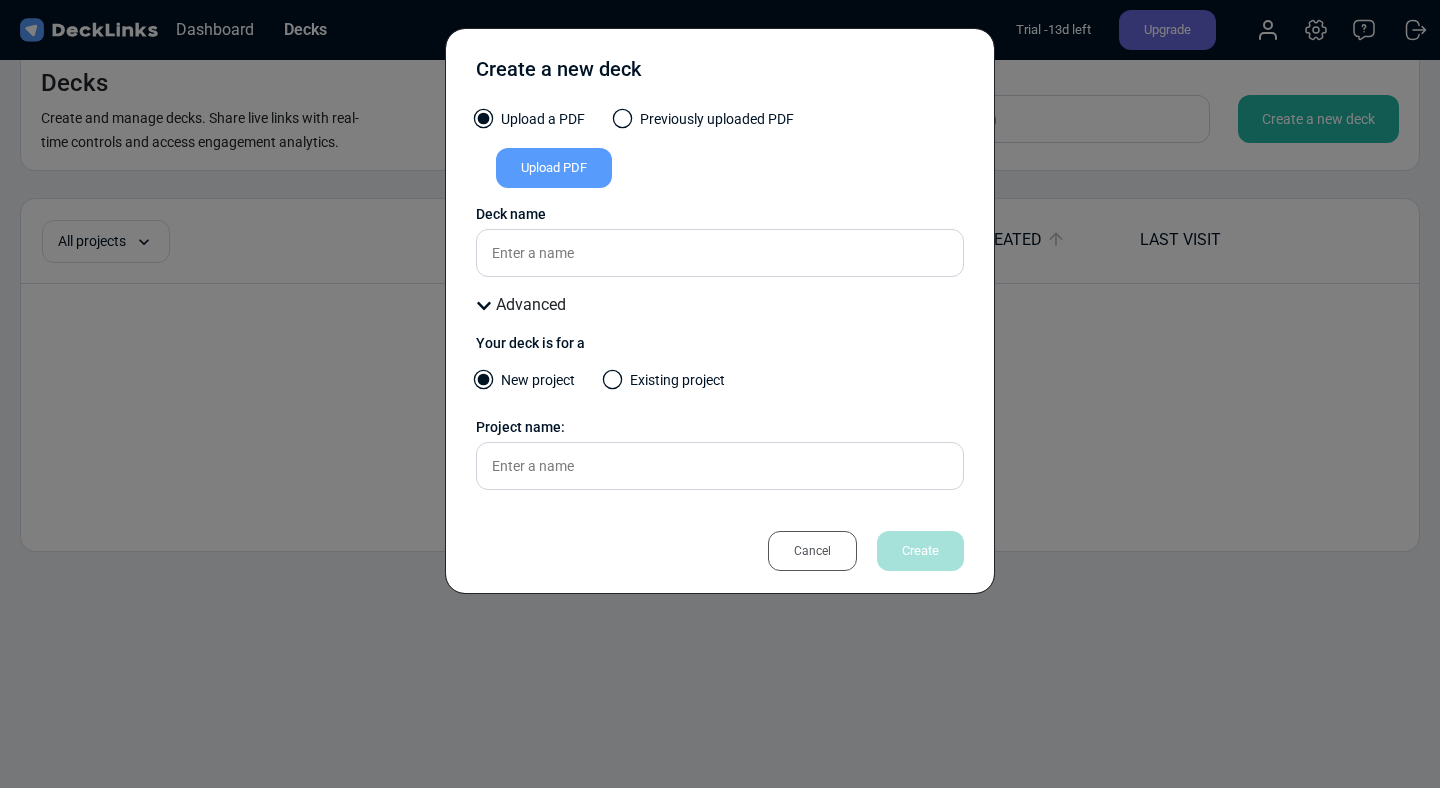 click on "Upload PDF" at bounding box center [554, 168] 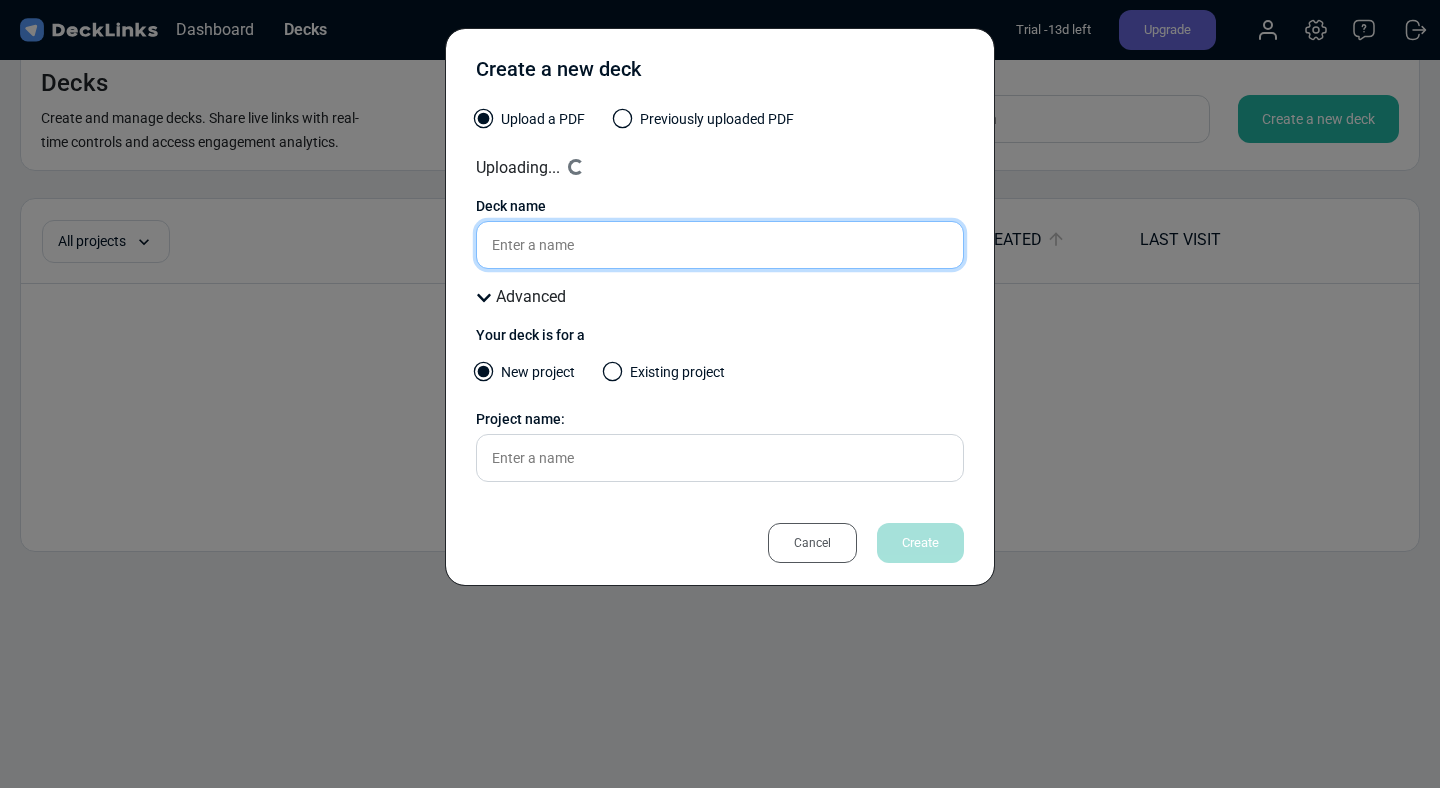 click at bounding box center [720, 245] 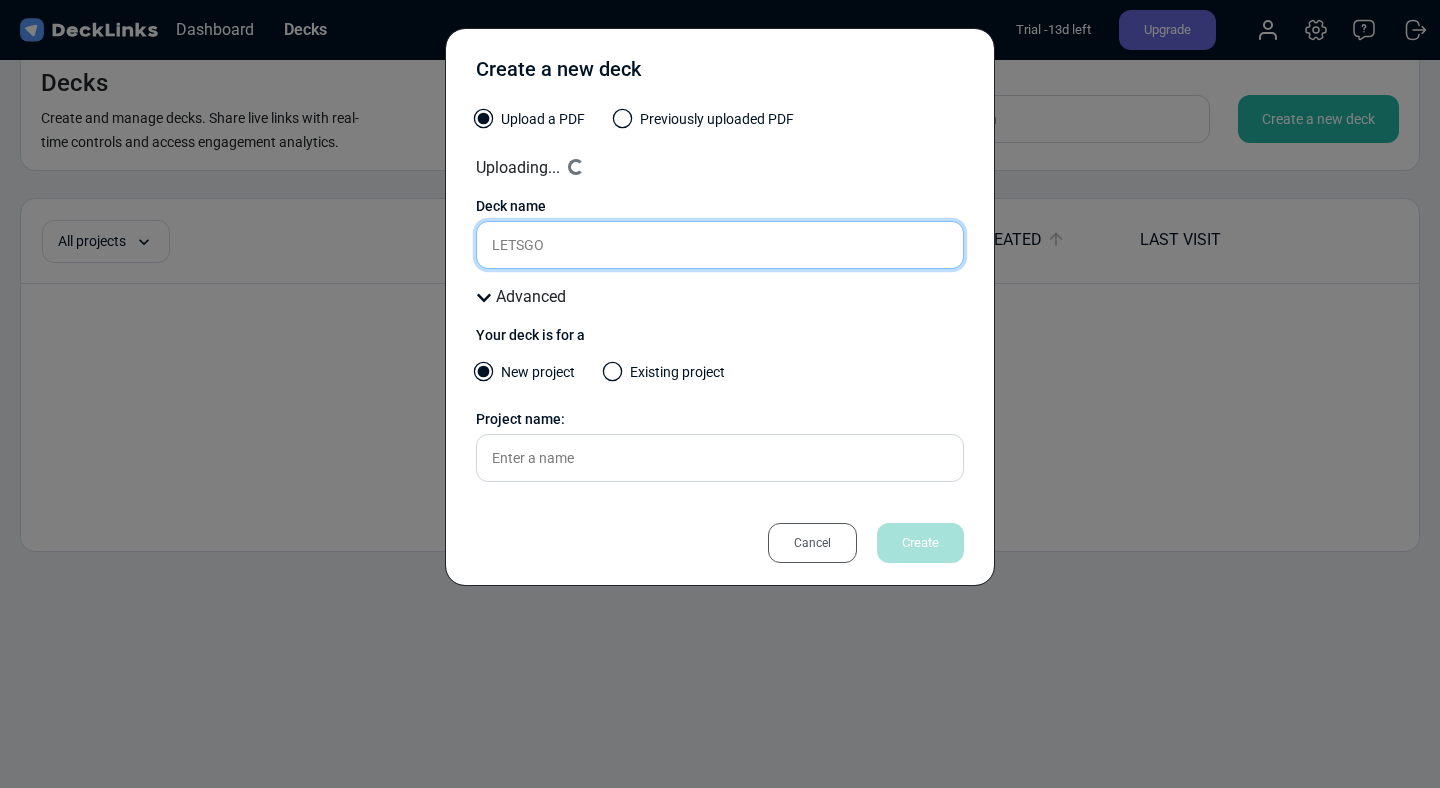 type on "LETSGO" 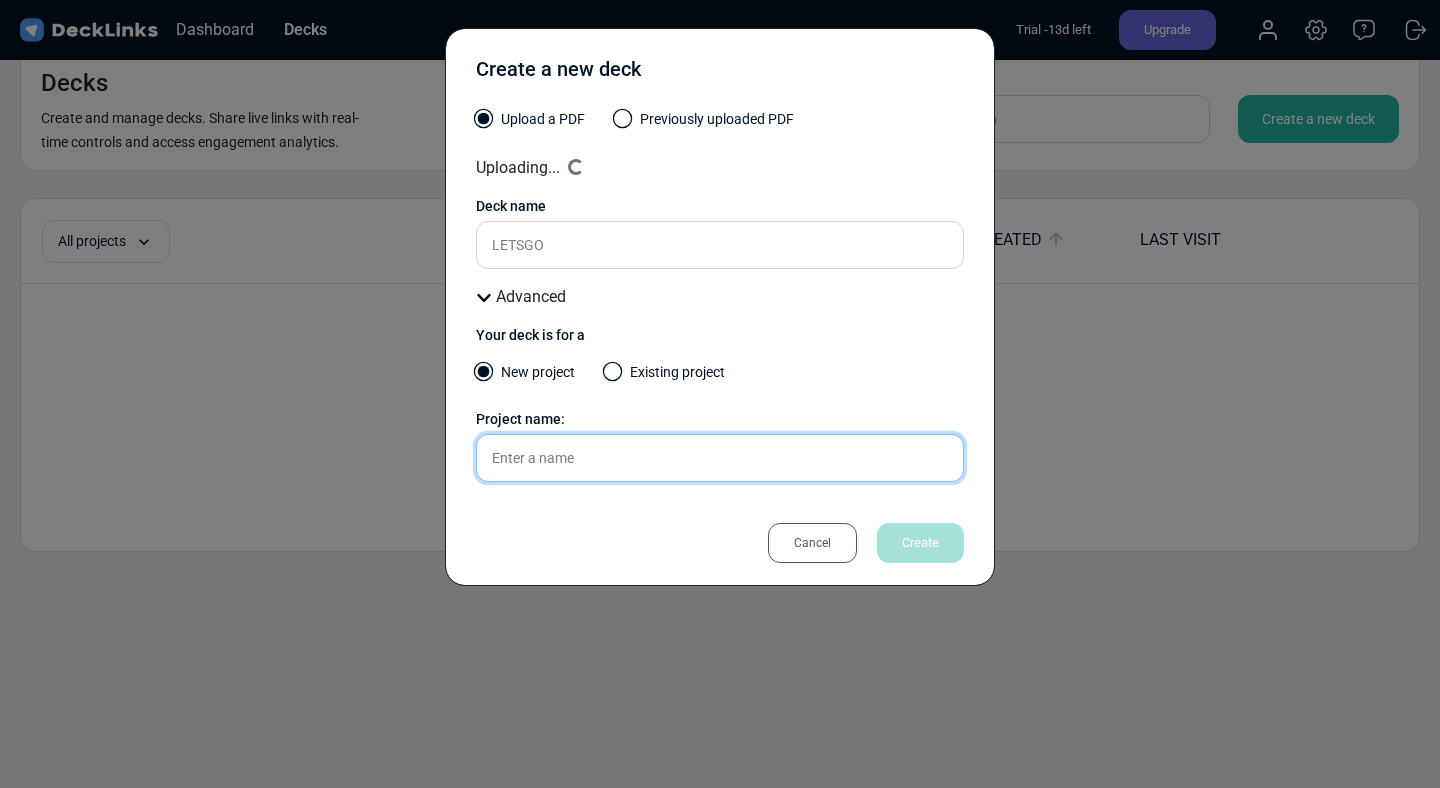 click at bounding box center [720, 458] 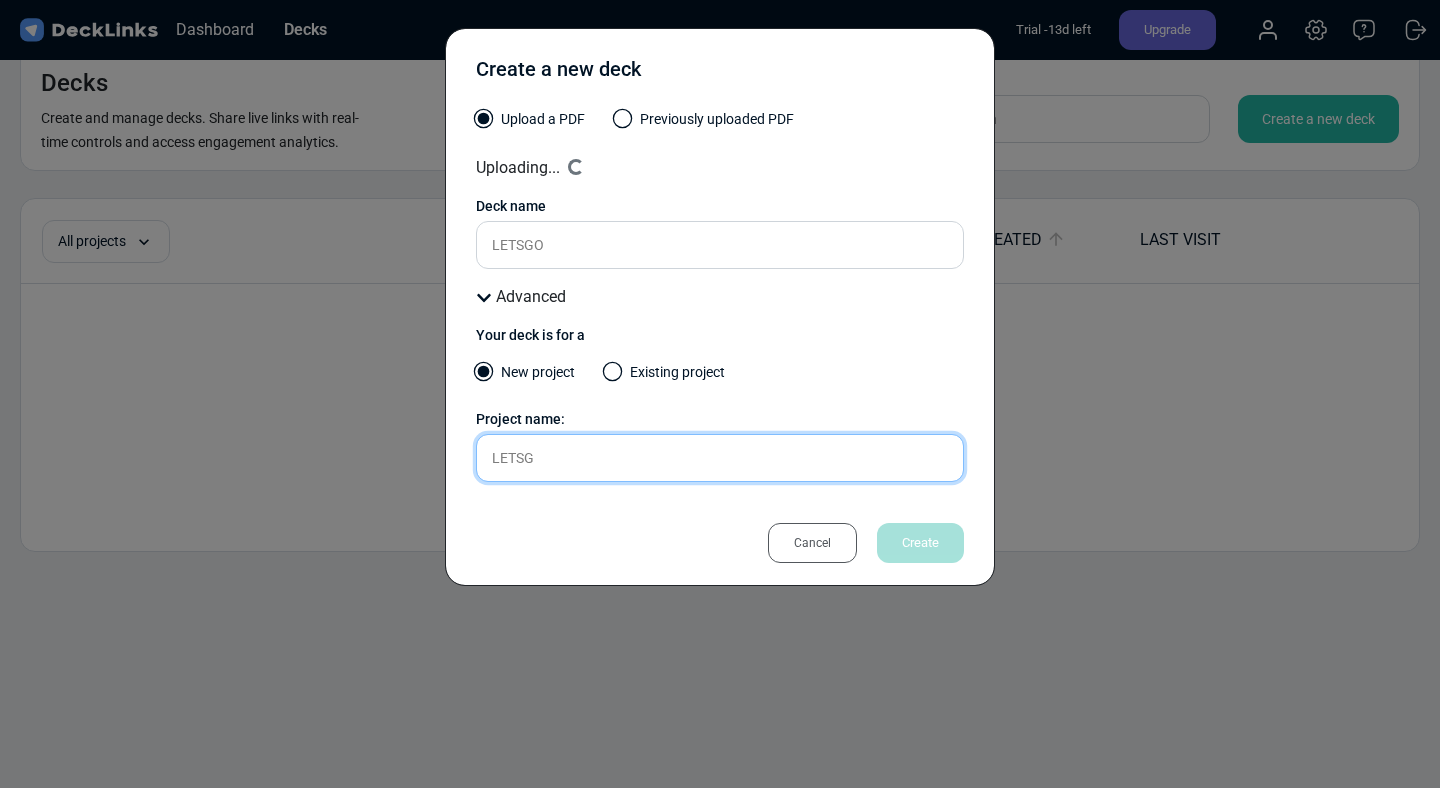 type on "LETSGO" 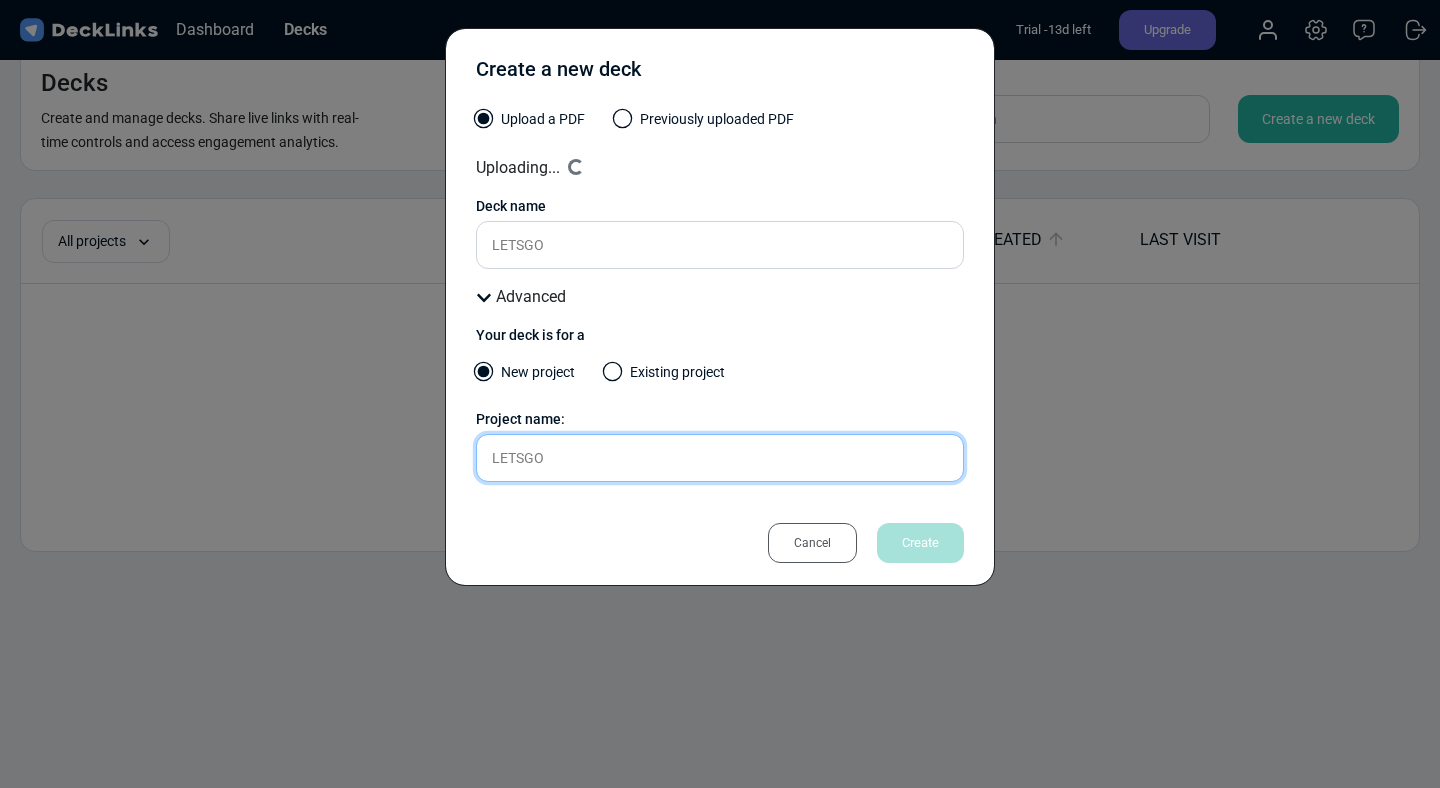 click on "LETSGO" at bounding box center [720, 458] 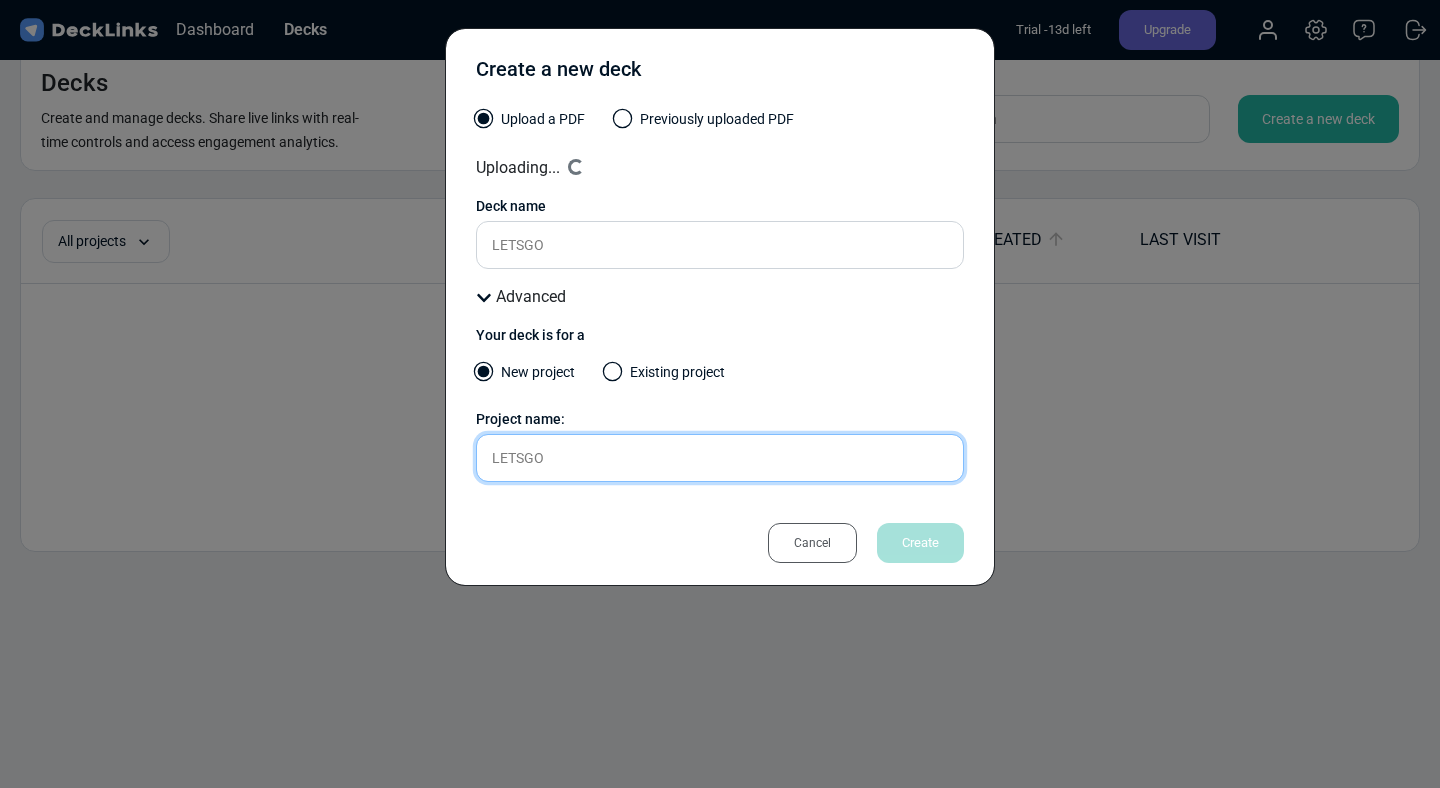 click on "Create a new deck   Upload a PDF   Previously uploaded PDF Uploading... Loading... Uploaded by All users All users Shay Priel File name Select a file Presentation files must be PDF format. Deck name LETSGO   Advanced Your deck is for a   New project   Existing project Project name: LETSGO Please enter a name. Cancel Create" at bounding box center (720, 394) 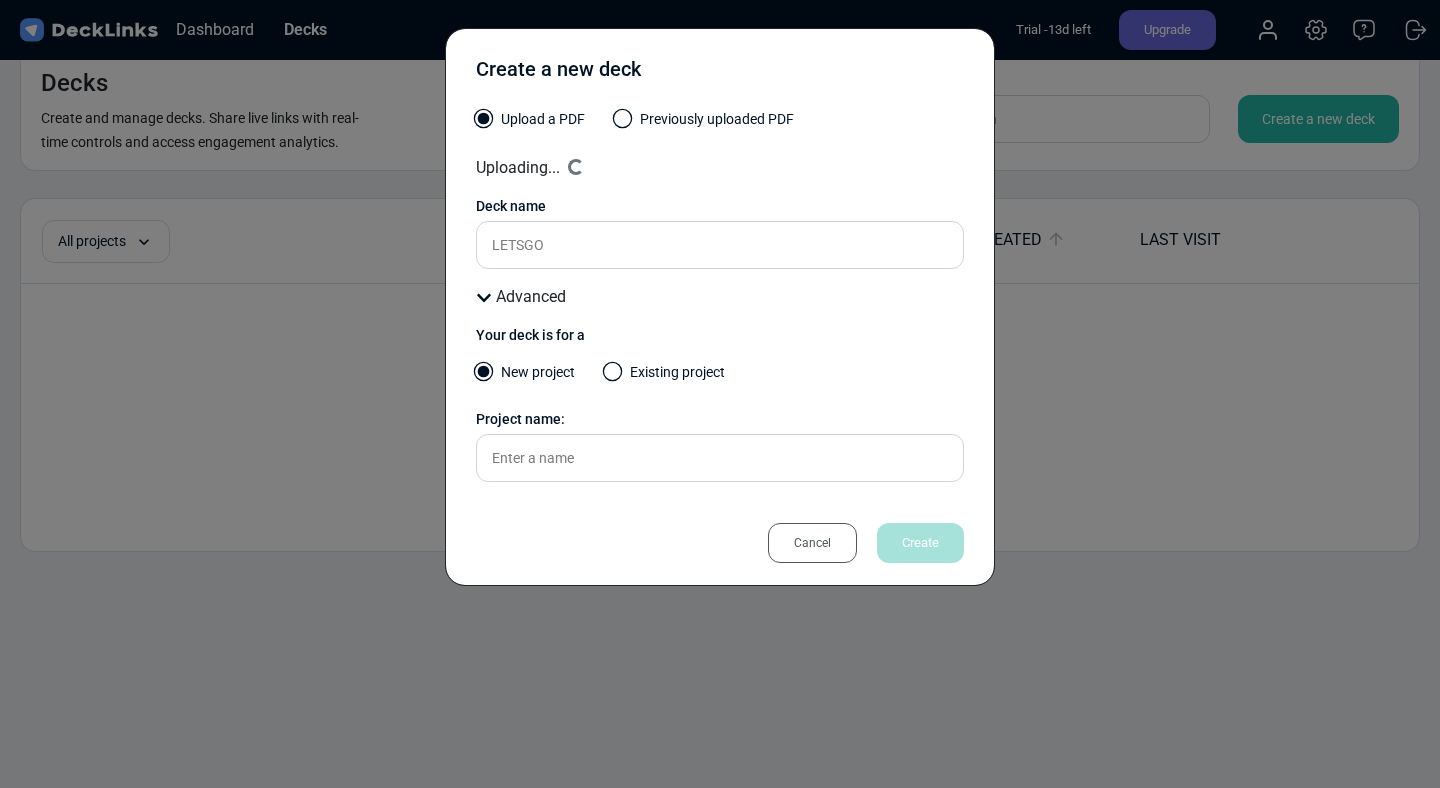 click on "Advanced" at bounding box center (720, 297) 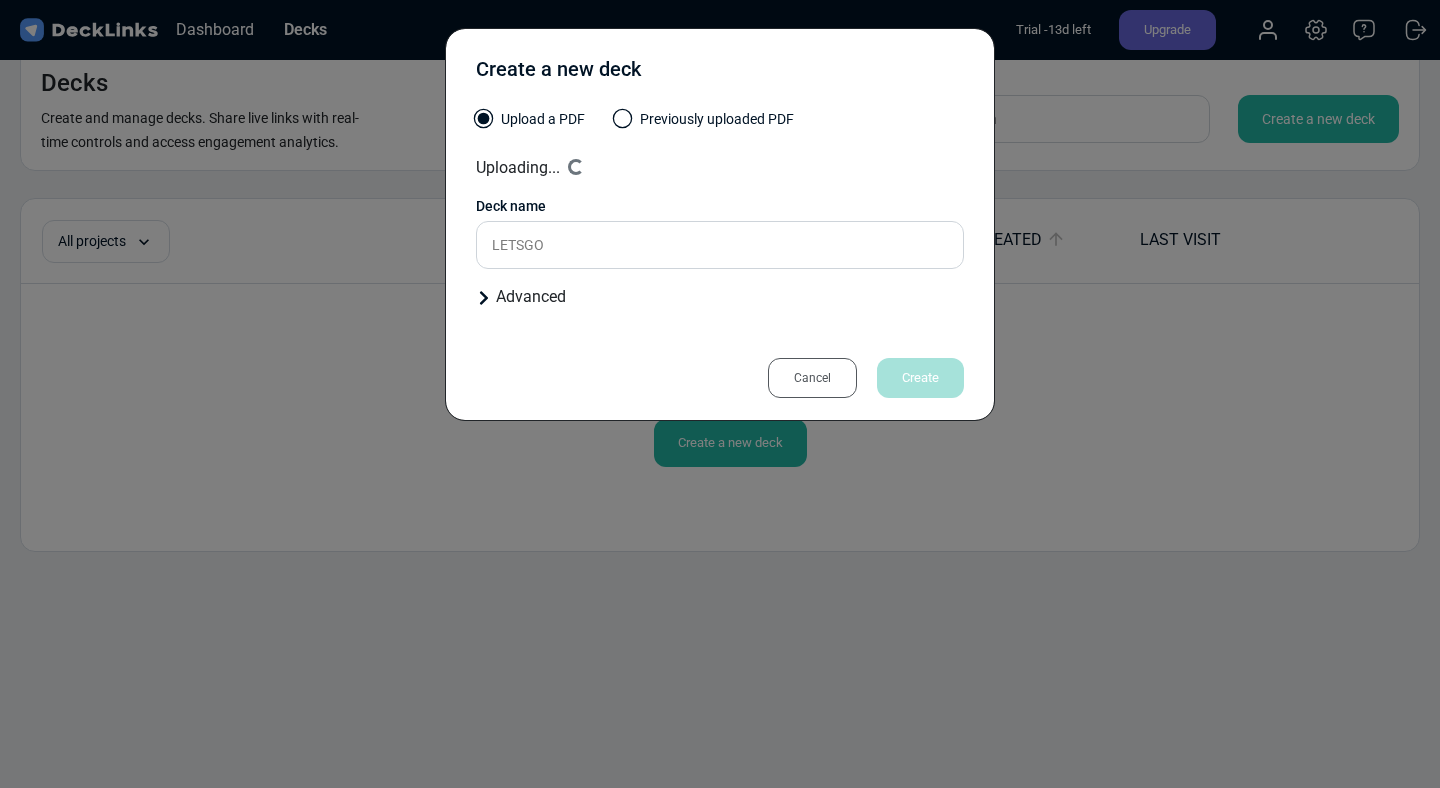 click on "Cancel Create" at bounding box center (720, 378) 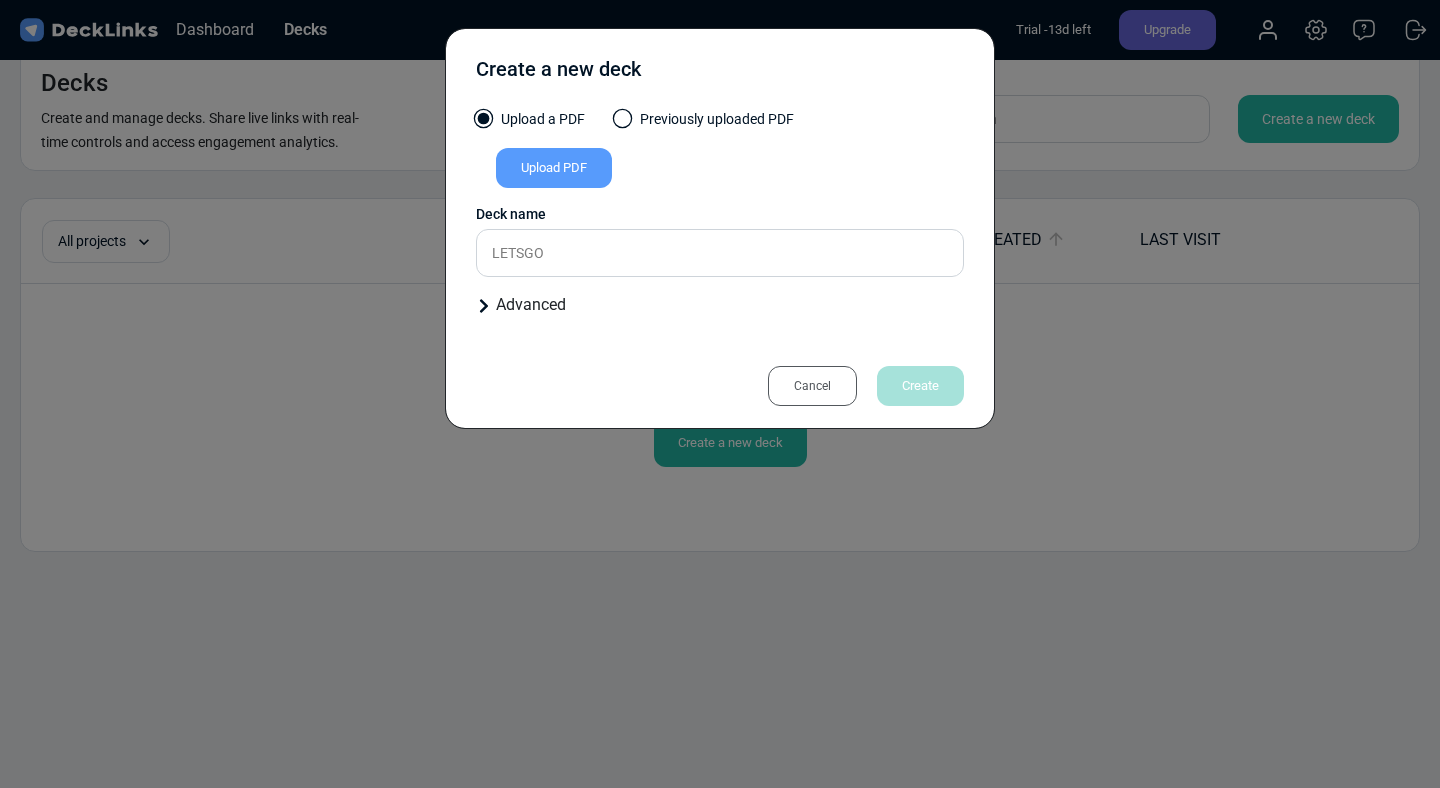 click on "Advanced" at bounding box center (720, 305) 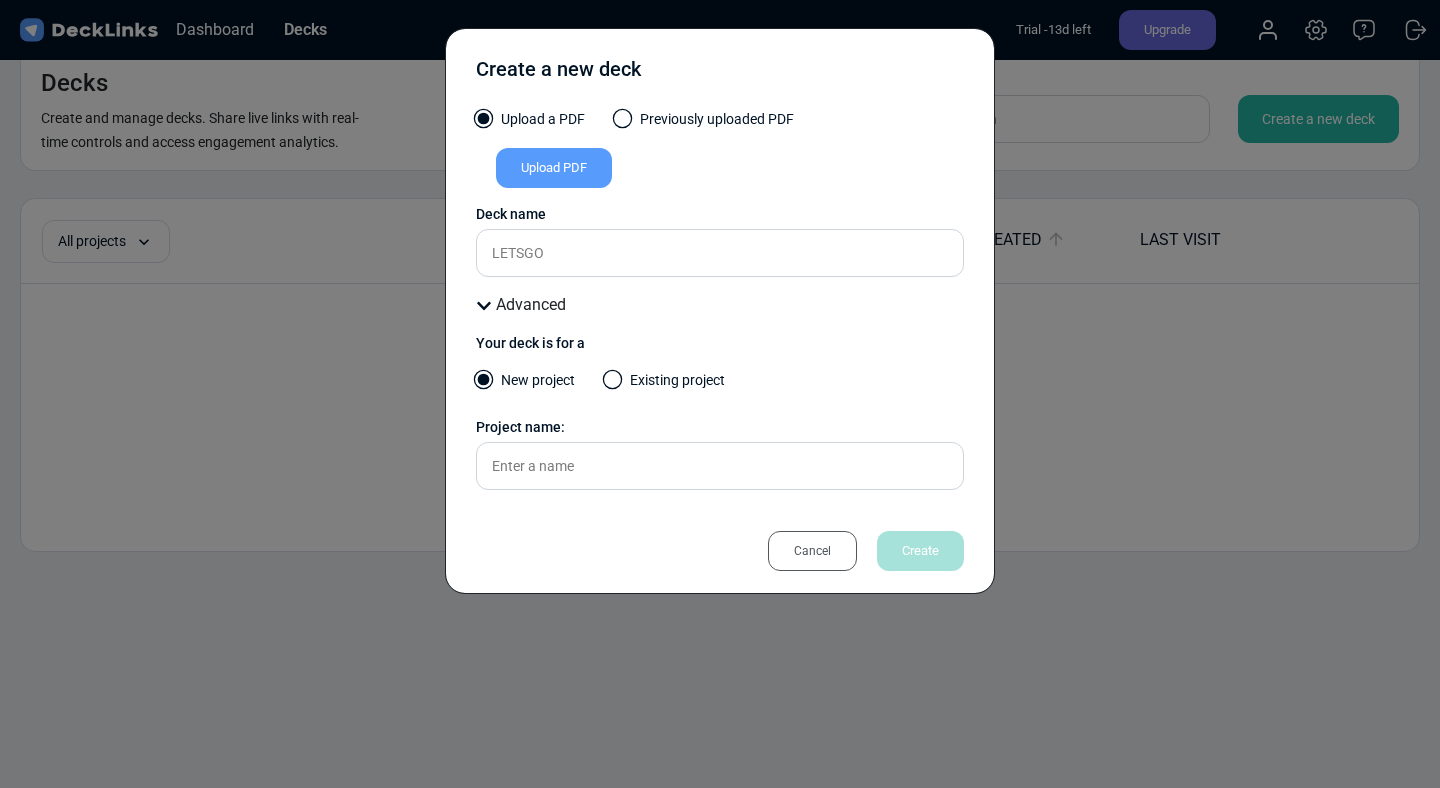 click on "Cancel" at bounding box center [812, 551] 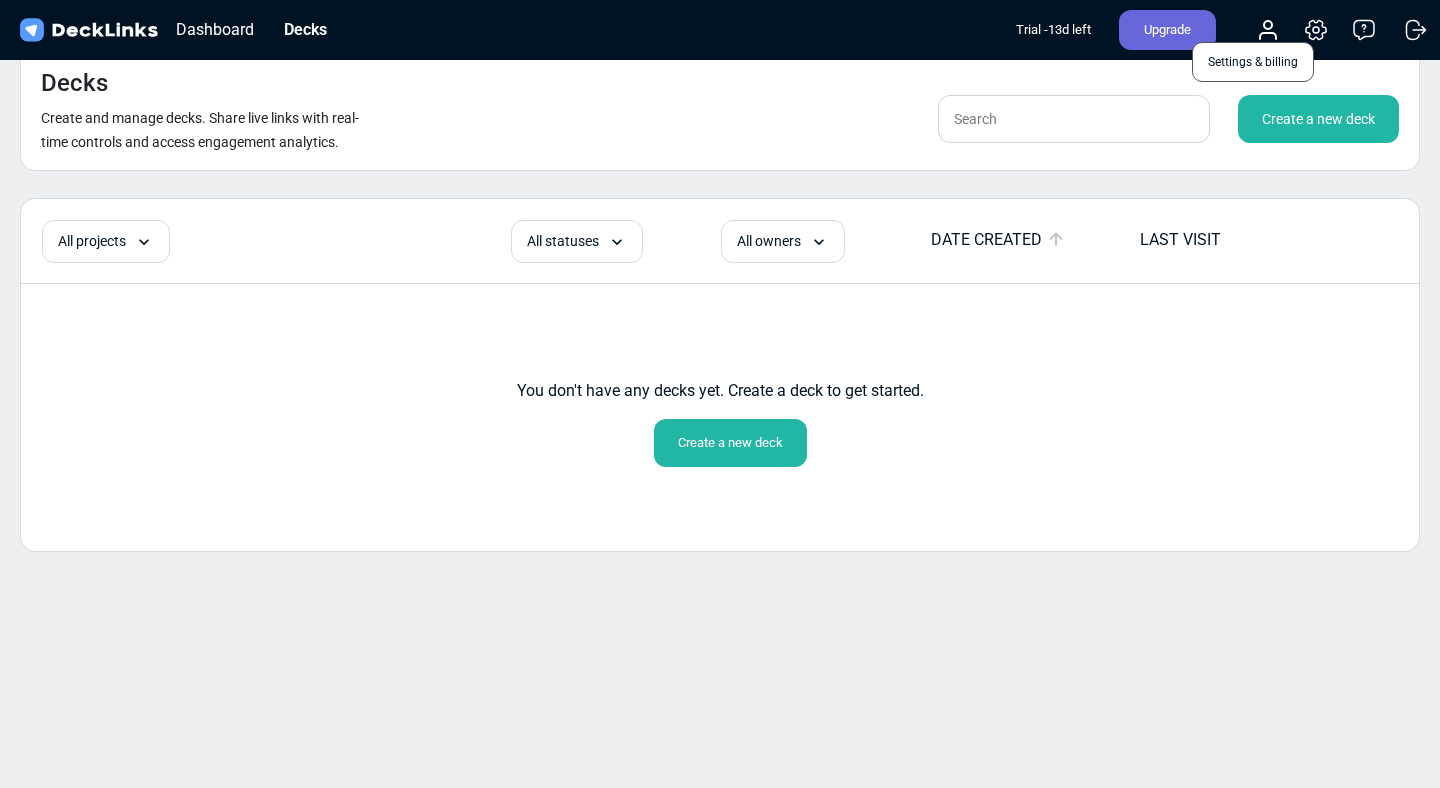 click 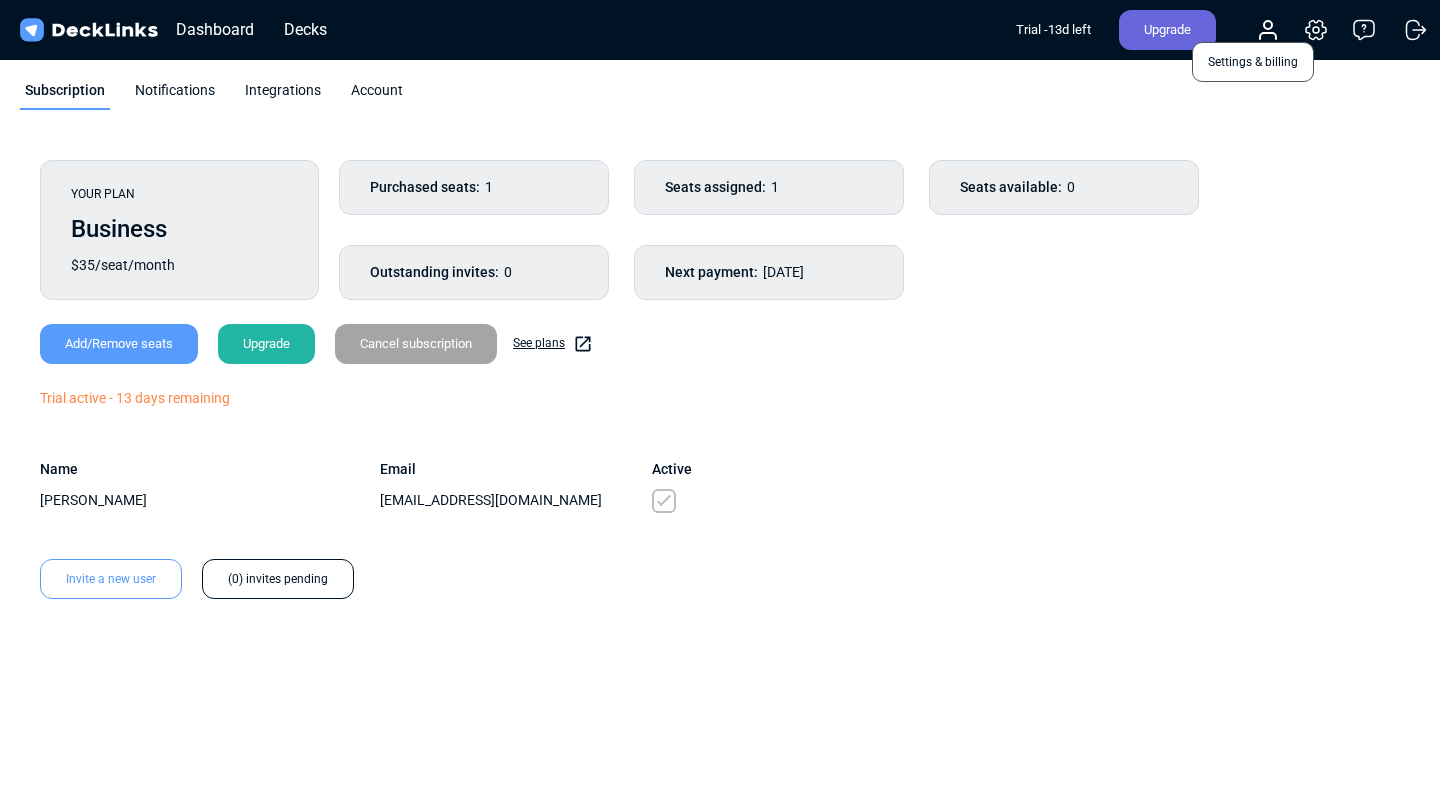 click 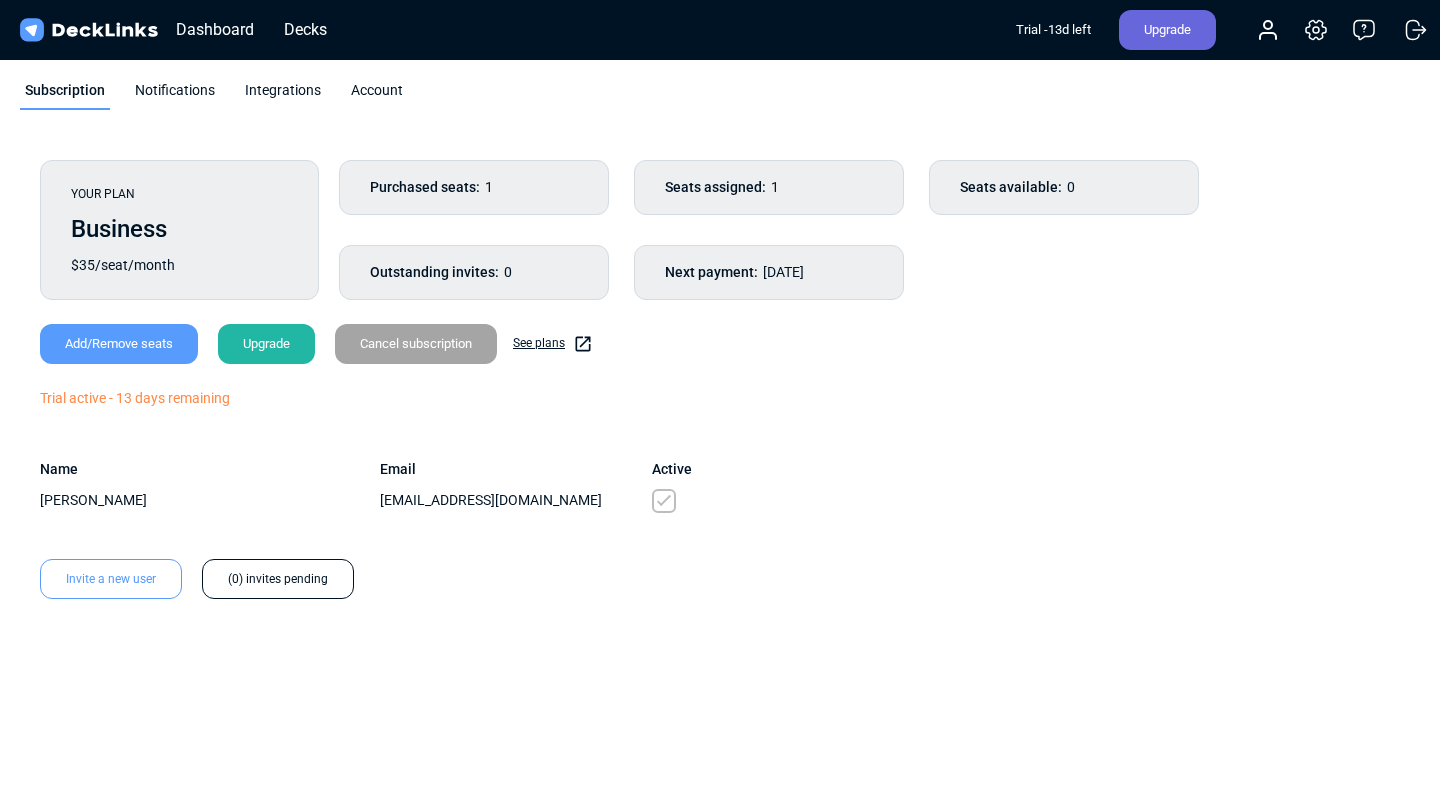 click on "Subscription Notifications Integrations Account" at bounding box center [720, 95] 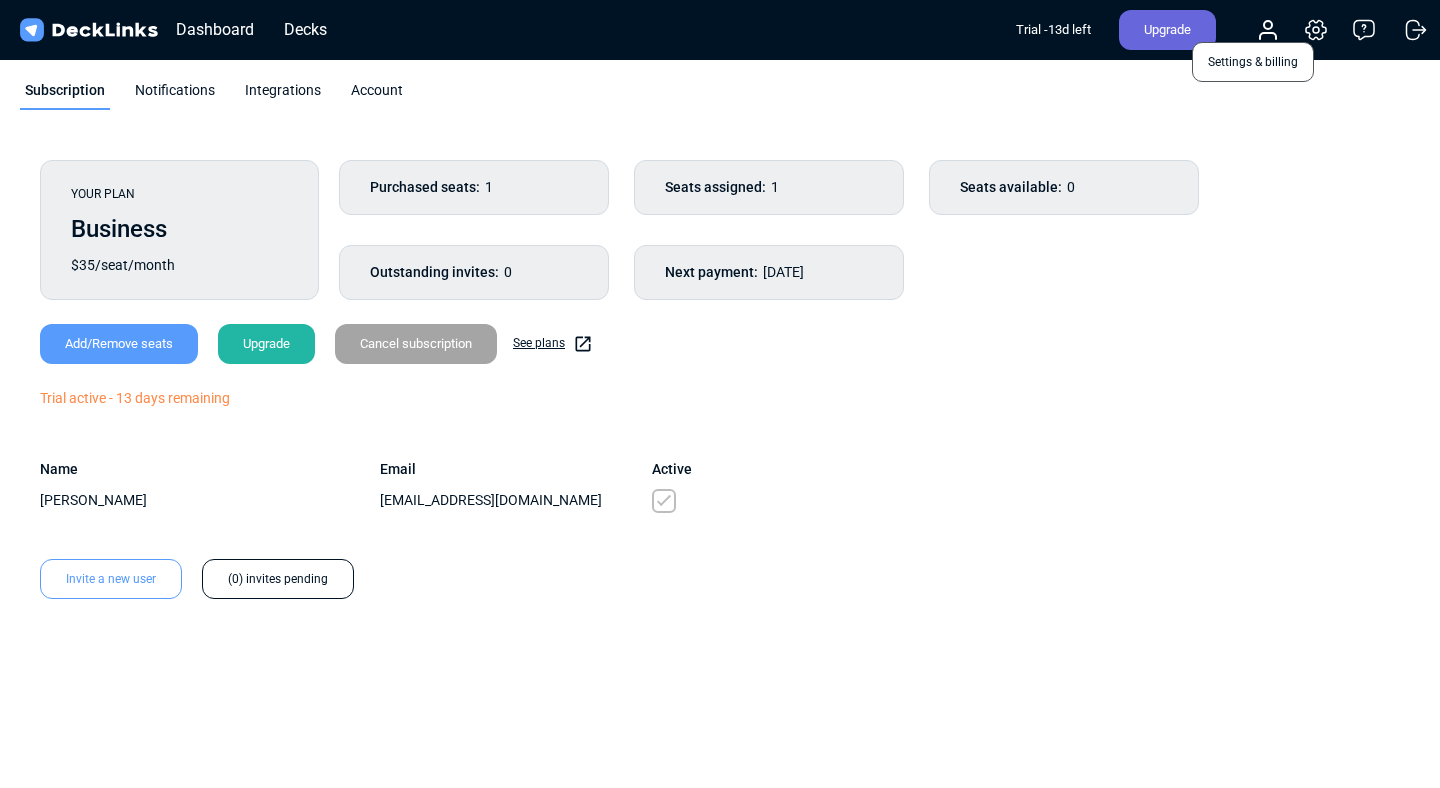 click on "Settings & billing" at bounding box center [1253, 62] 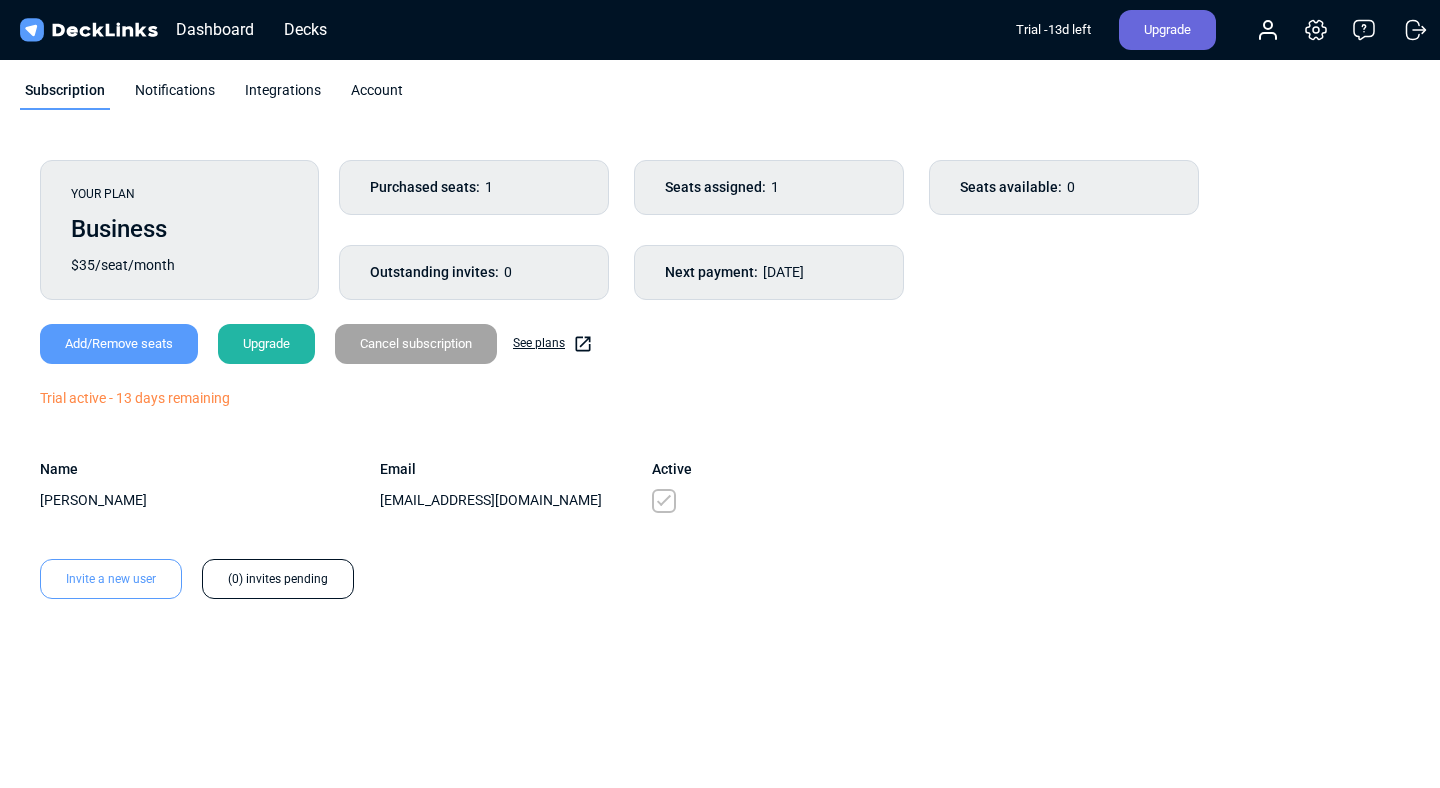 click on "Cancel subscription" at bounding box center [416, 344] 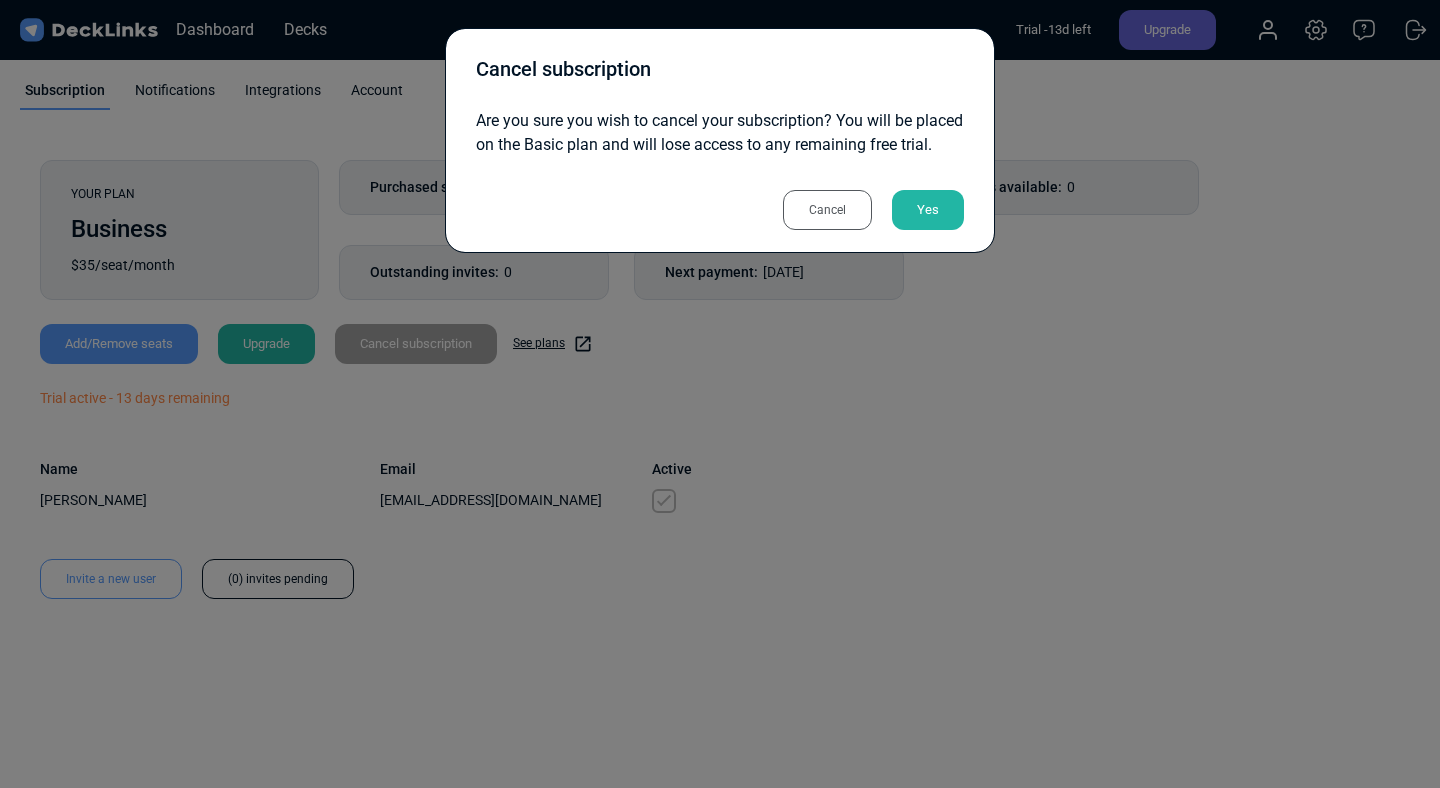 click on "Yes" at bounding box center [928, 210] 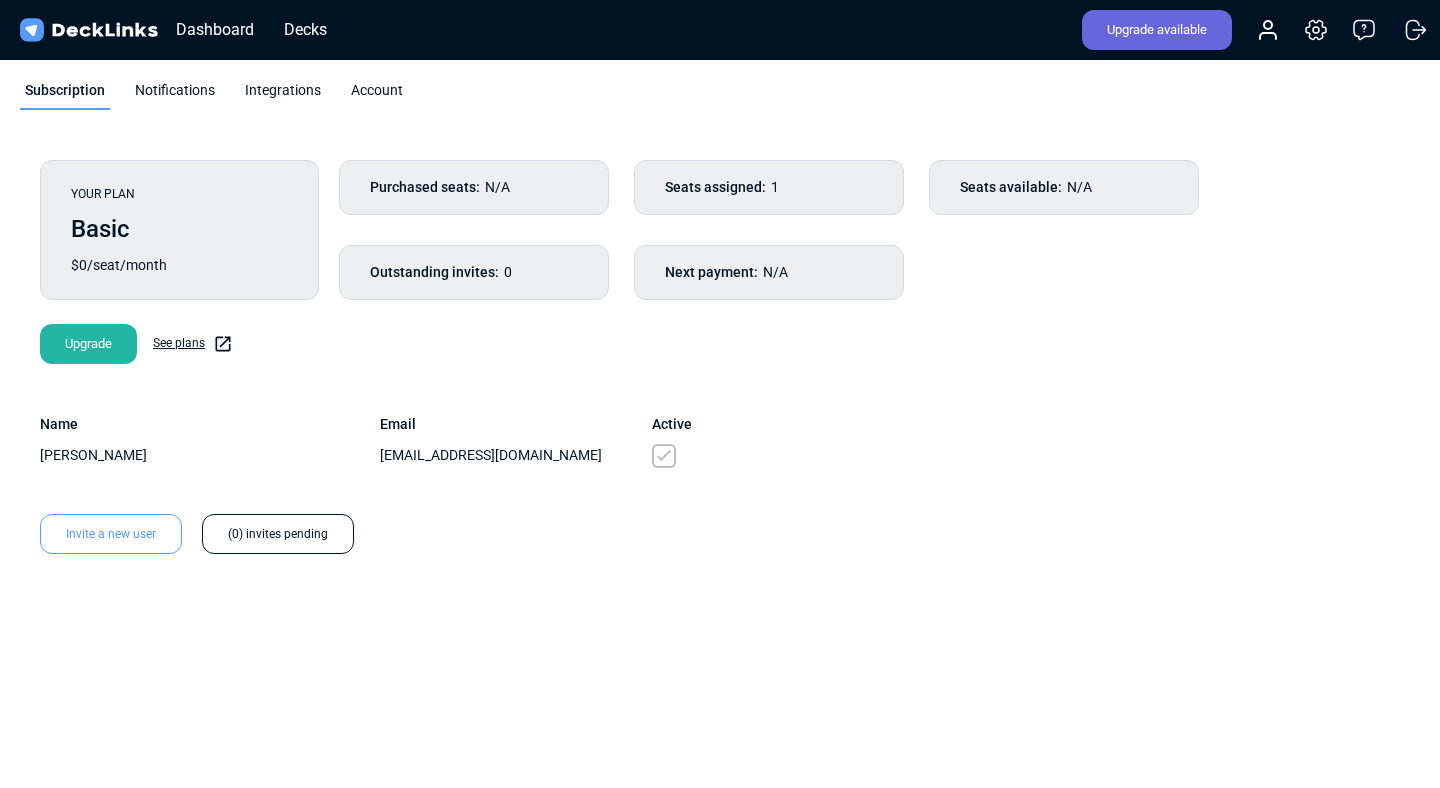 click on "YOUR PLAN Basic $0/seat/month Purchased seats:  N/A Seats assigned:  1 Seats available:  N/A Outstanding invites:  0 Next payment:  N/A Upgrade See plans Name Email Active Shay Priel shay@letsgooo.com Invite a new user (0) invites pending" at bounding box center [720, 357] 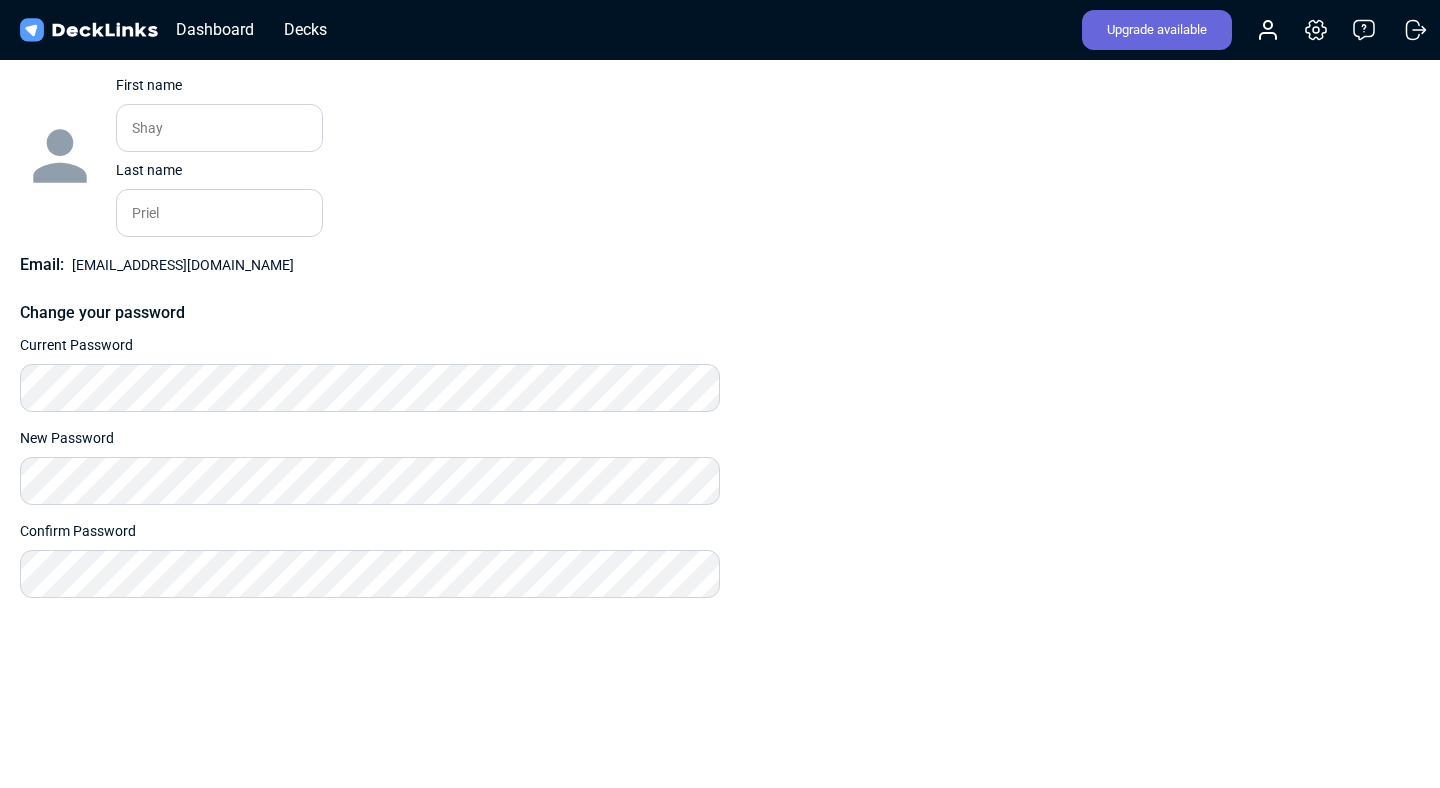scroll, scrollTop: 0, scrollLeft: 0, axis: both 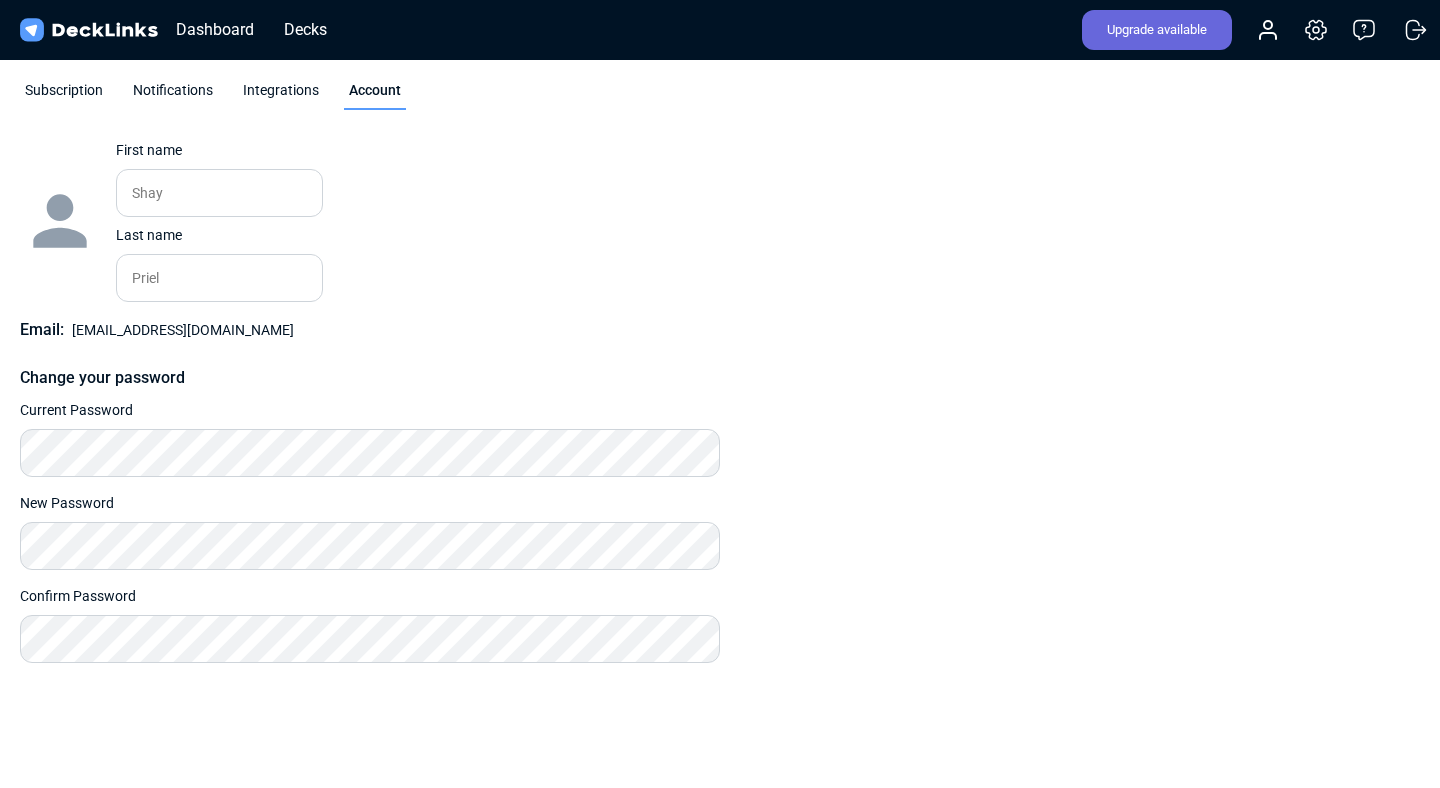 click on "Integrations" at bounding box center [281, 95] 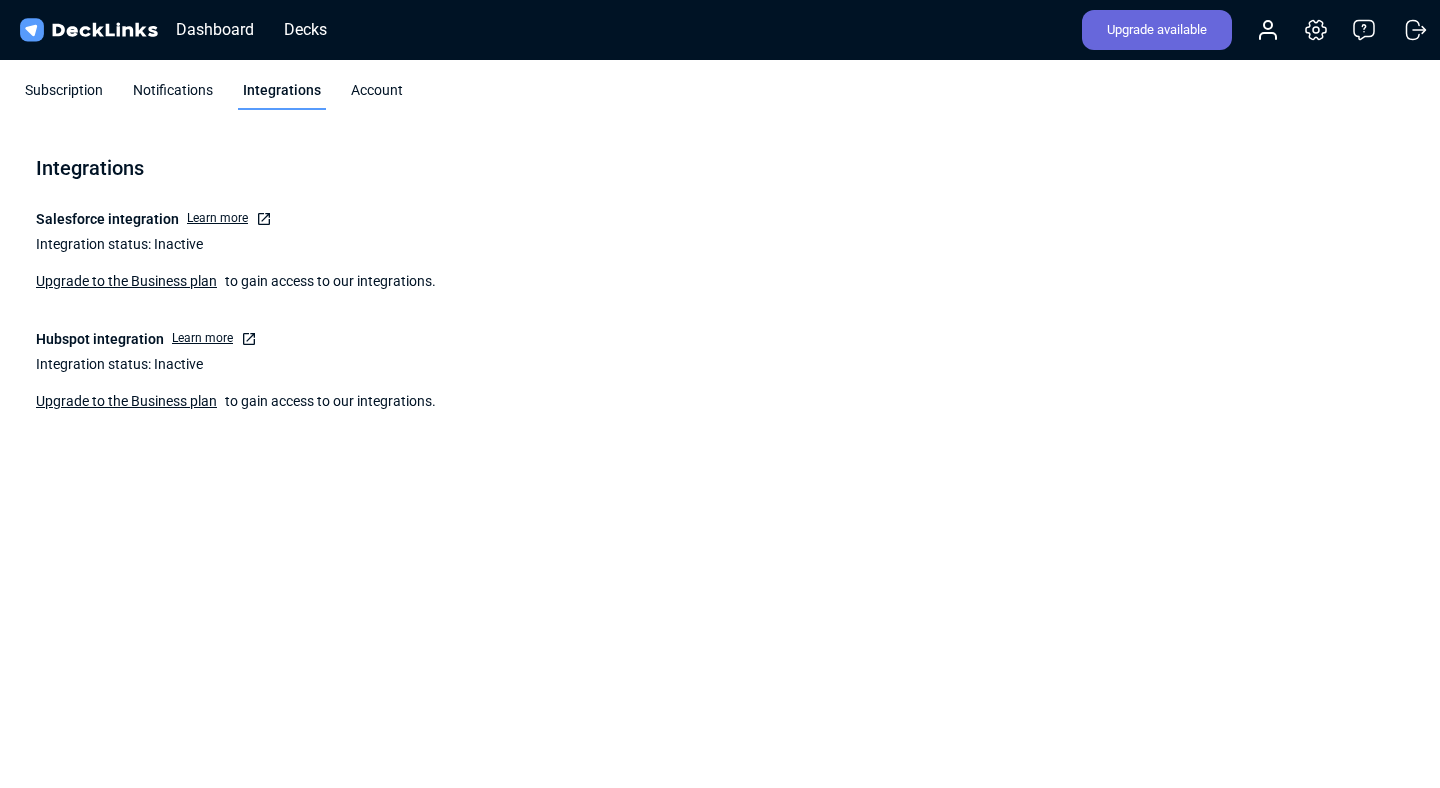 click on "Notifications" at bounding box center (173, 95) 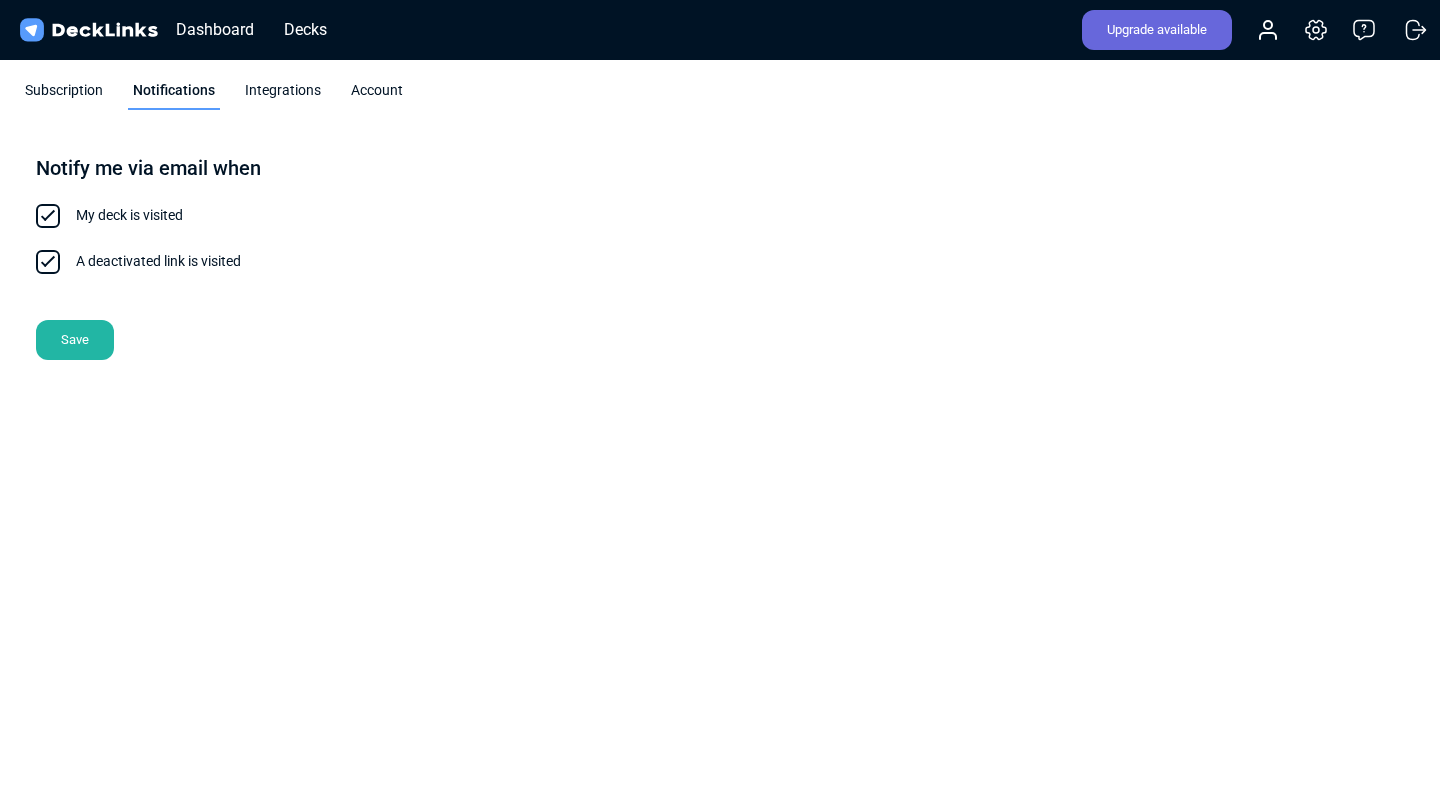 click on "Subscription" at bounding box center (64, 95) 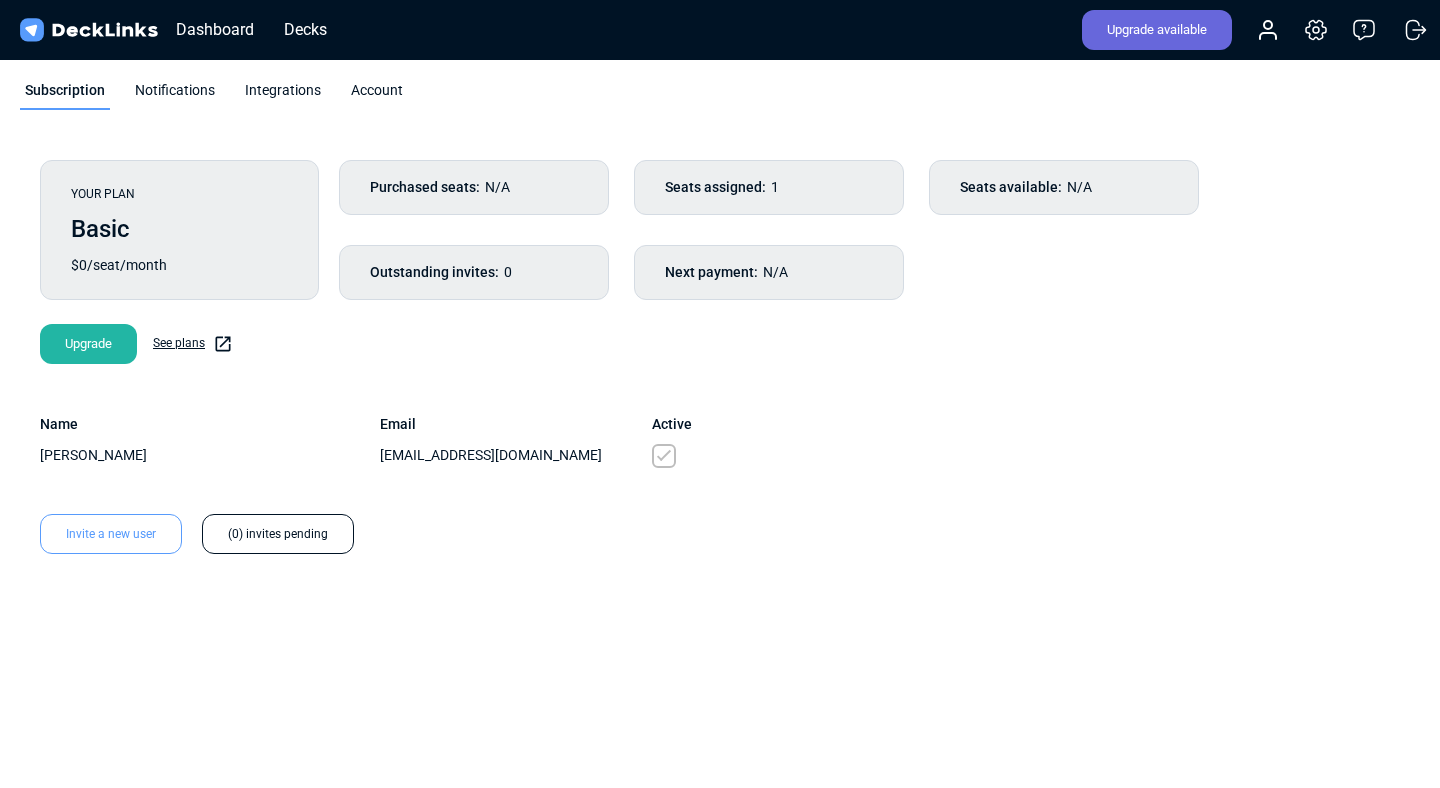 click on "Subscription" at bounding box center [65, 95] 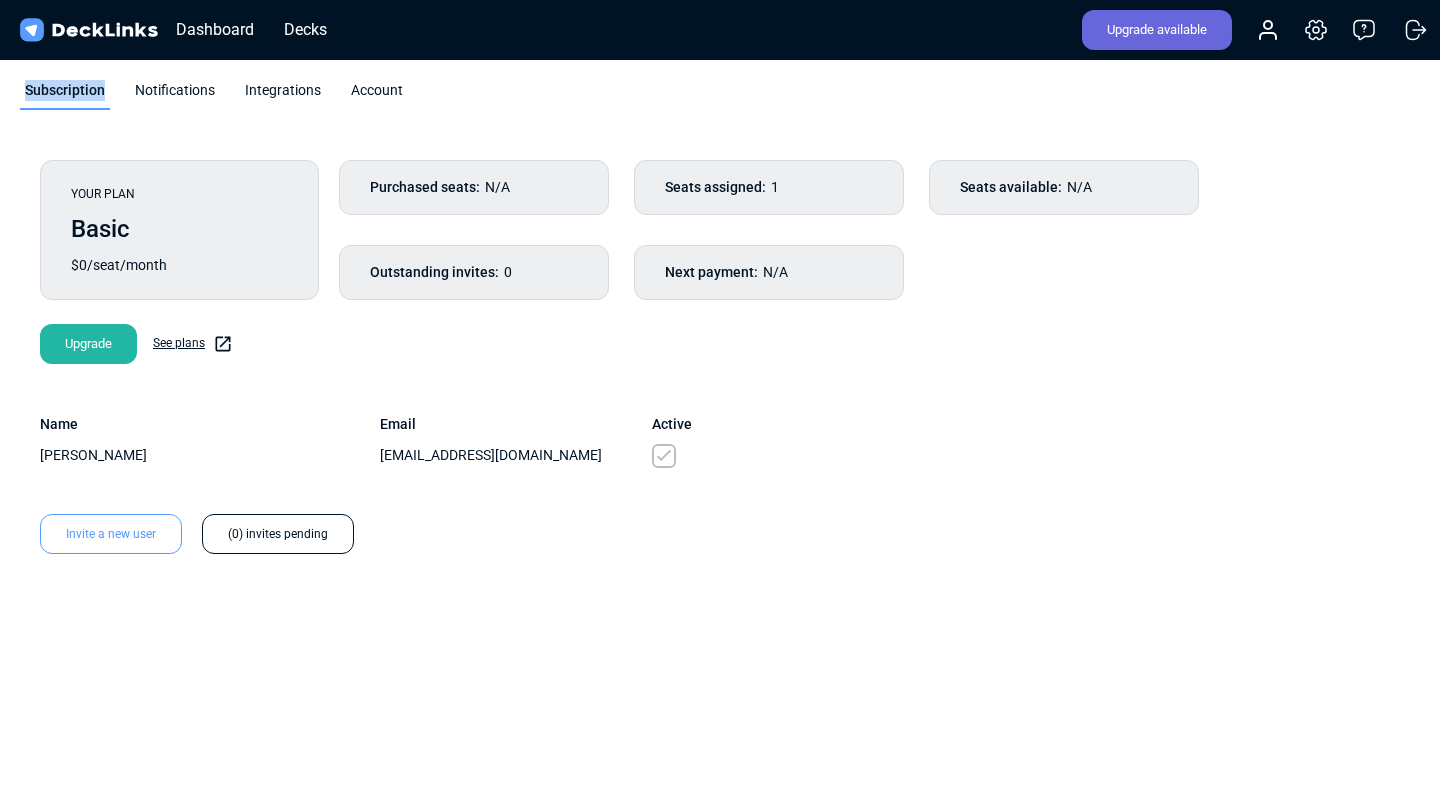 click on "Subscription" at bounding box center (65, 95) 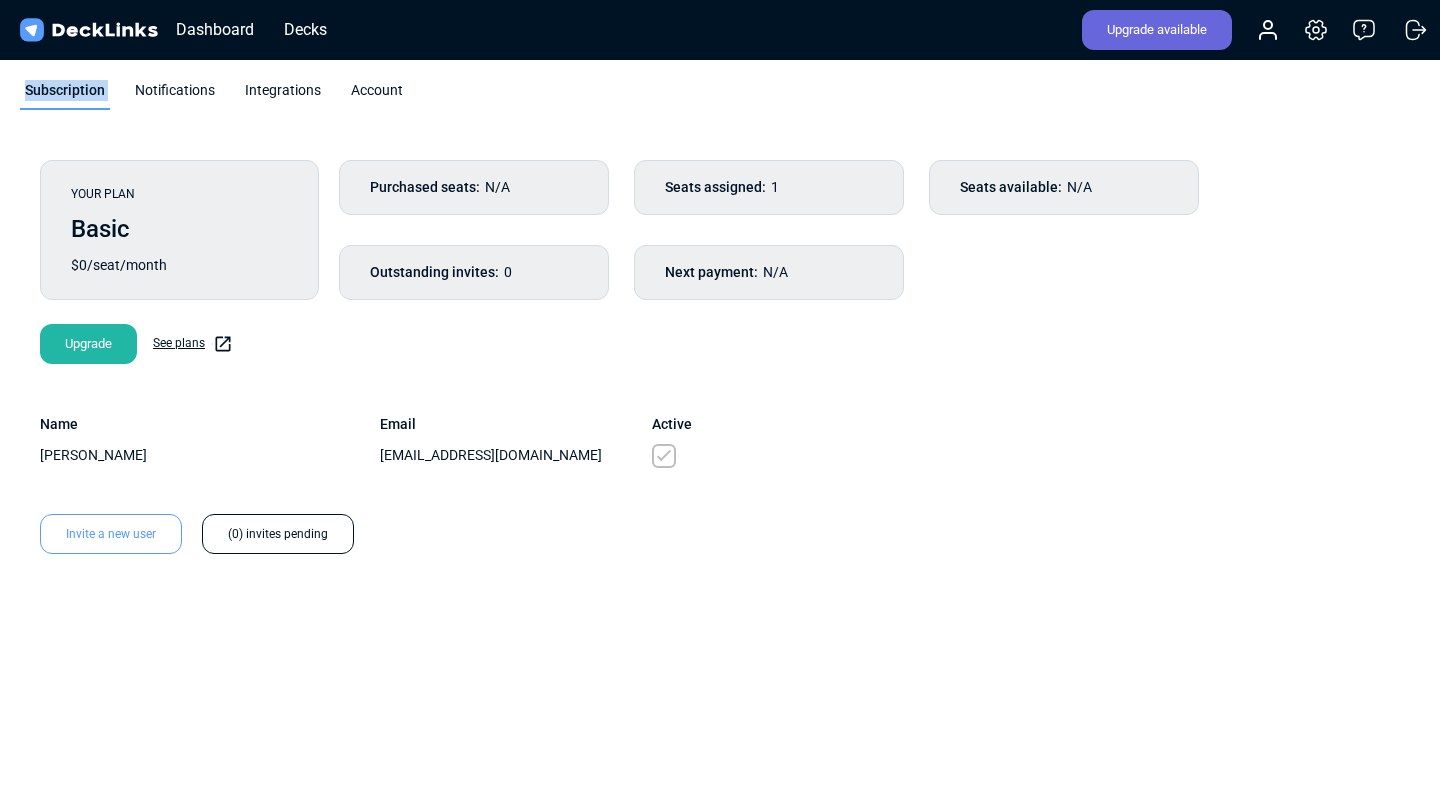 click on "Subscription" at bounding box center [65, 95] 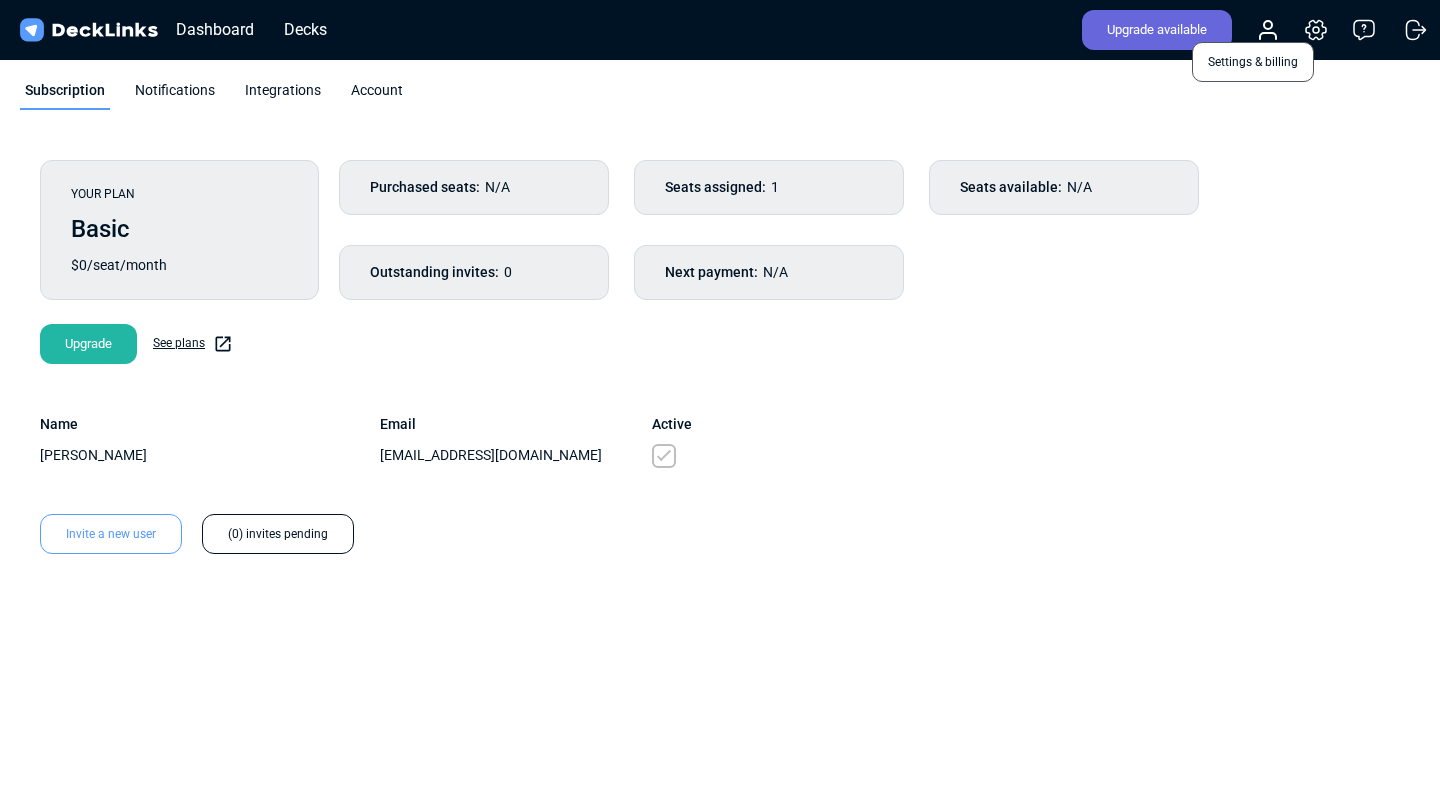 click 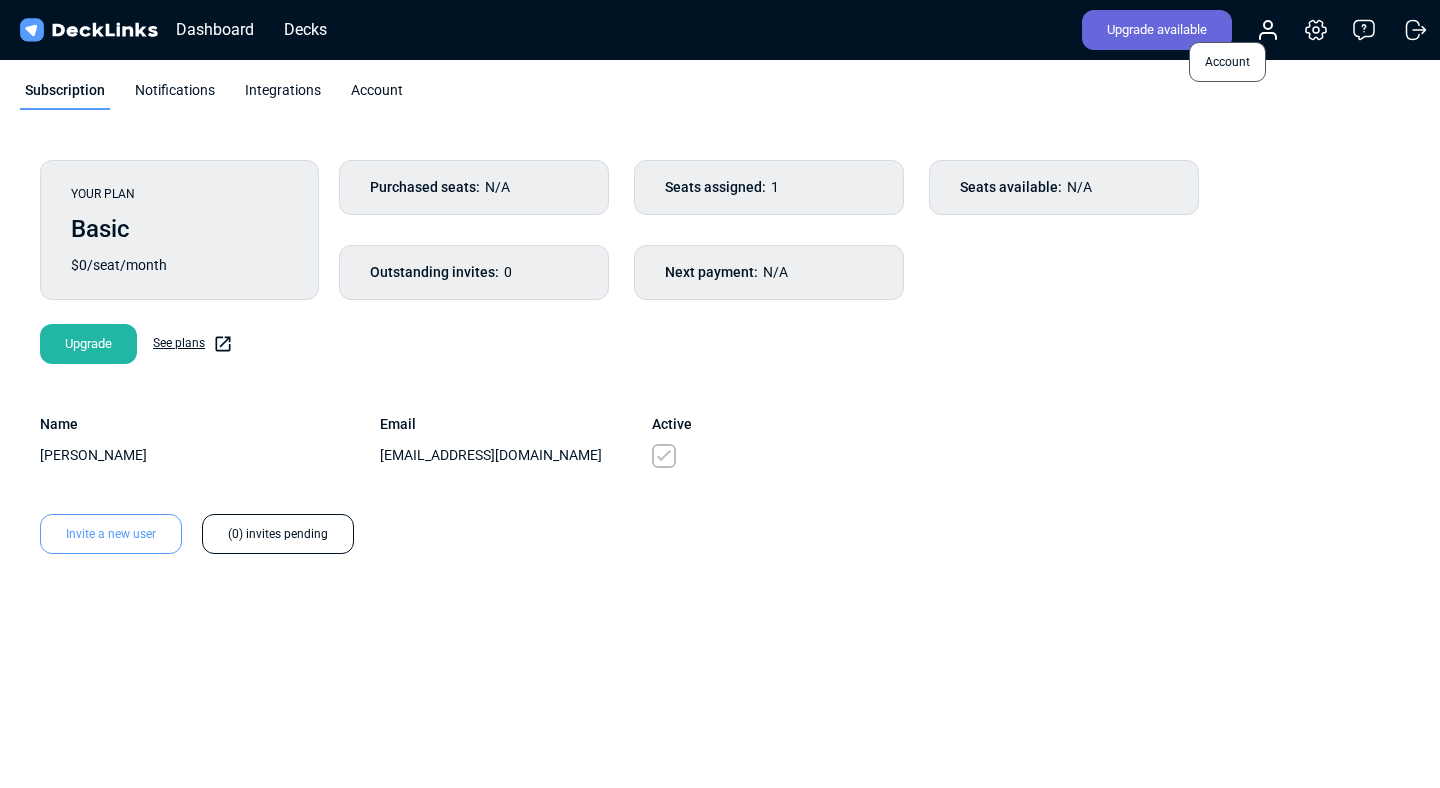 click 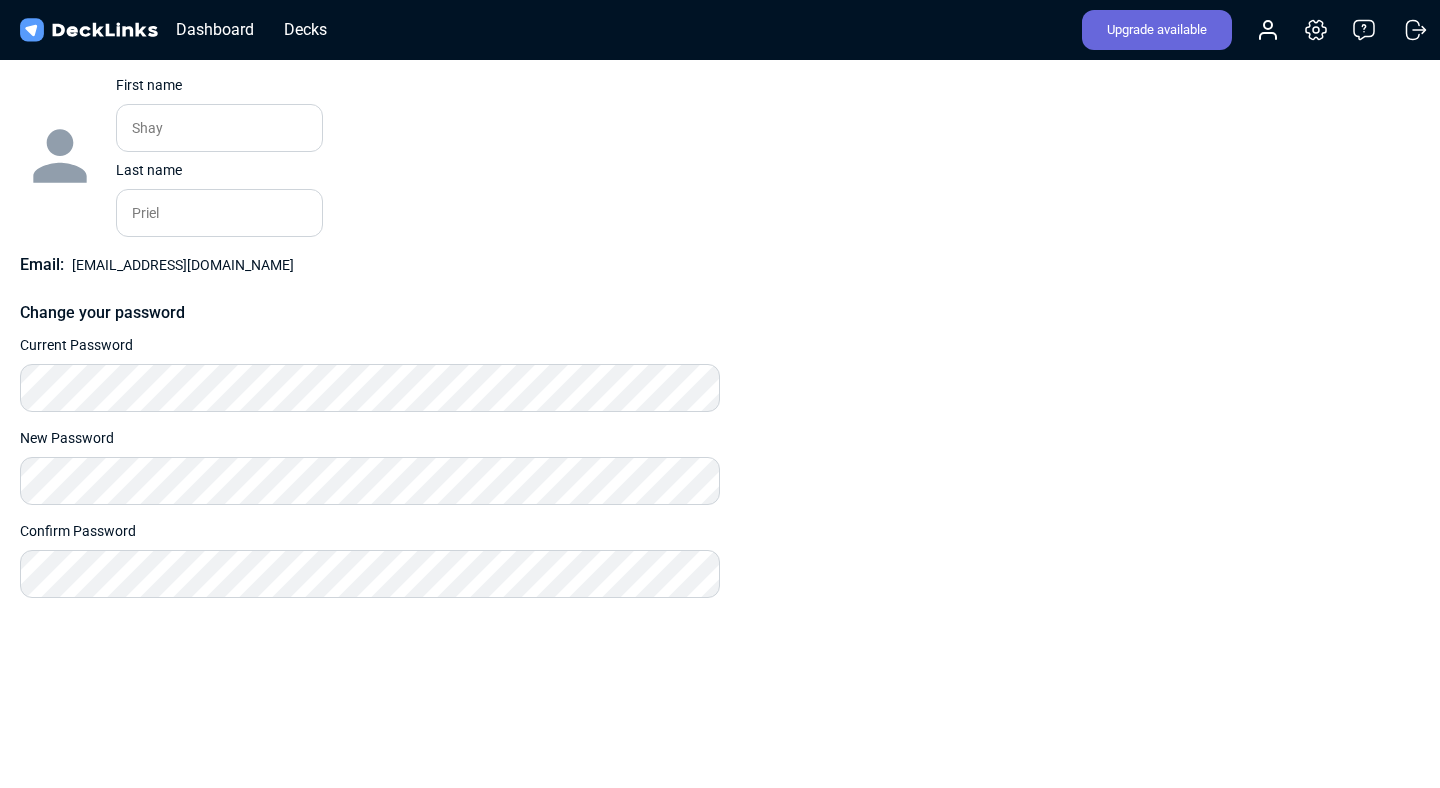 scroll, scrollTop: 0, scrollLeft: 0, axis: both 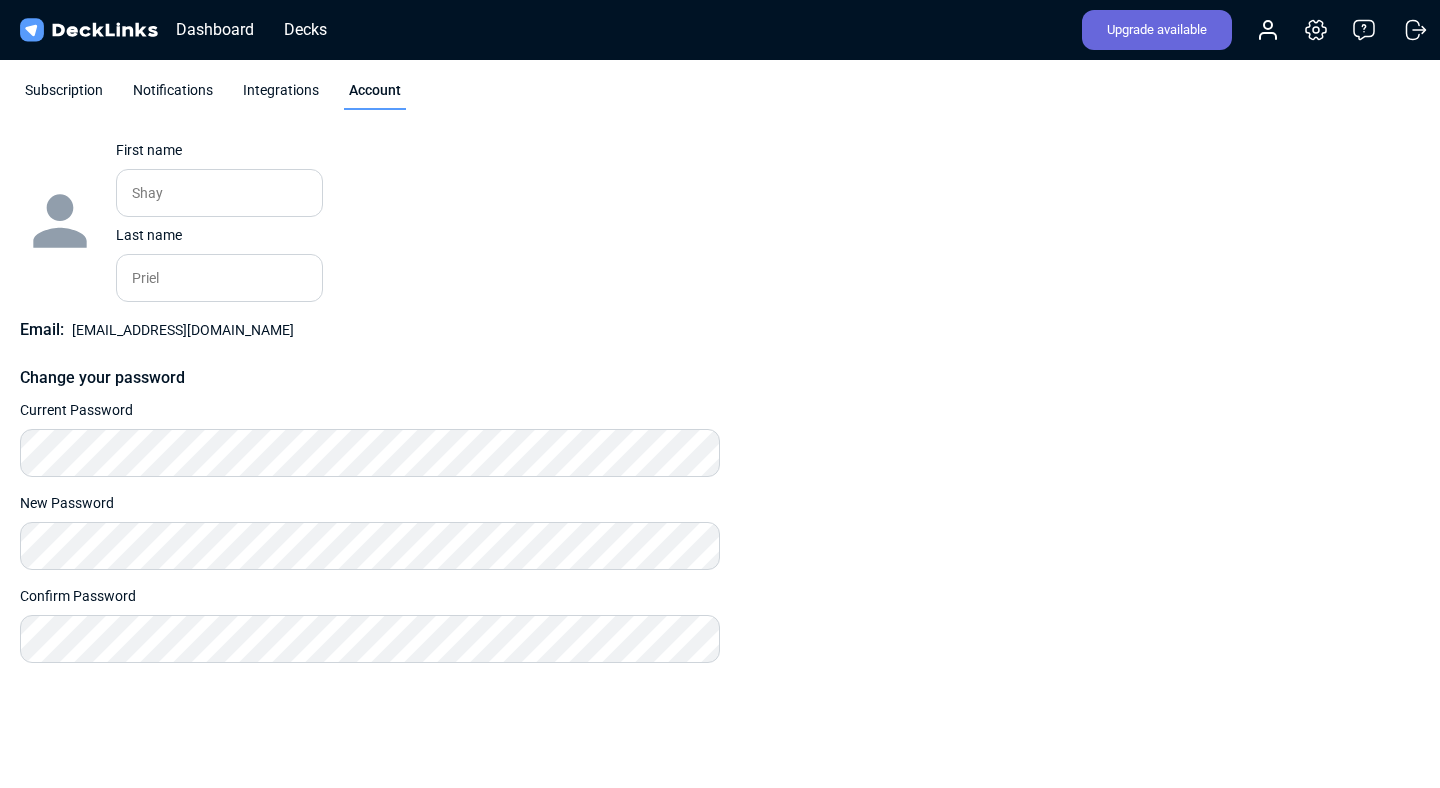 click on "Integrations" at bounding box center (281, 95) 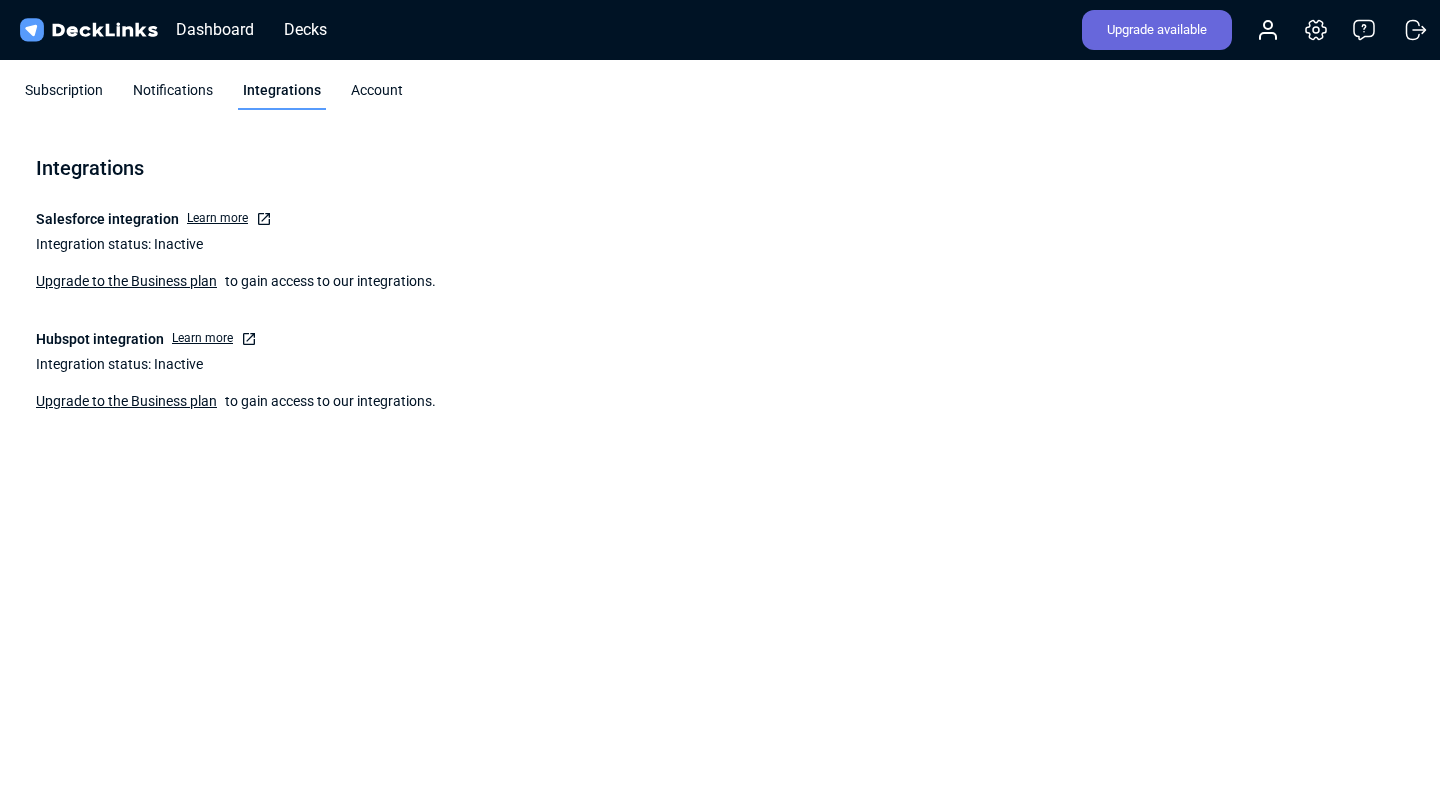 click on "Account" at bounding box center (377, 95) 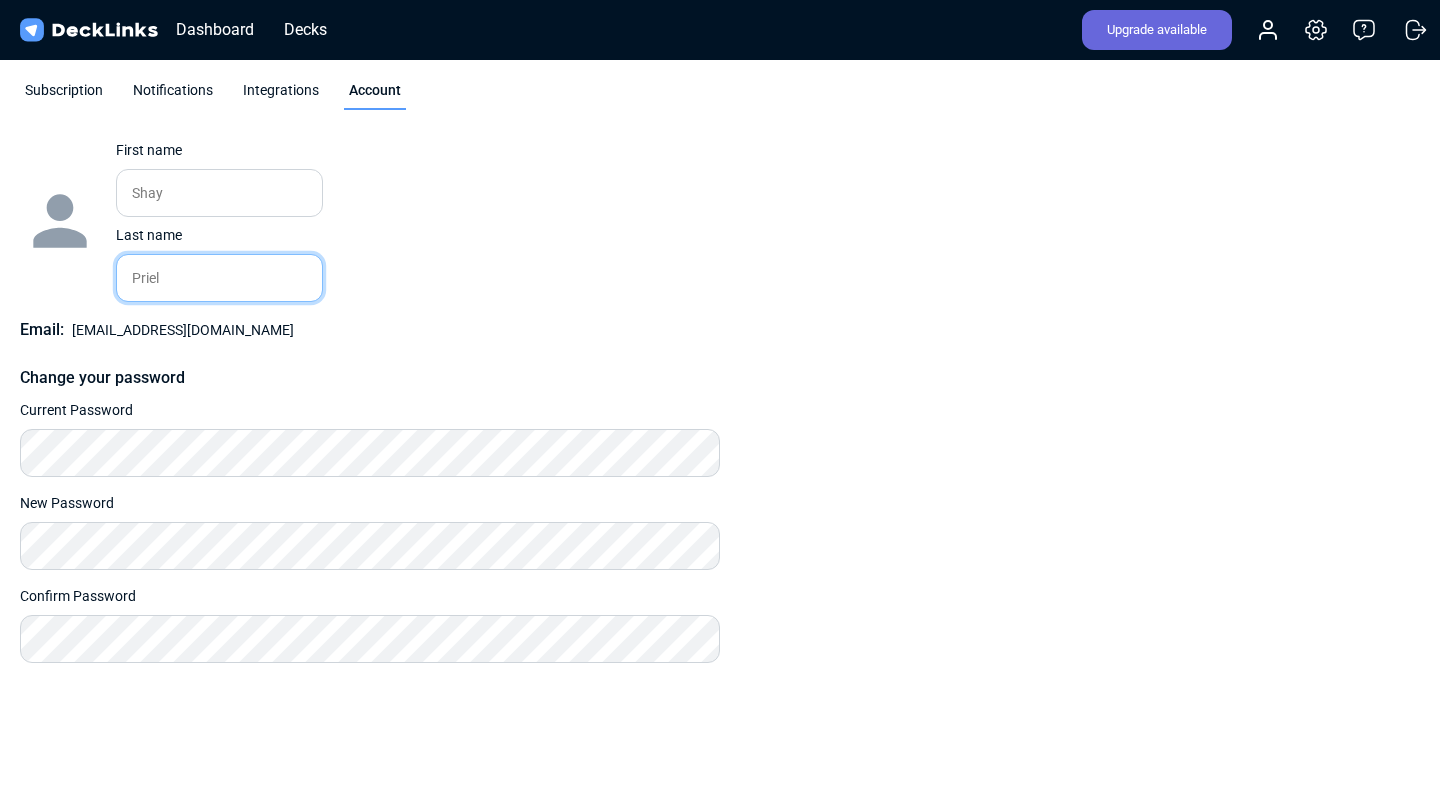 click on "Priel" at bounding box center (219, 278) 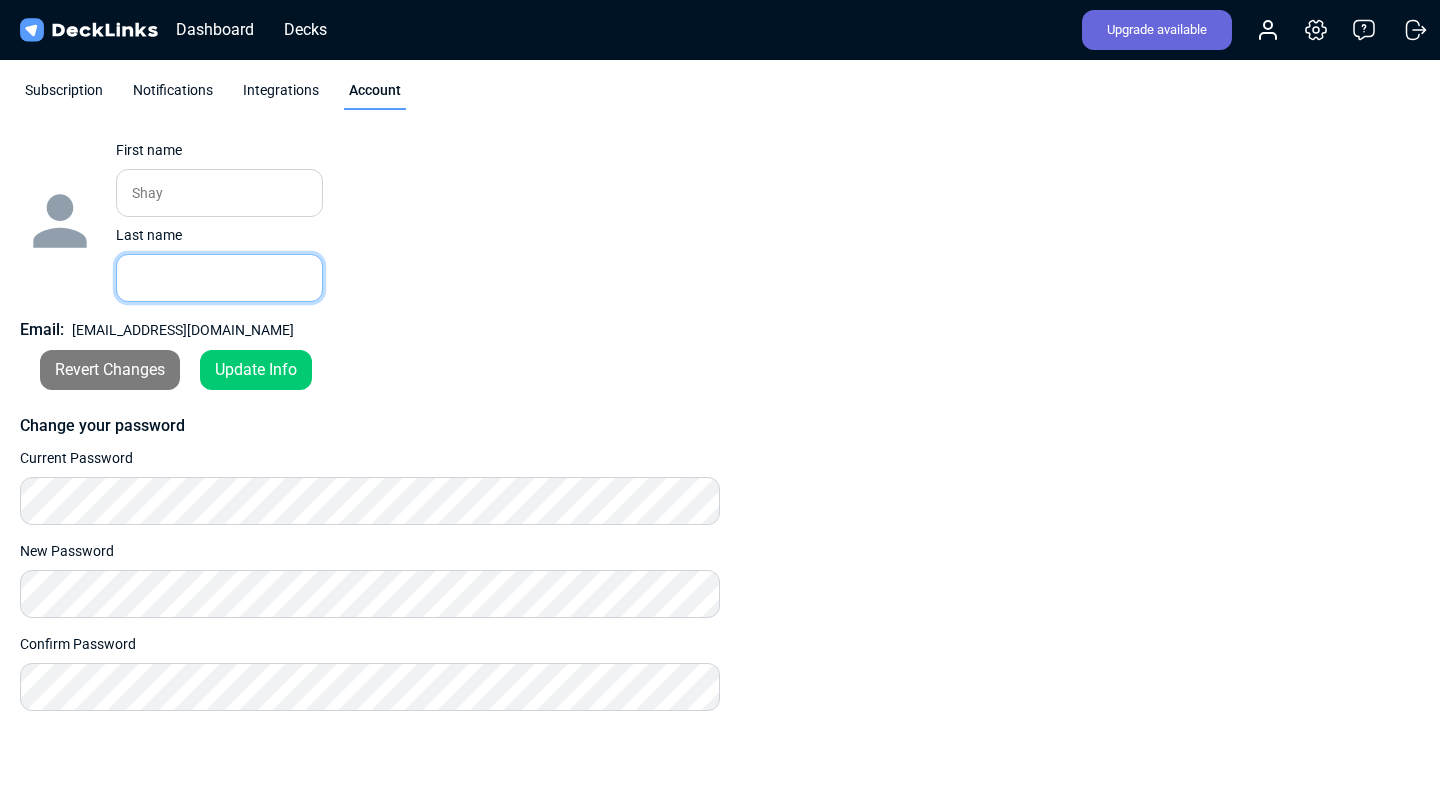 type 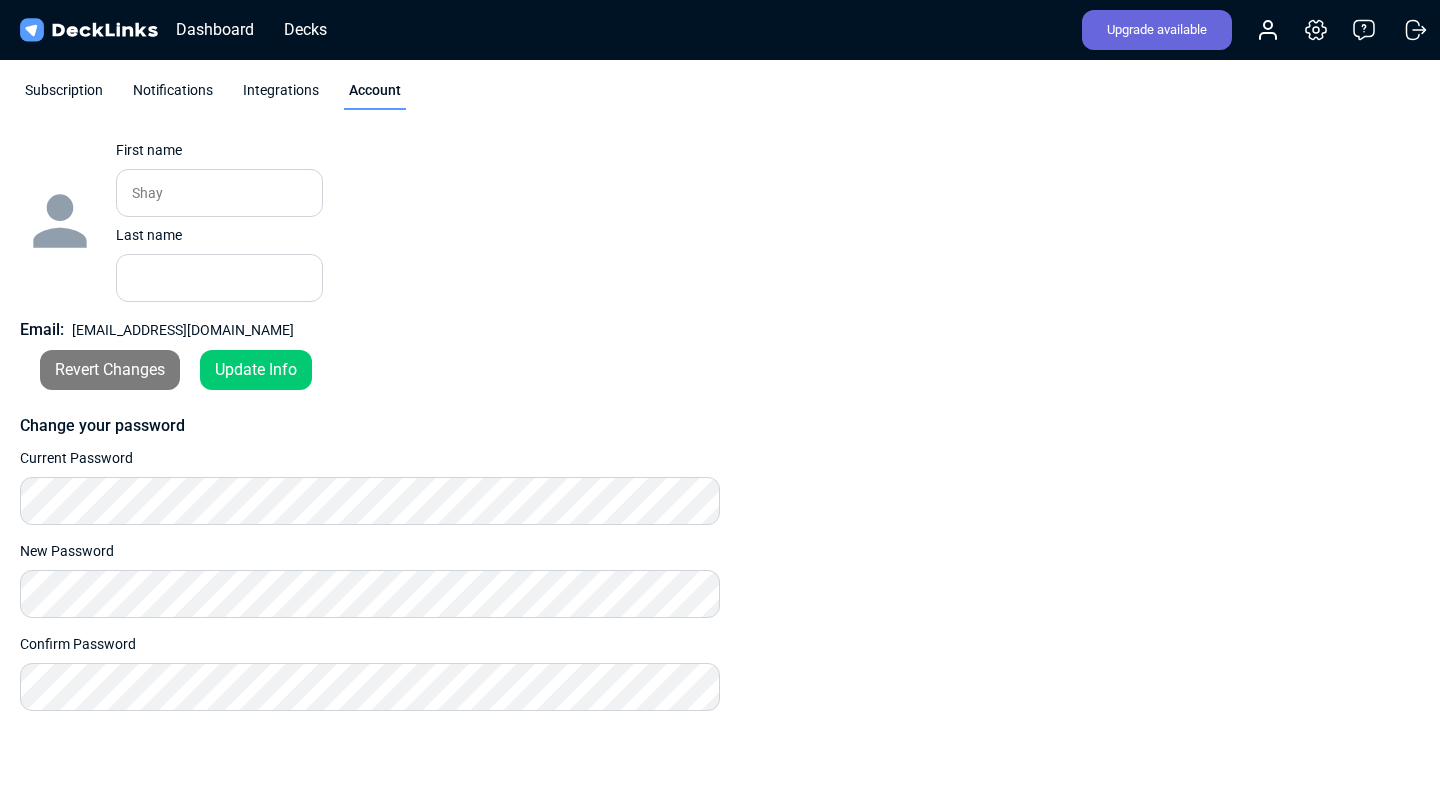 click on "Update Info" at bounding box center (256, 370) 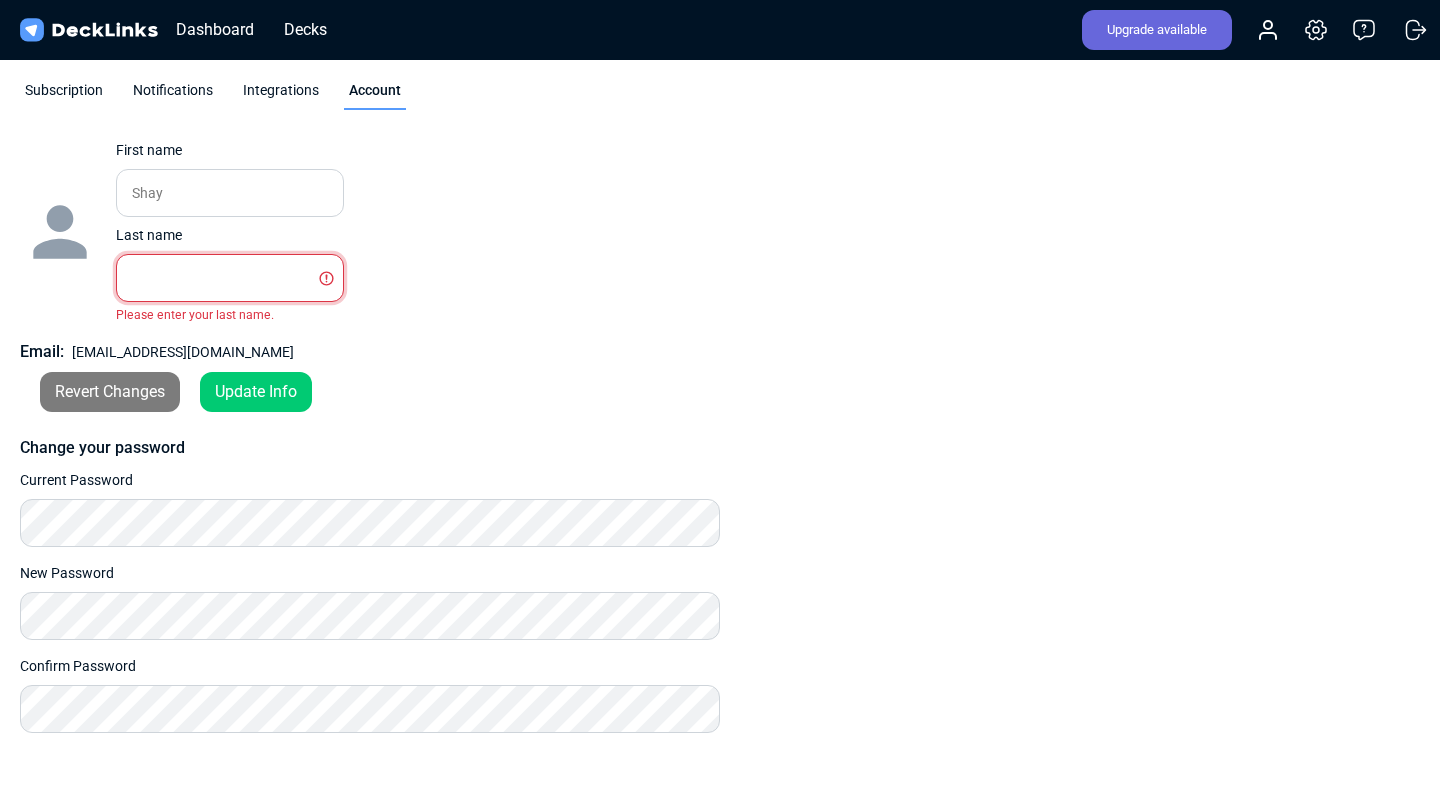 click at bounding box center [230, 278] 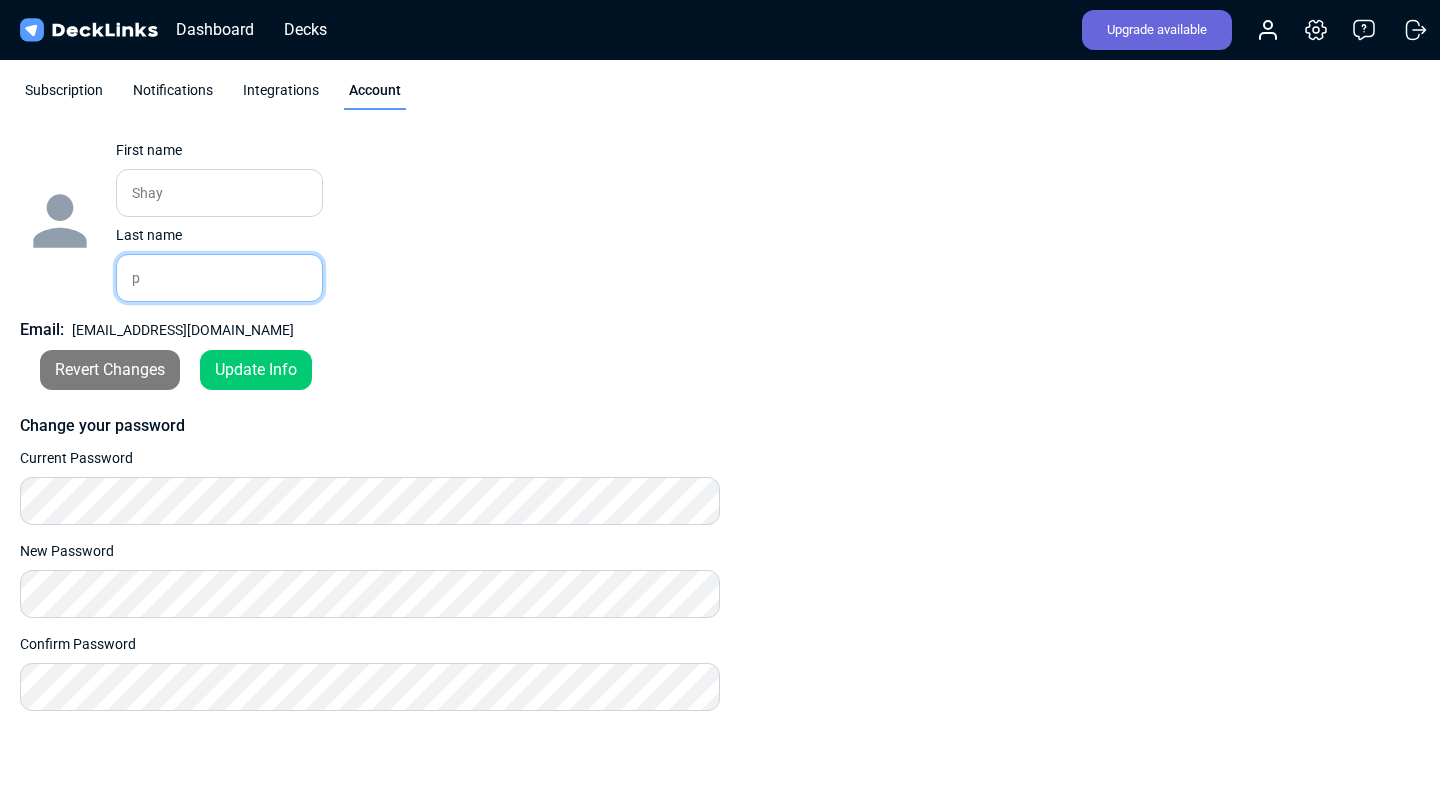 type on "p" 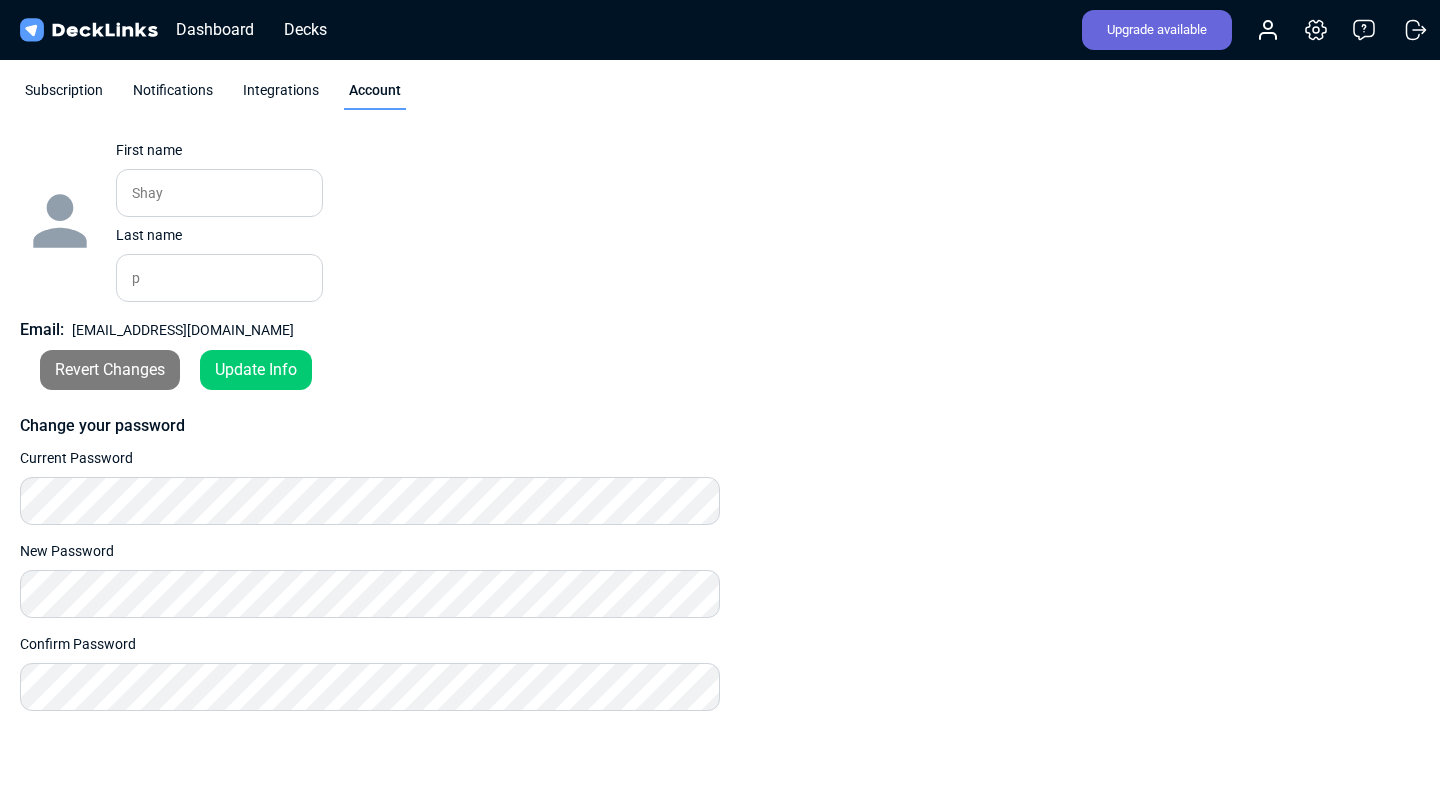 click on "Update Info" at bounding box center (256, 370) 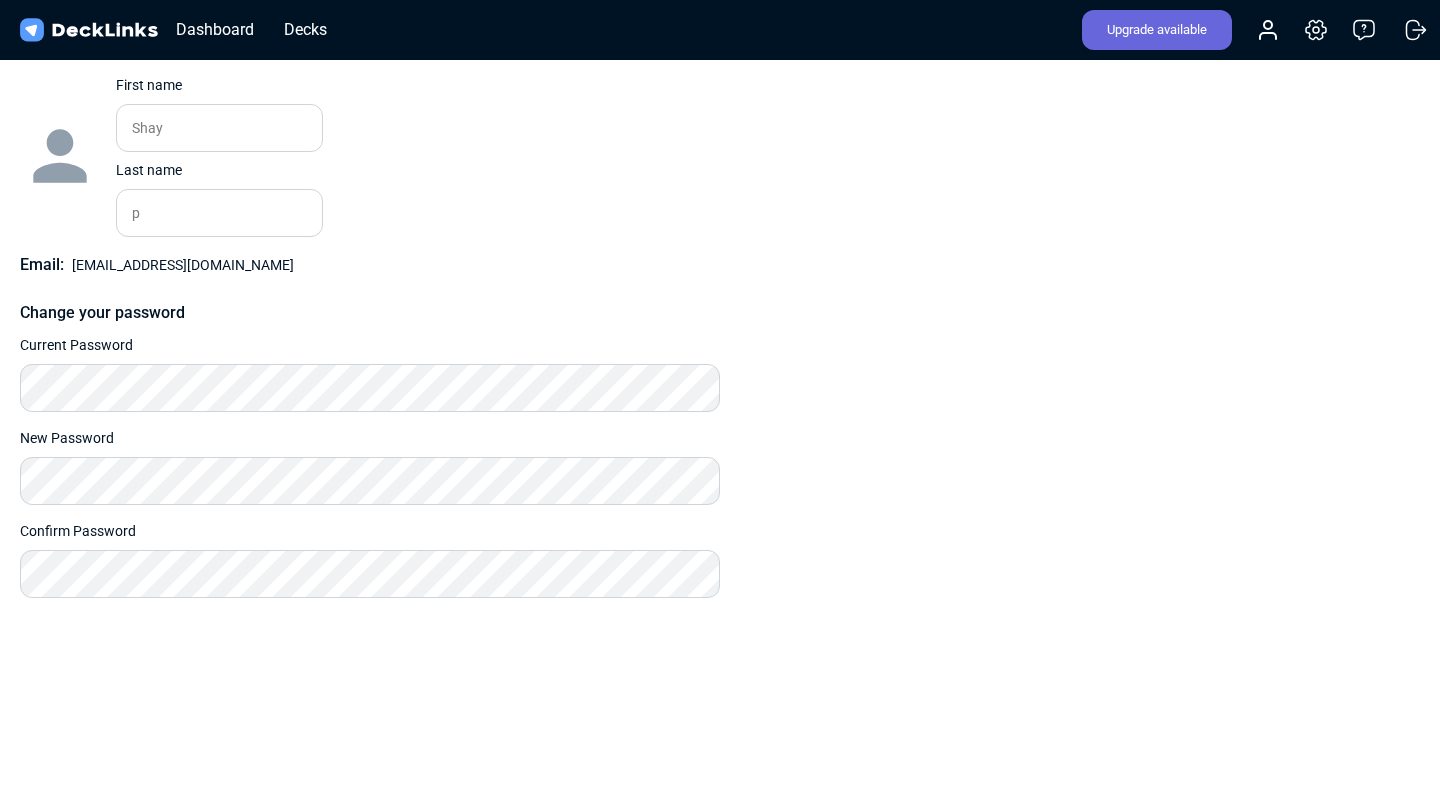 scroll, scrollTop: 0, scrollLeft: 0, axis: both 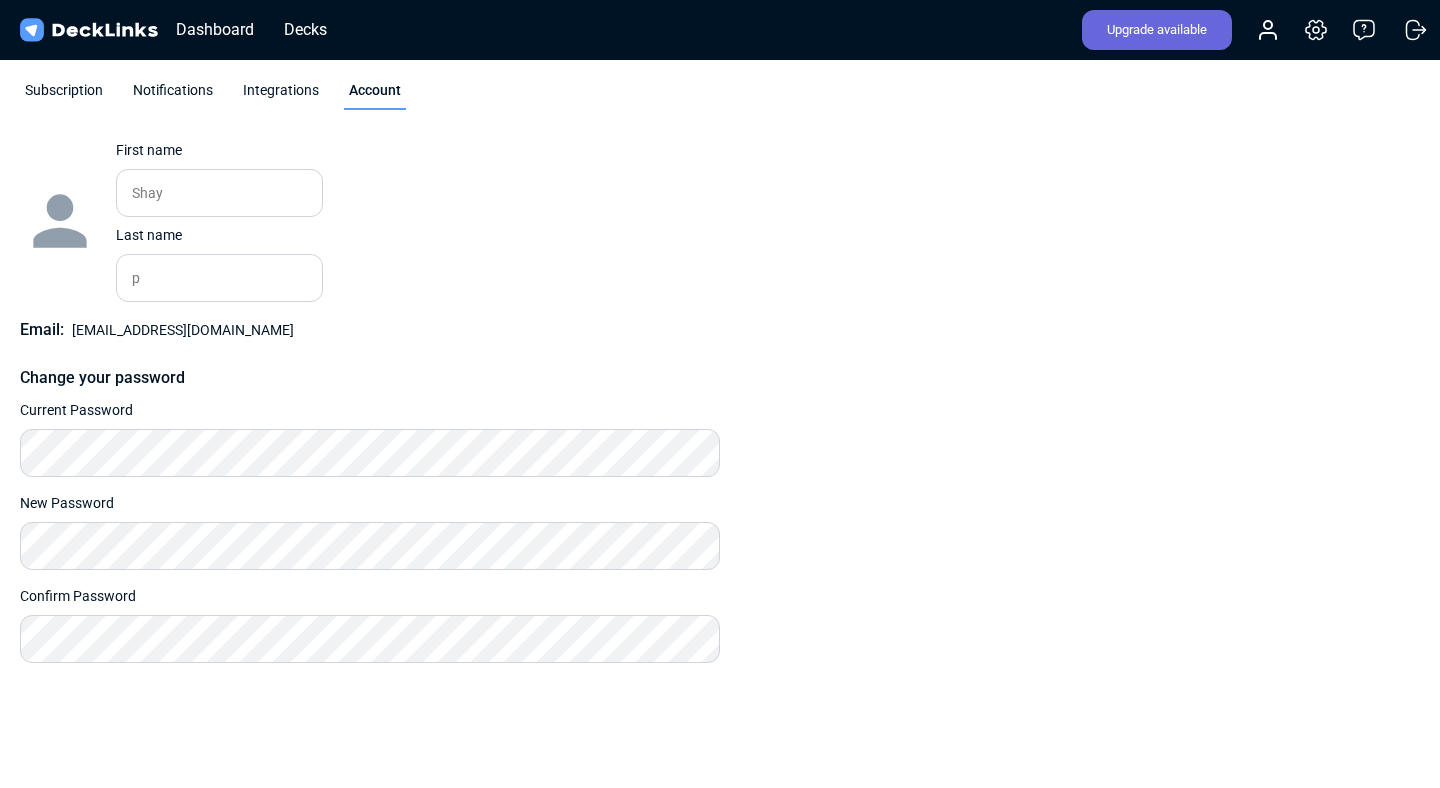 click on "Integrations" at bounding box center [281, 95] 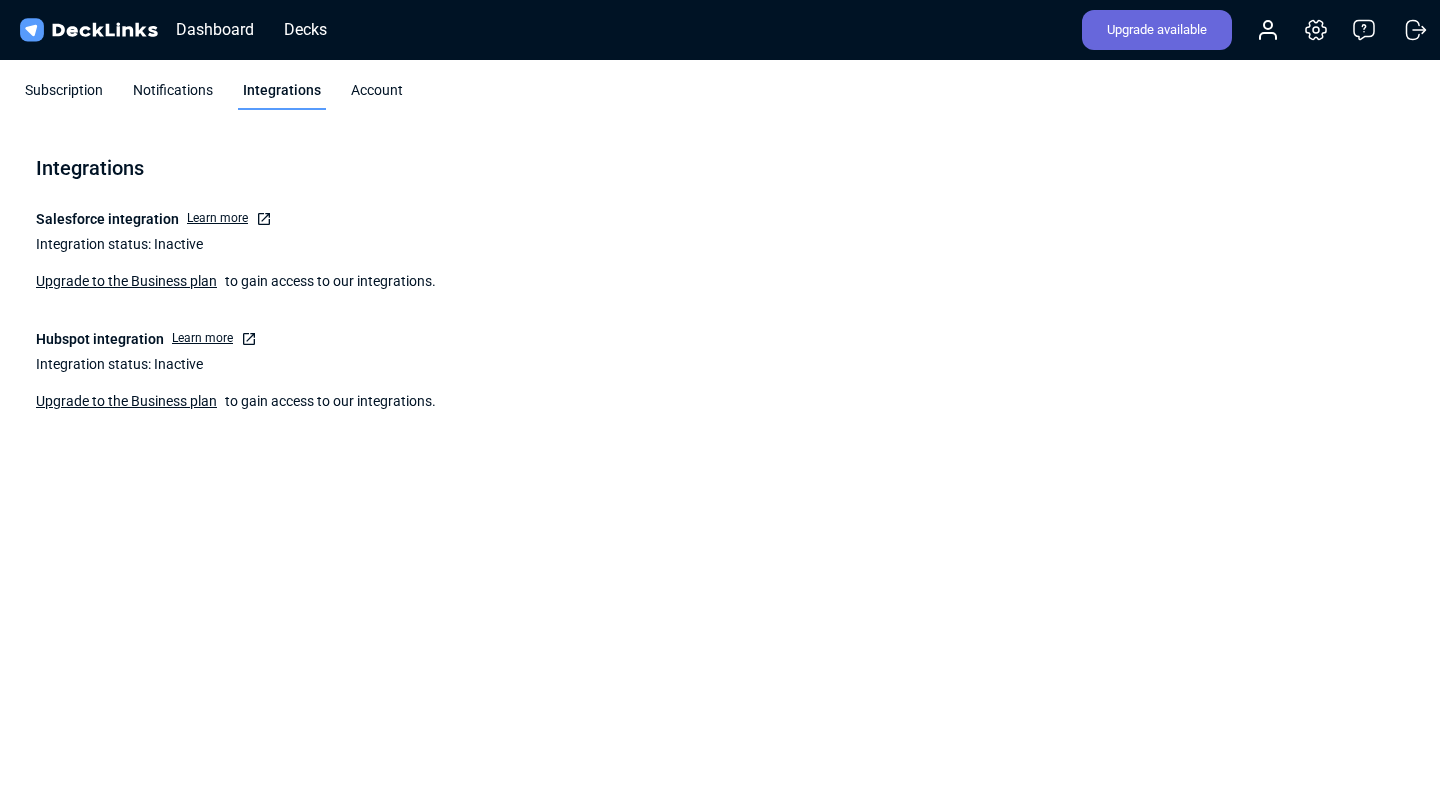 click on "Notifications" at bounding box center [173, 95] 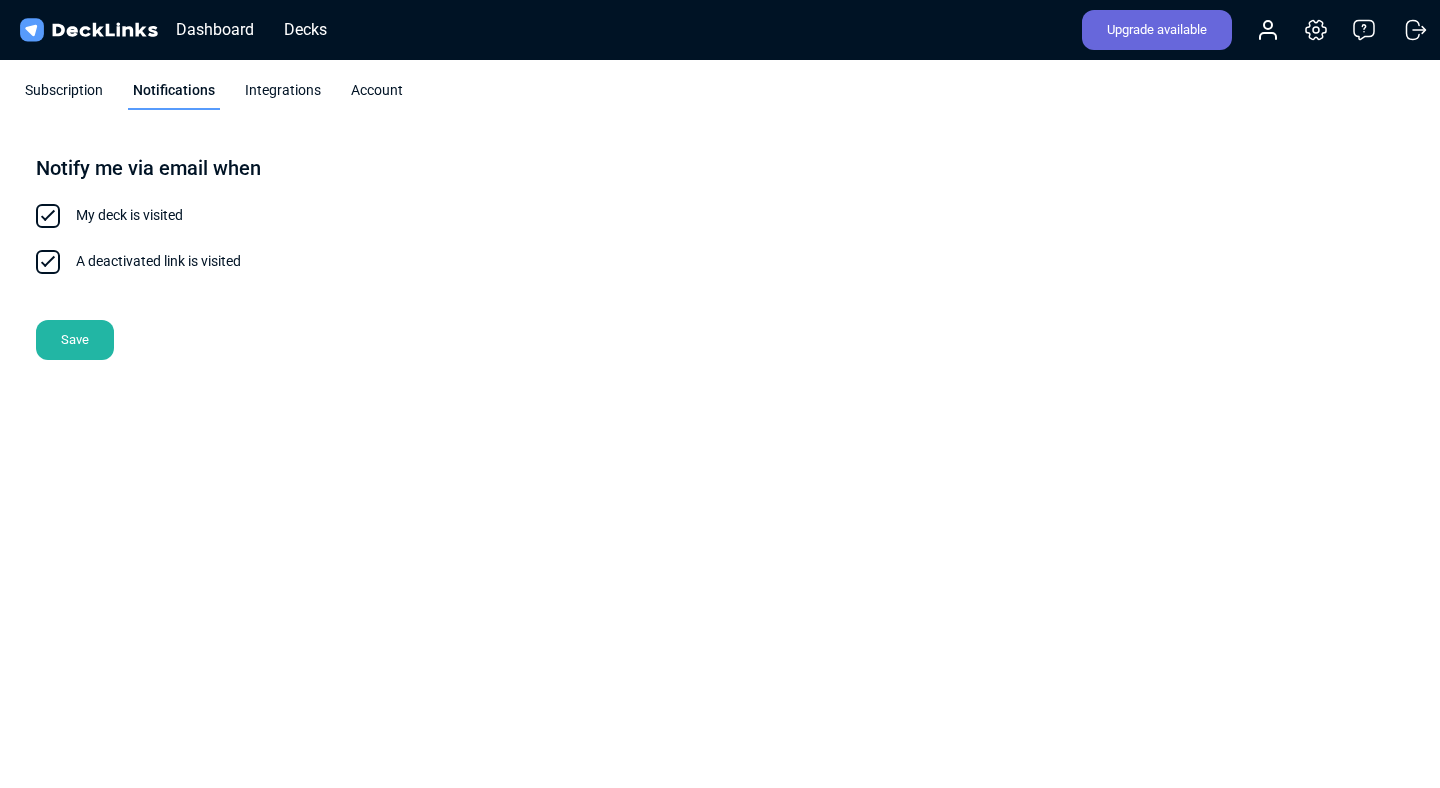 click on "Subscription" at bounding box center [64, 95] 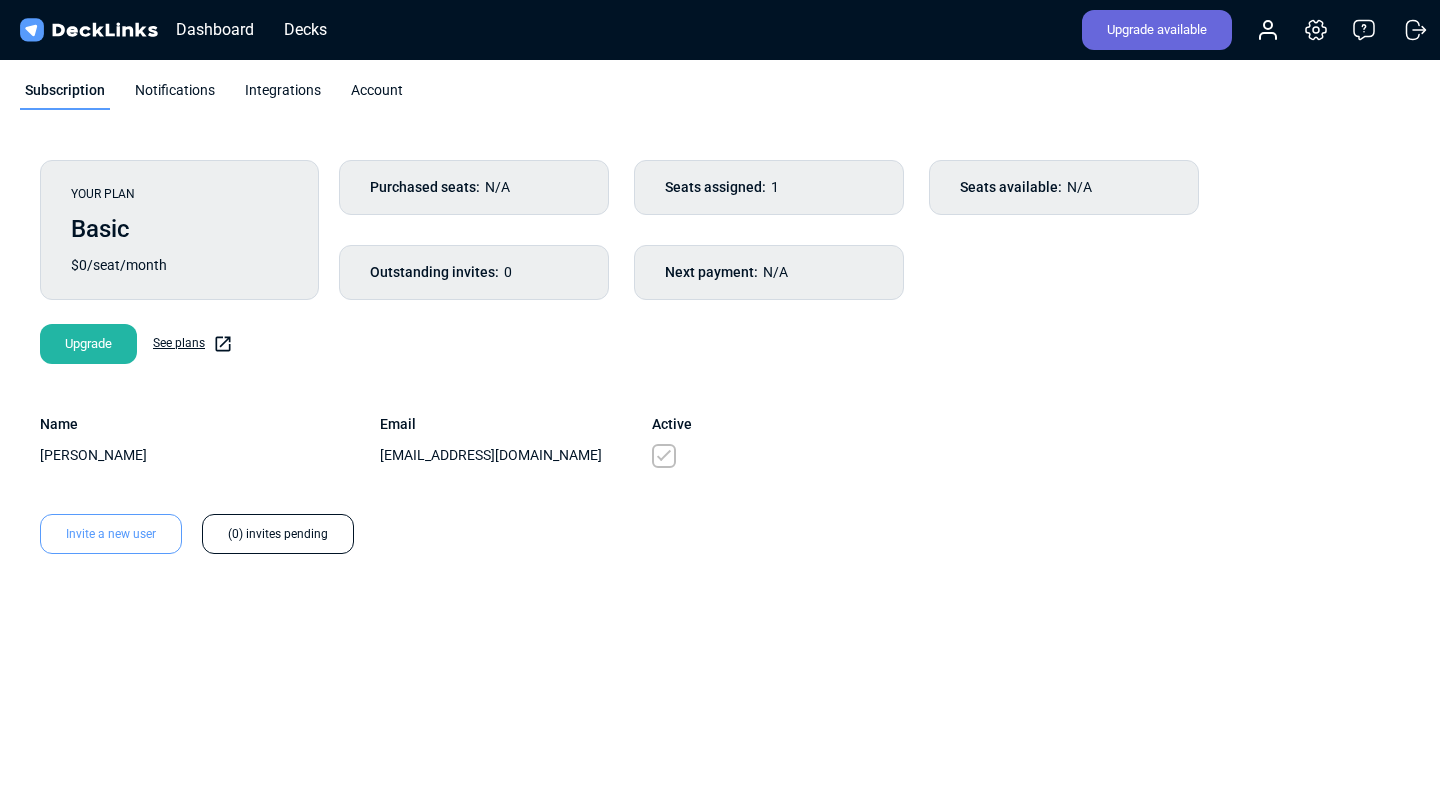 click 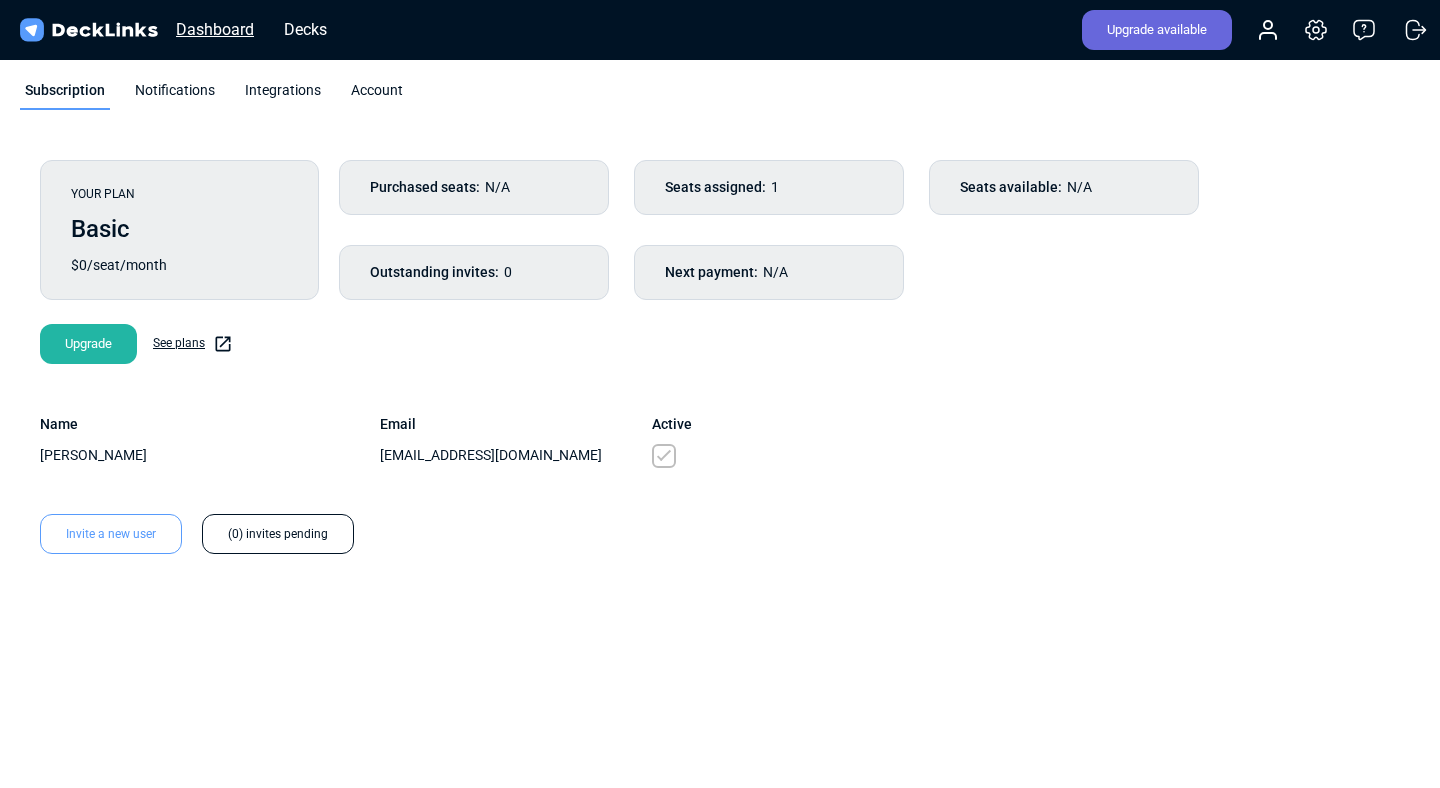 click on "Dashboard" at bounding box center [215, 29] 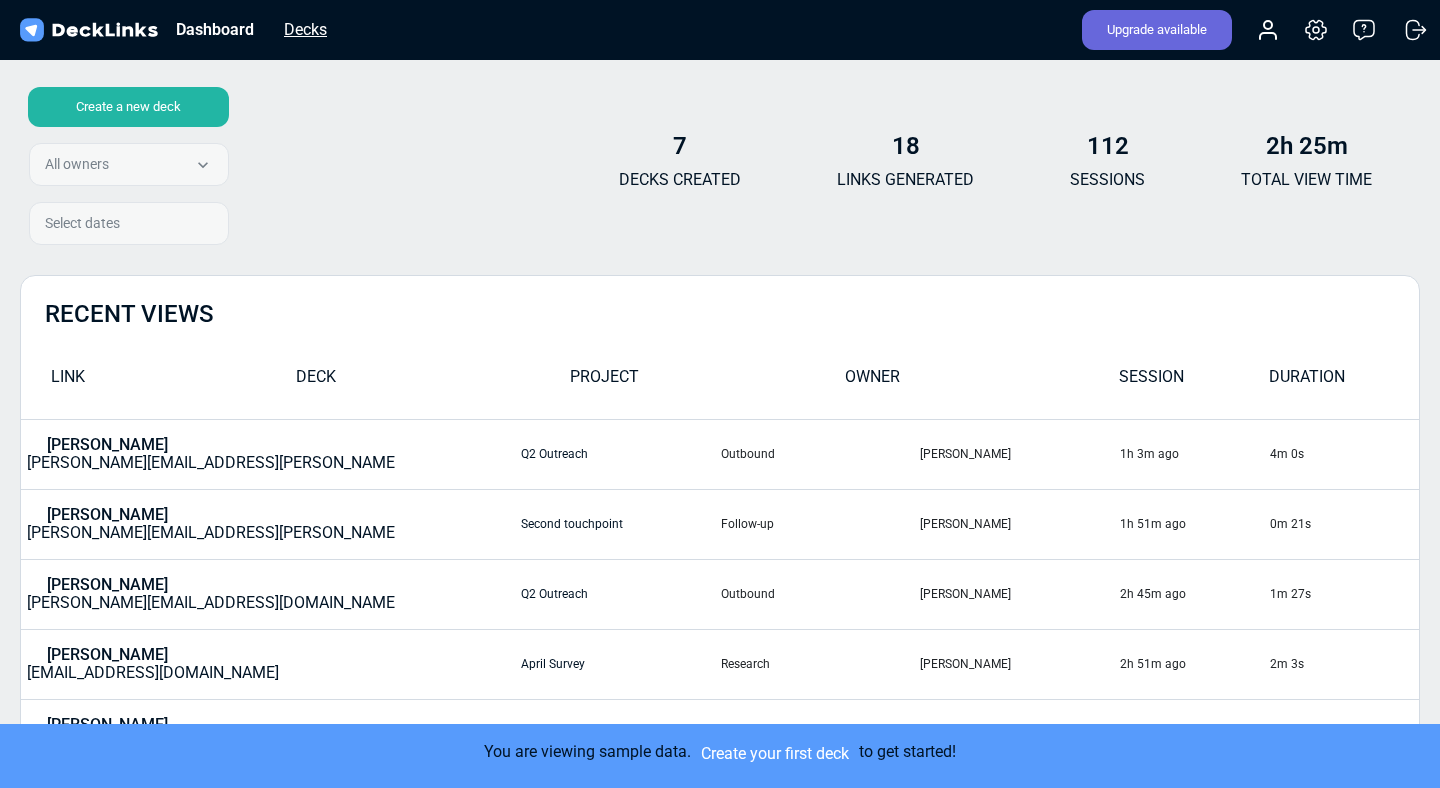 click on "Decks" at bounding box center [305, 29] 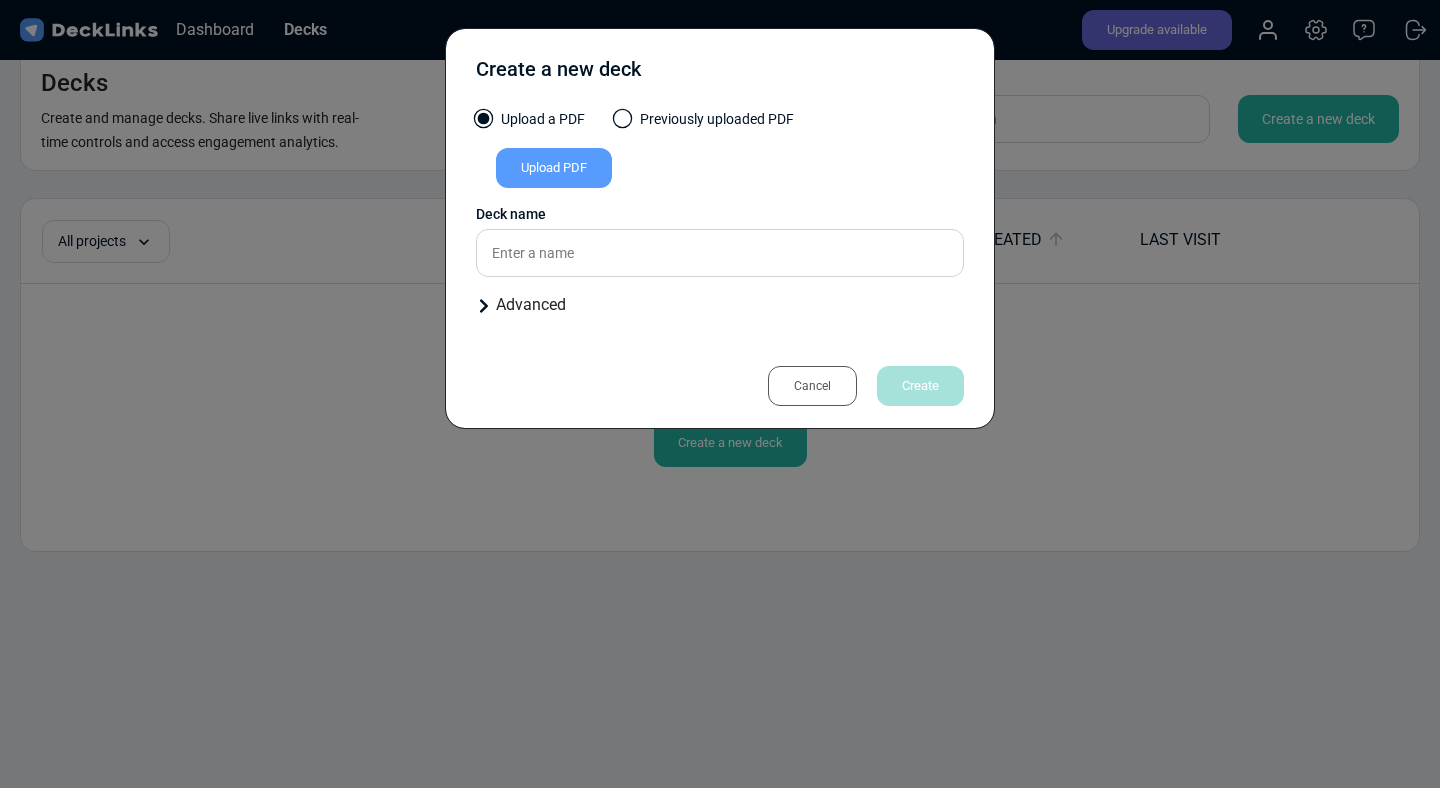 click on "Cancel" at bounding box center (812, 386) 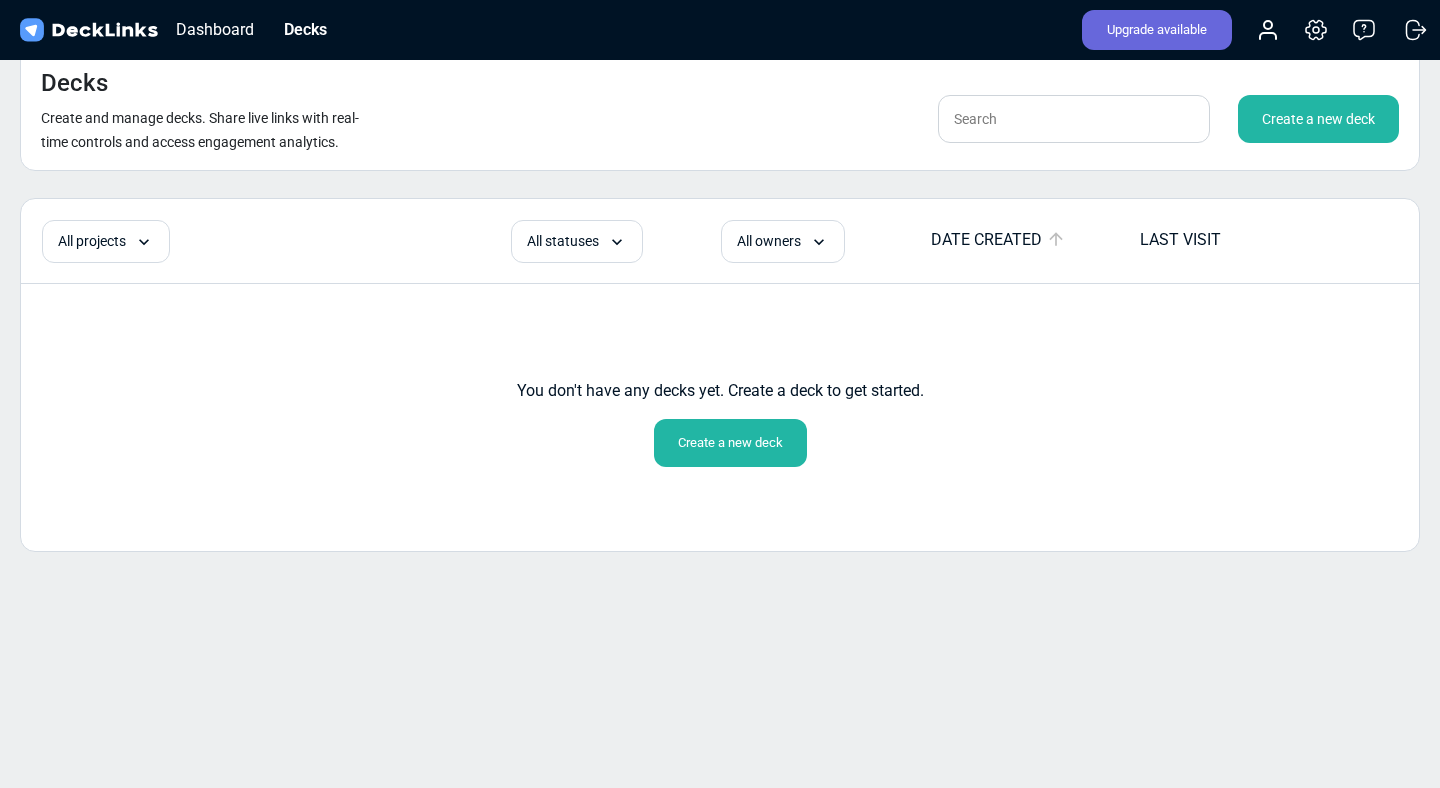 click on "Create a new deck   Upload a PDF   Previously uploaded PDF Upload PDF Uploaded by All users All users Shay p File name Select a file Presentation files must be PDF format. Deck name   Advanced Your deck is for a   New project   Existing project Project name: Please enter a name. Cancel Create" at bounding box center [720, 178] 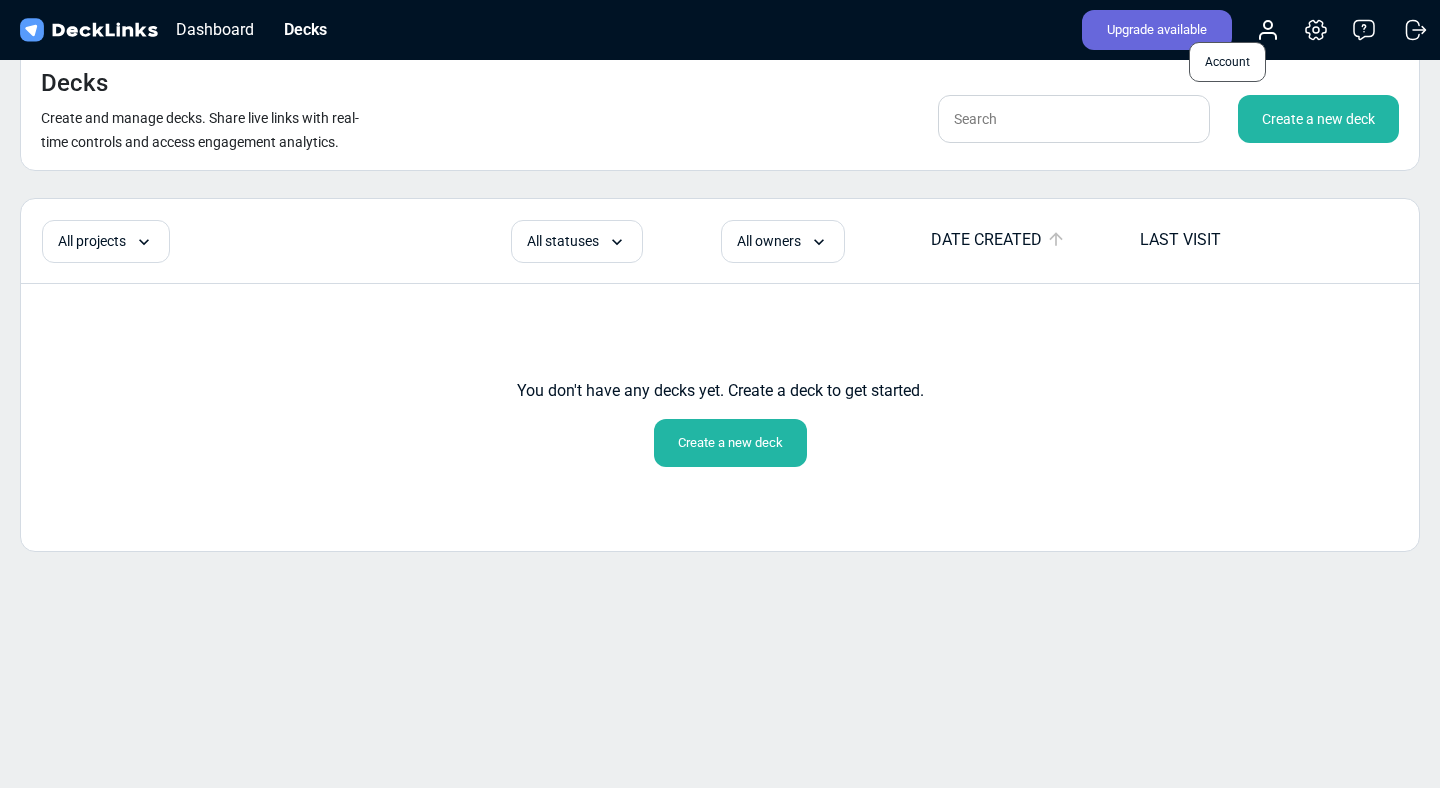 click 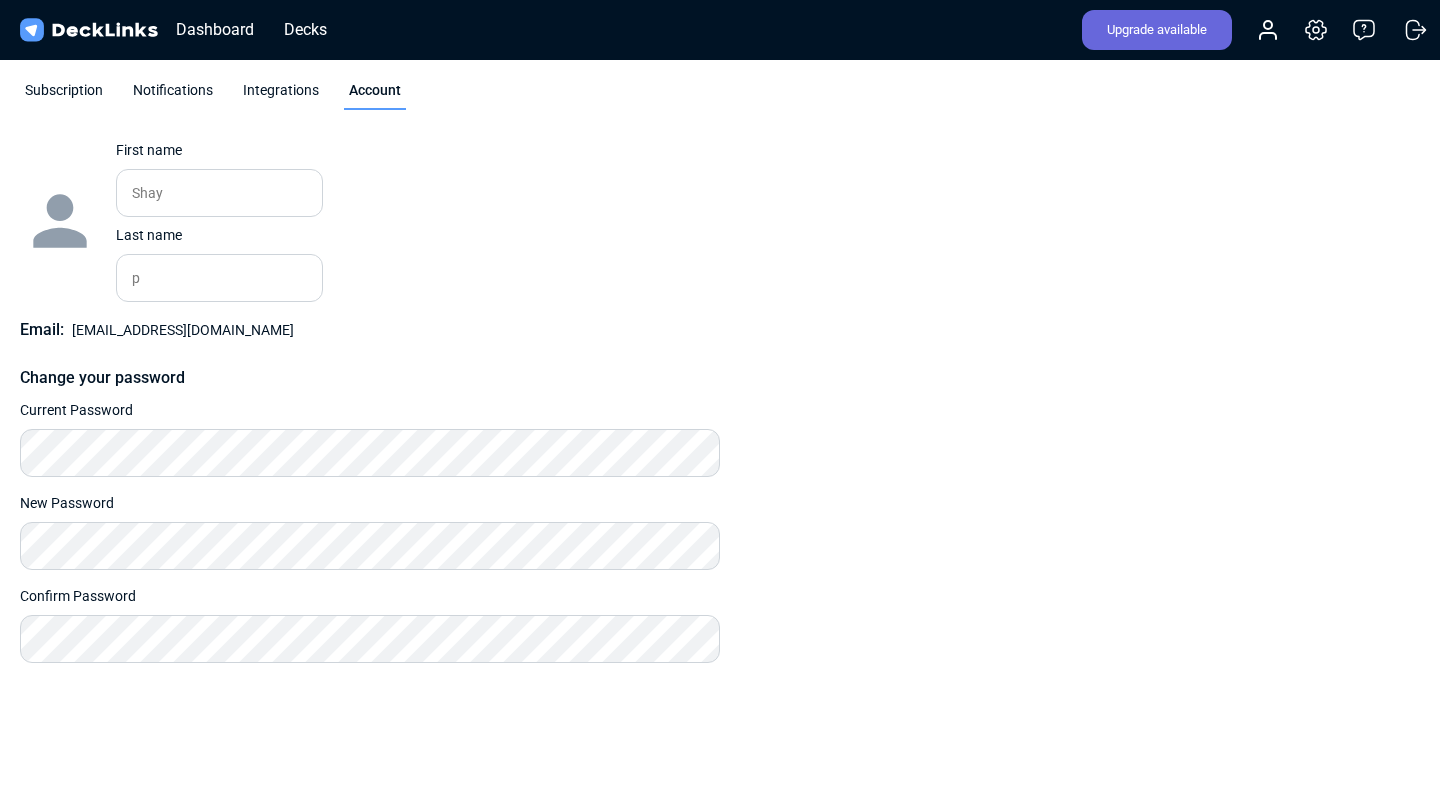click on "Upgrade available" at bounding box center [1157, 30] 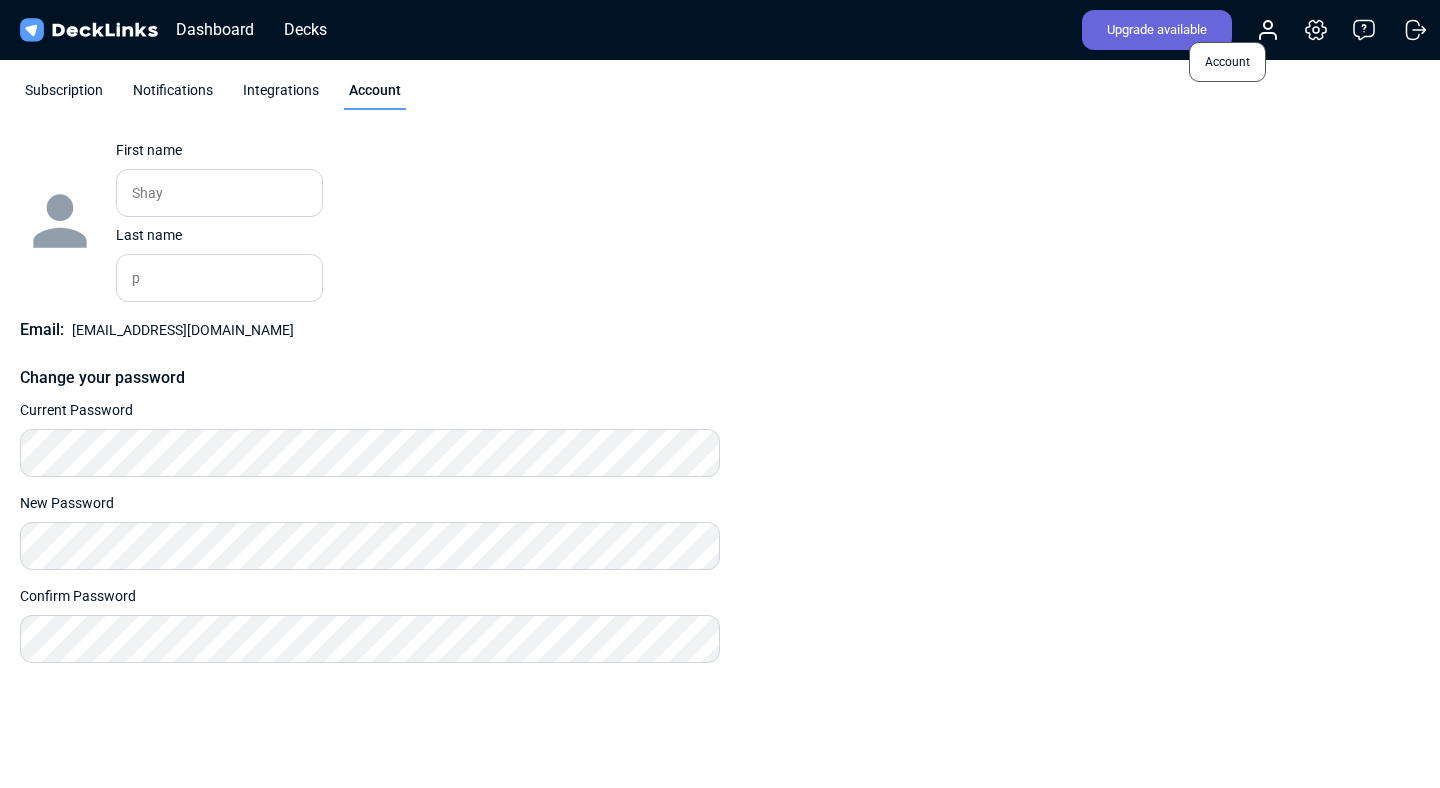 click 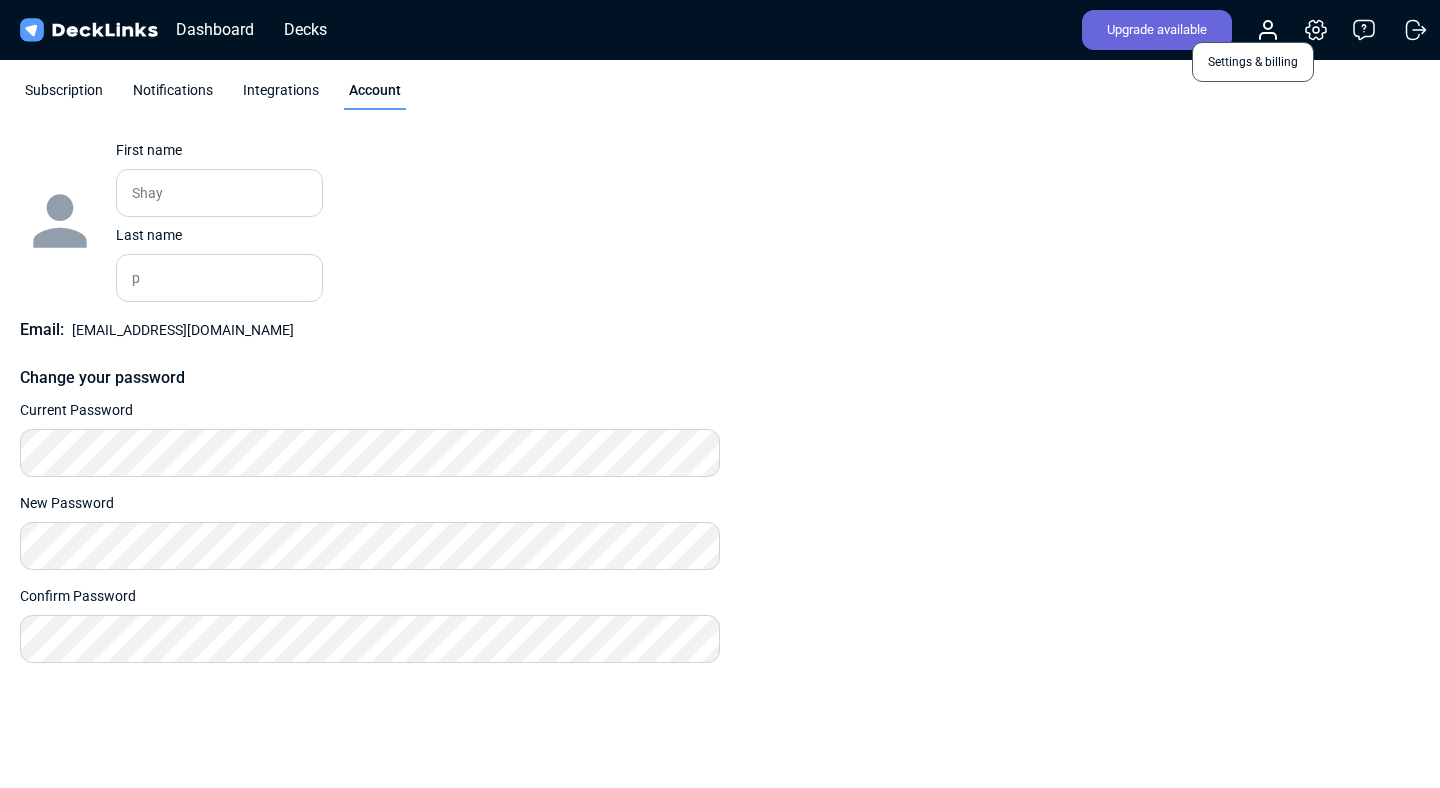 click 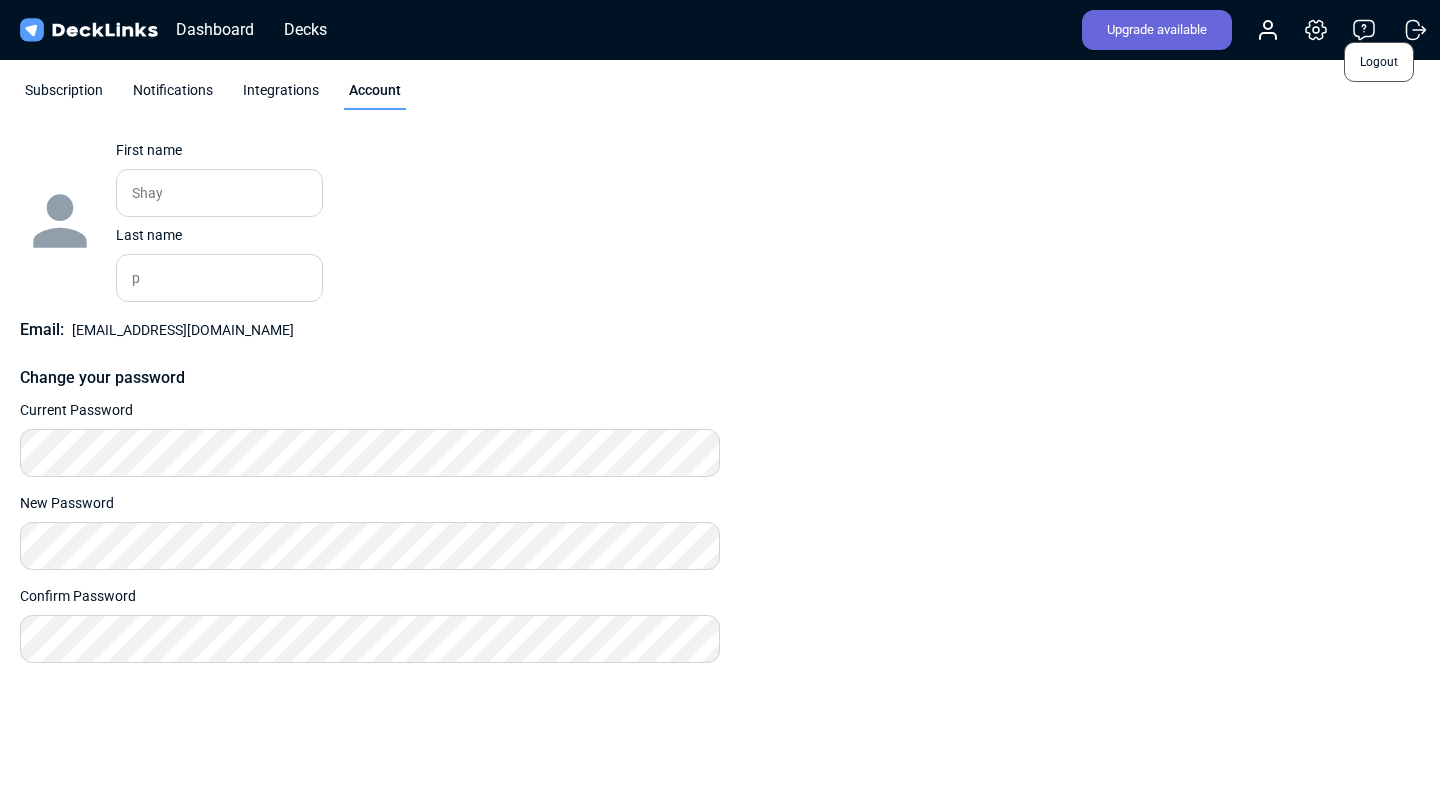 click 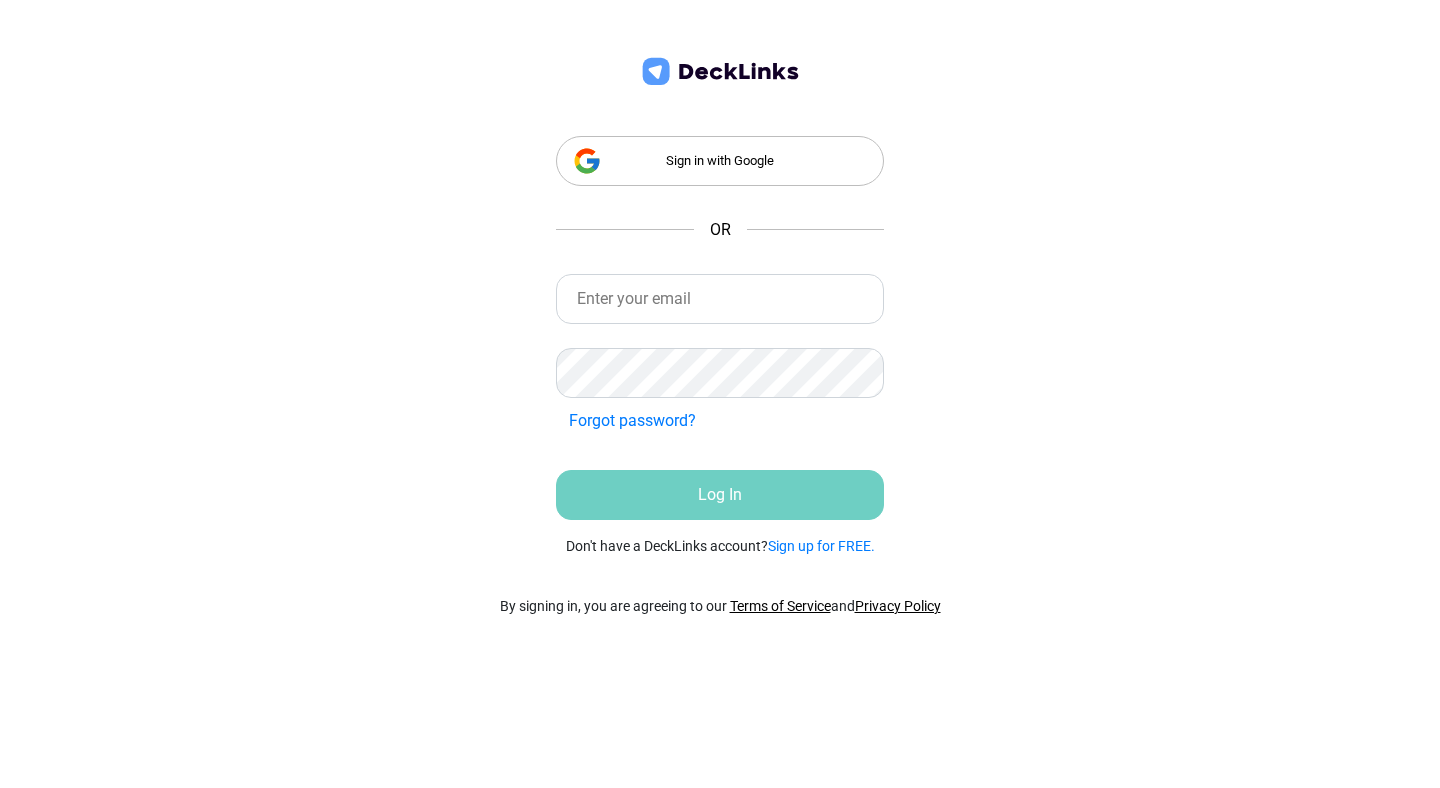 click on "Sign in with Google" at bounding box center [720, 161] 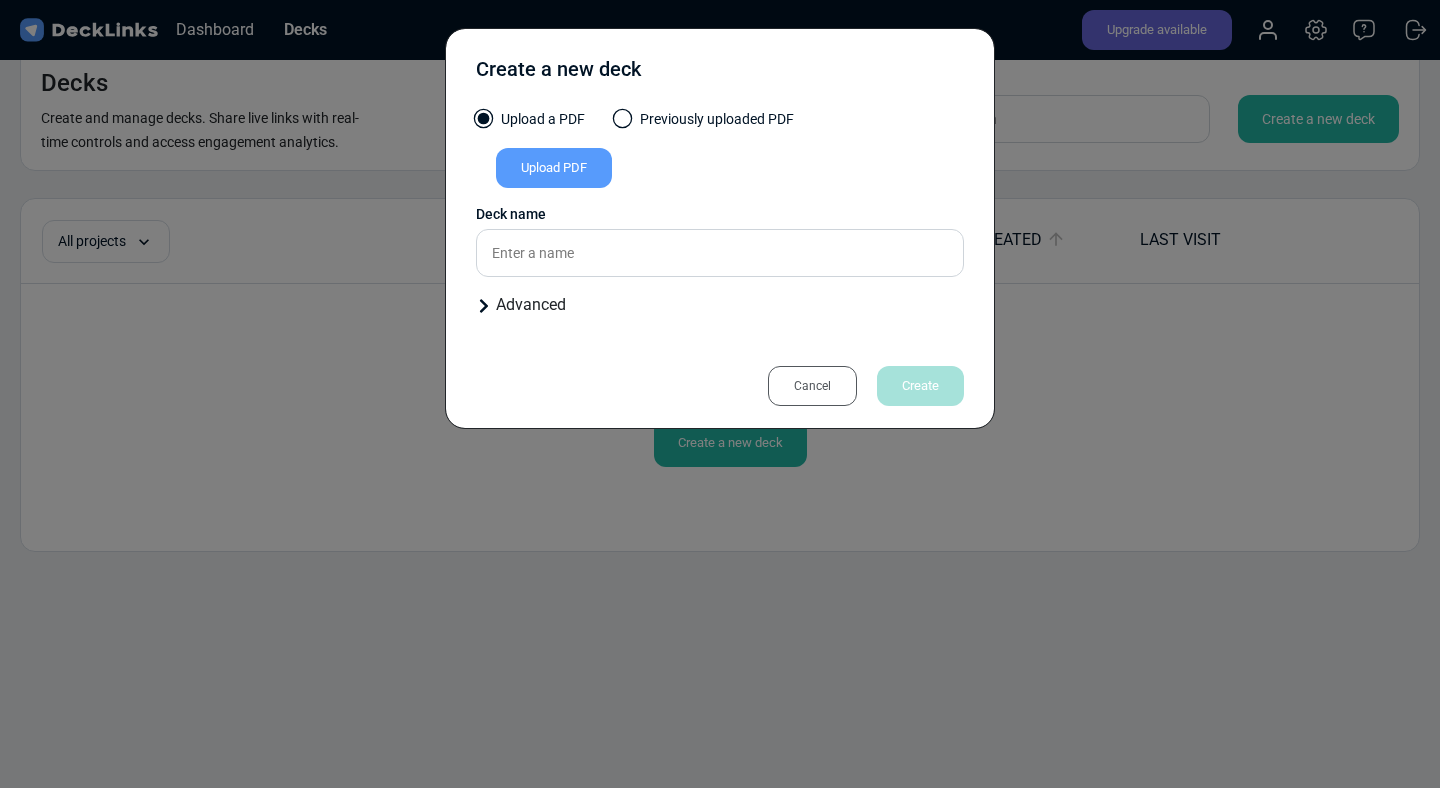 click on "Cancel" at bounding box center [812, 386] 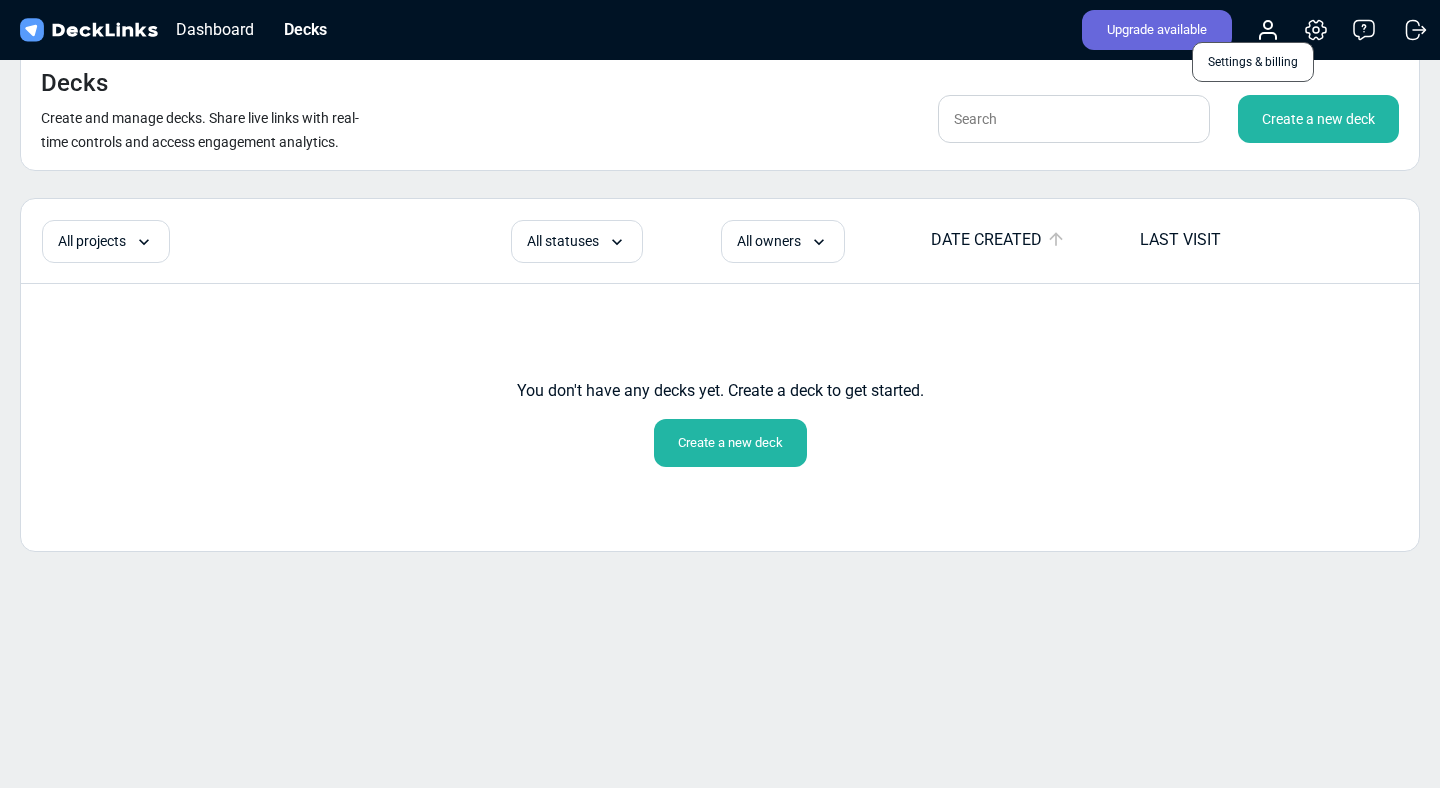 click 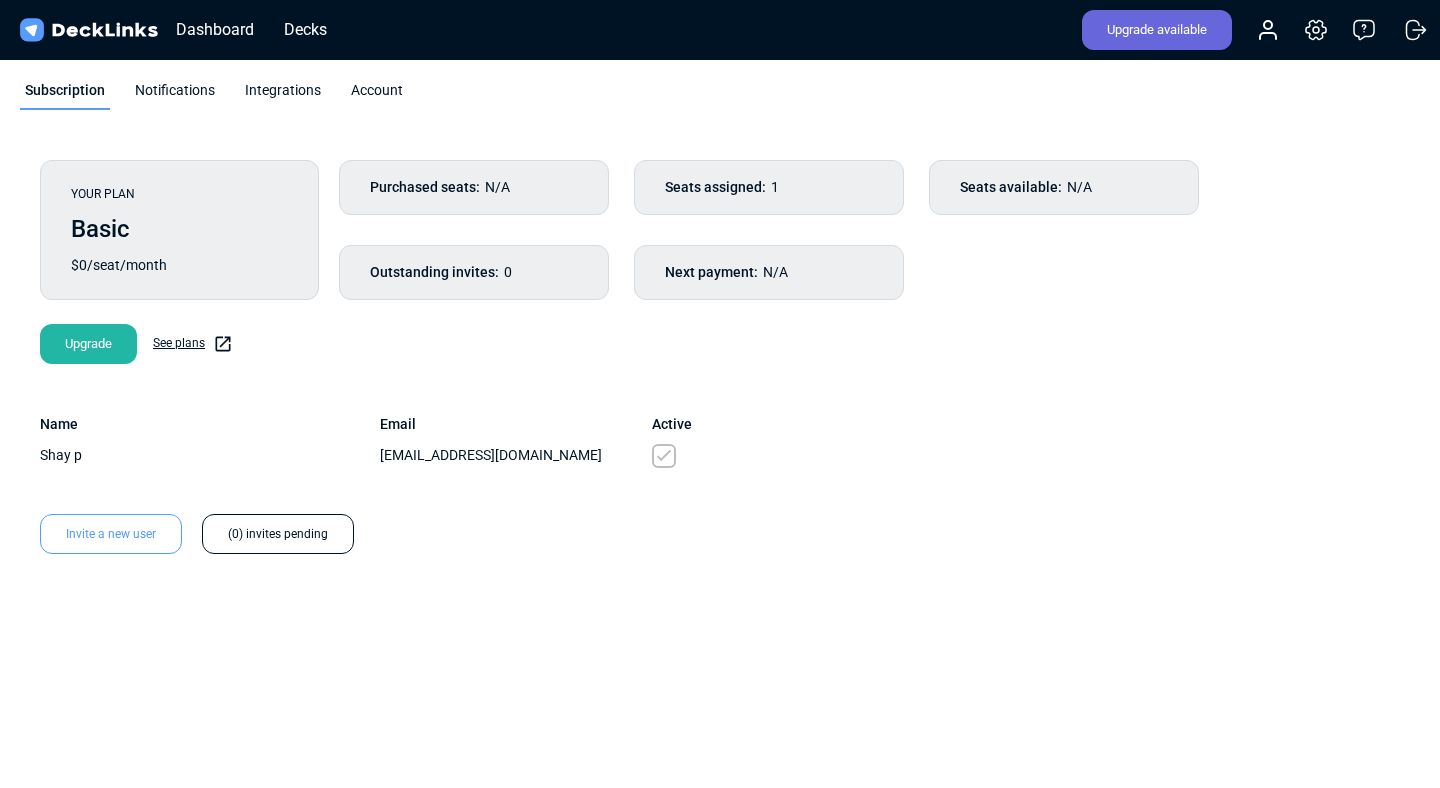 click on "Account" at bounding box center (377, 95) 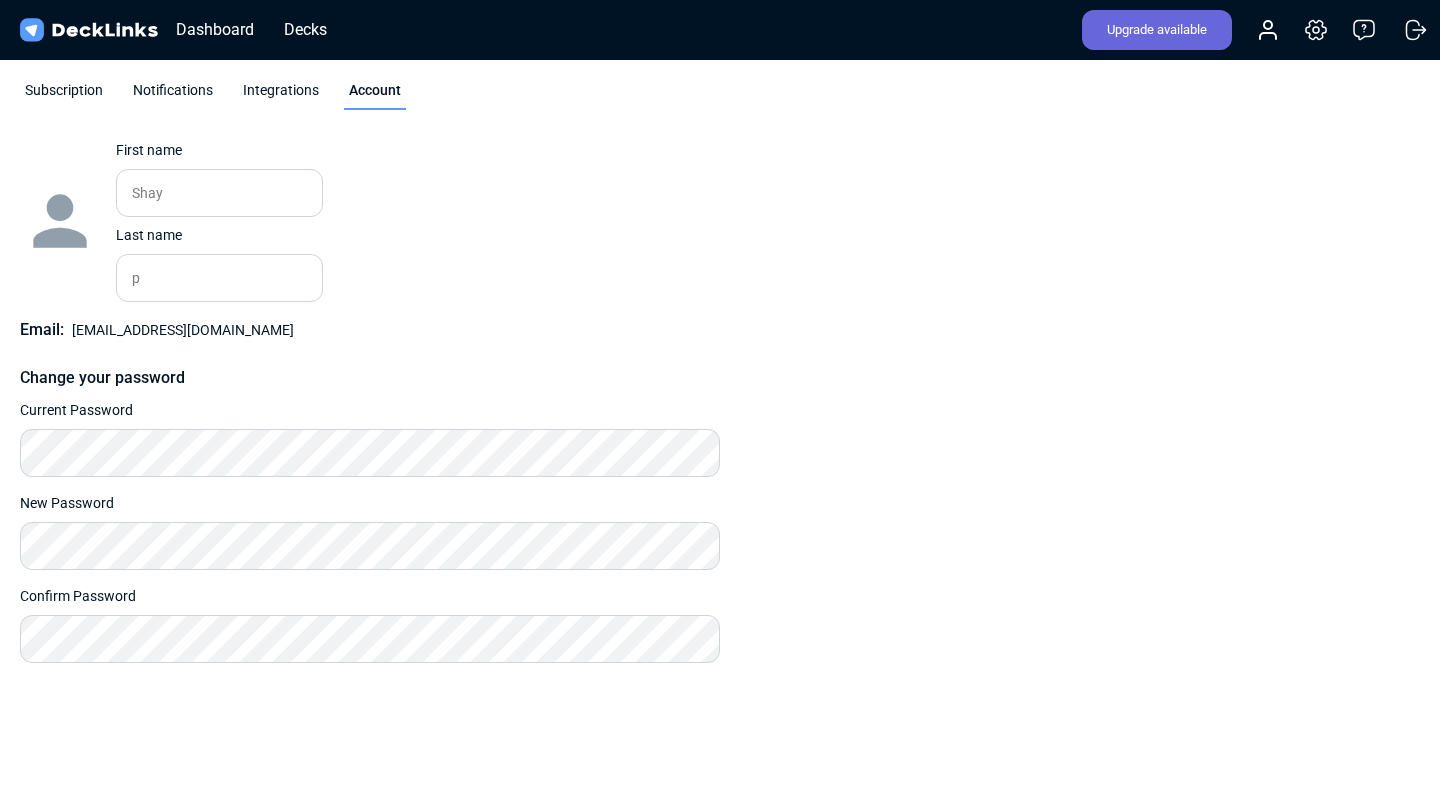click on "Integrations" at bounding box center (281, 95) 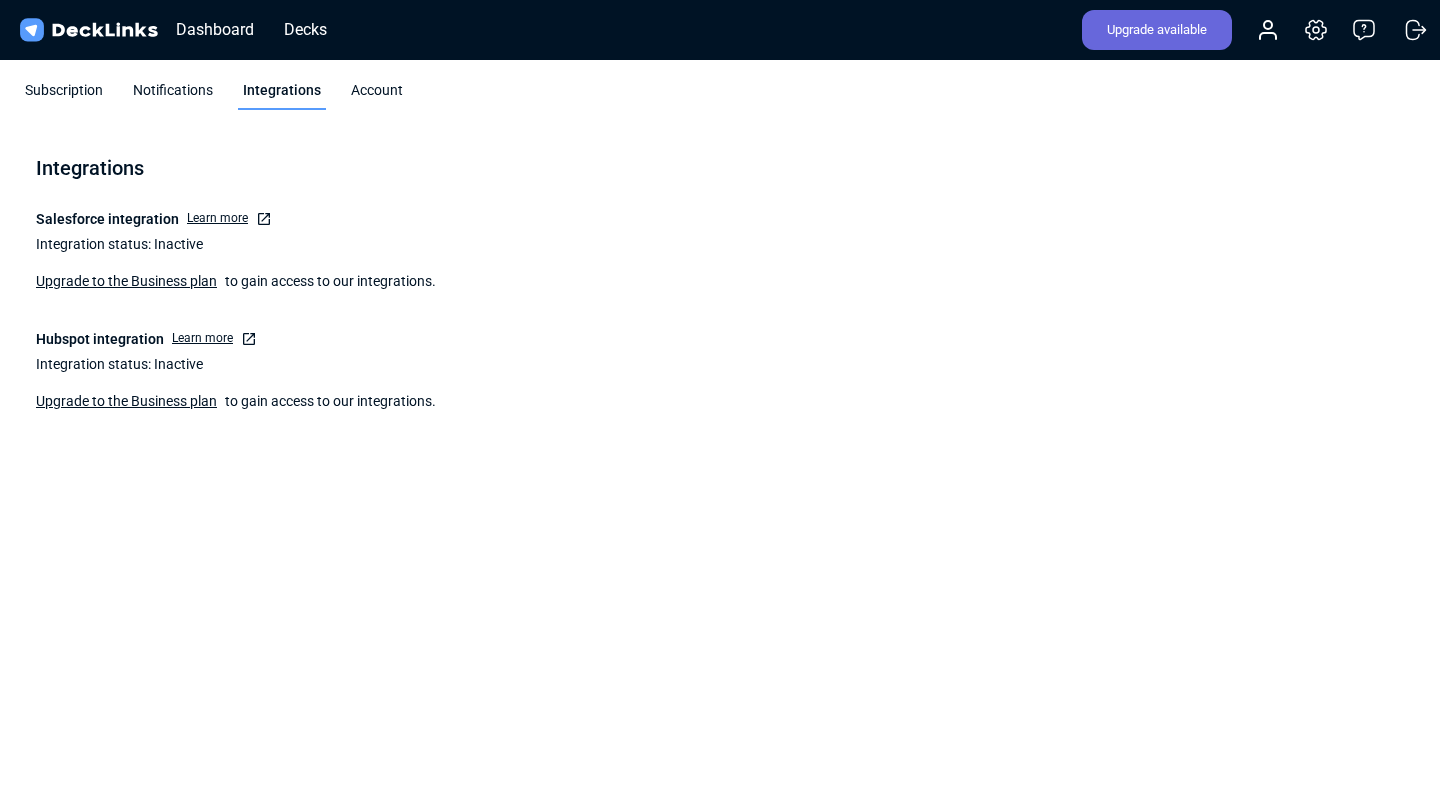 click on "Notifications" at bounding box center [173, 95] 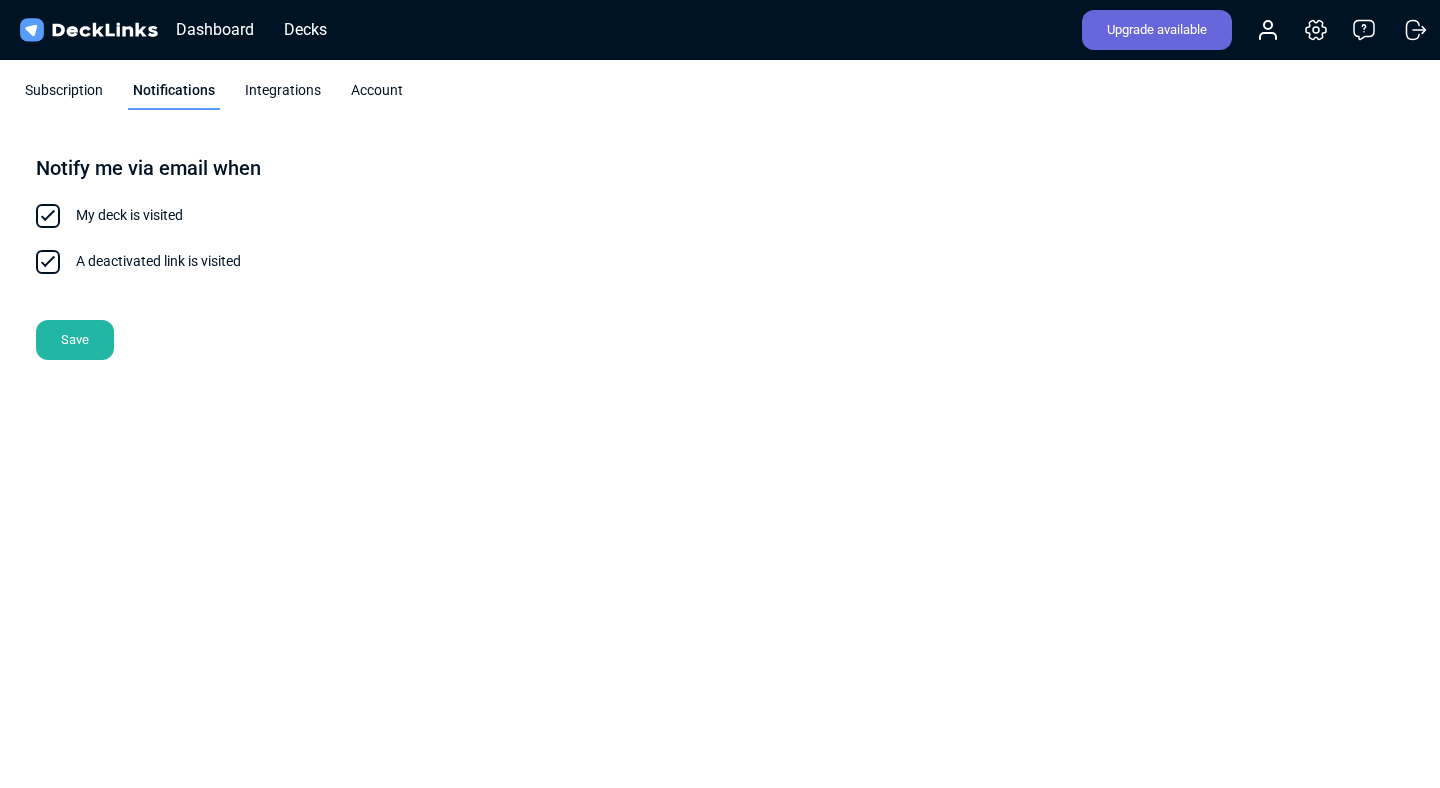 click on "Subscription" at bounding box center (64, 95) 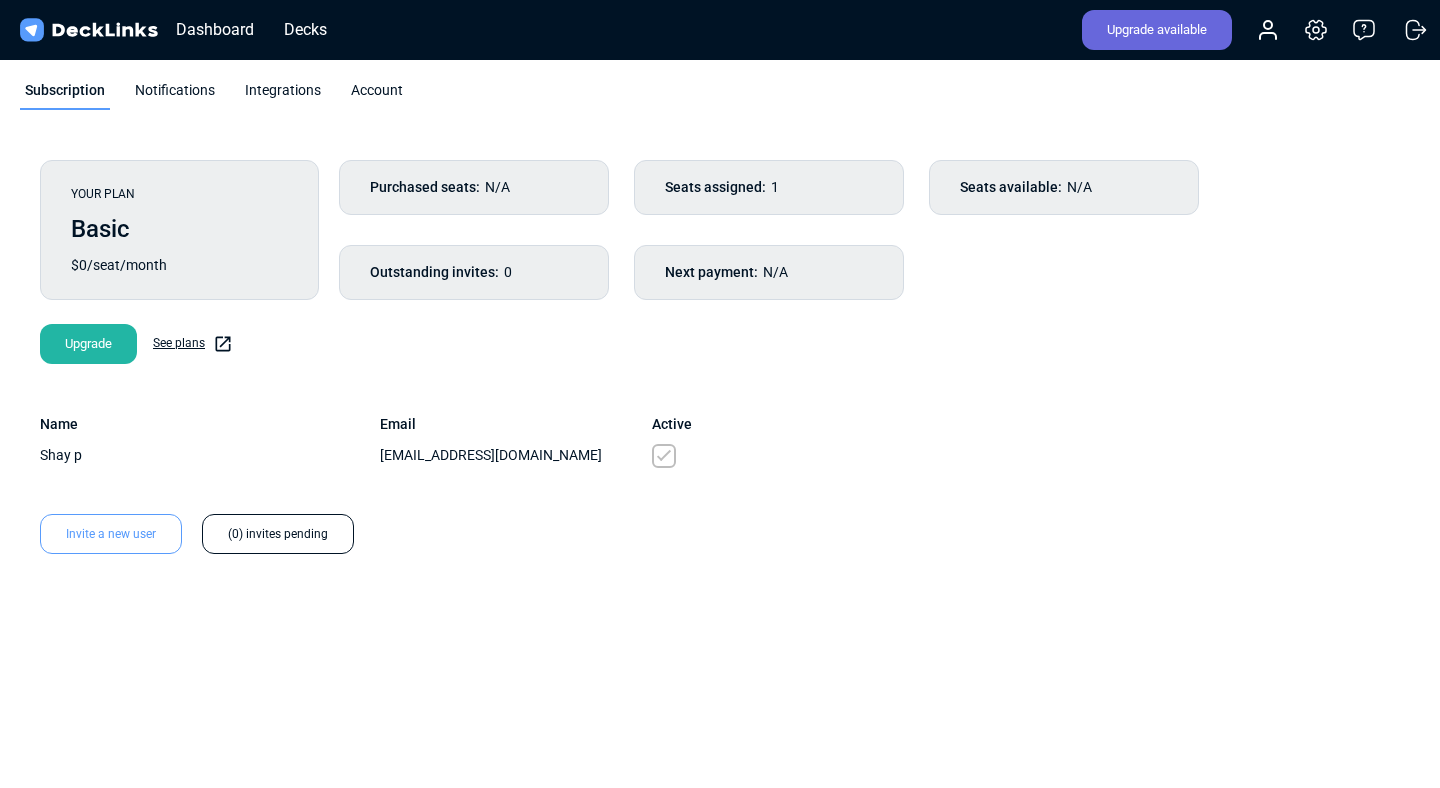 click on "Seats assigned:  1" at bounding box center (769, 187) 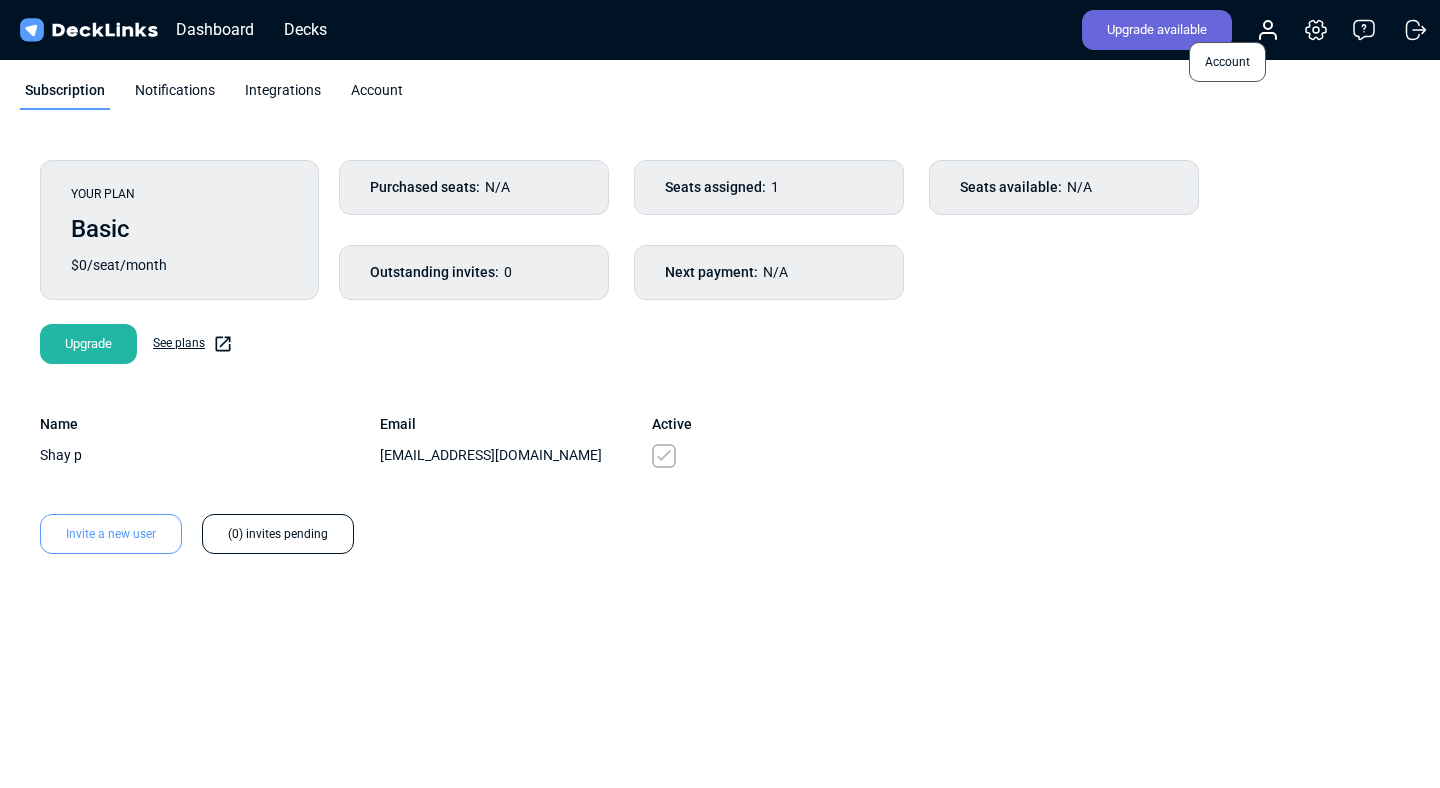 click on "Account" at bounding box center (1227, 62) 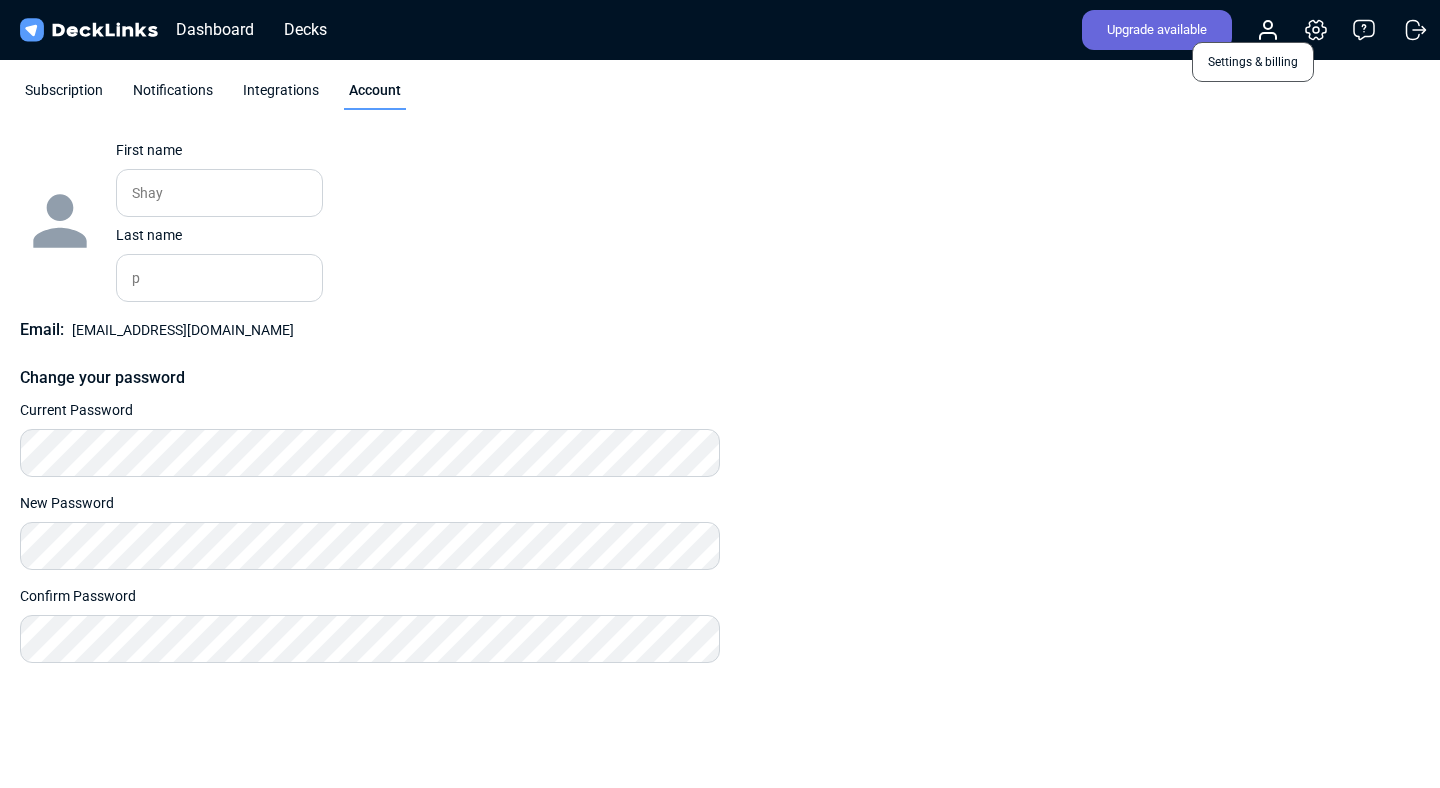 click 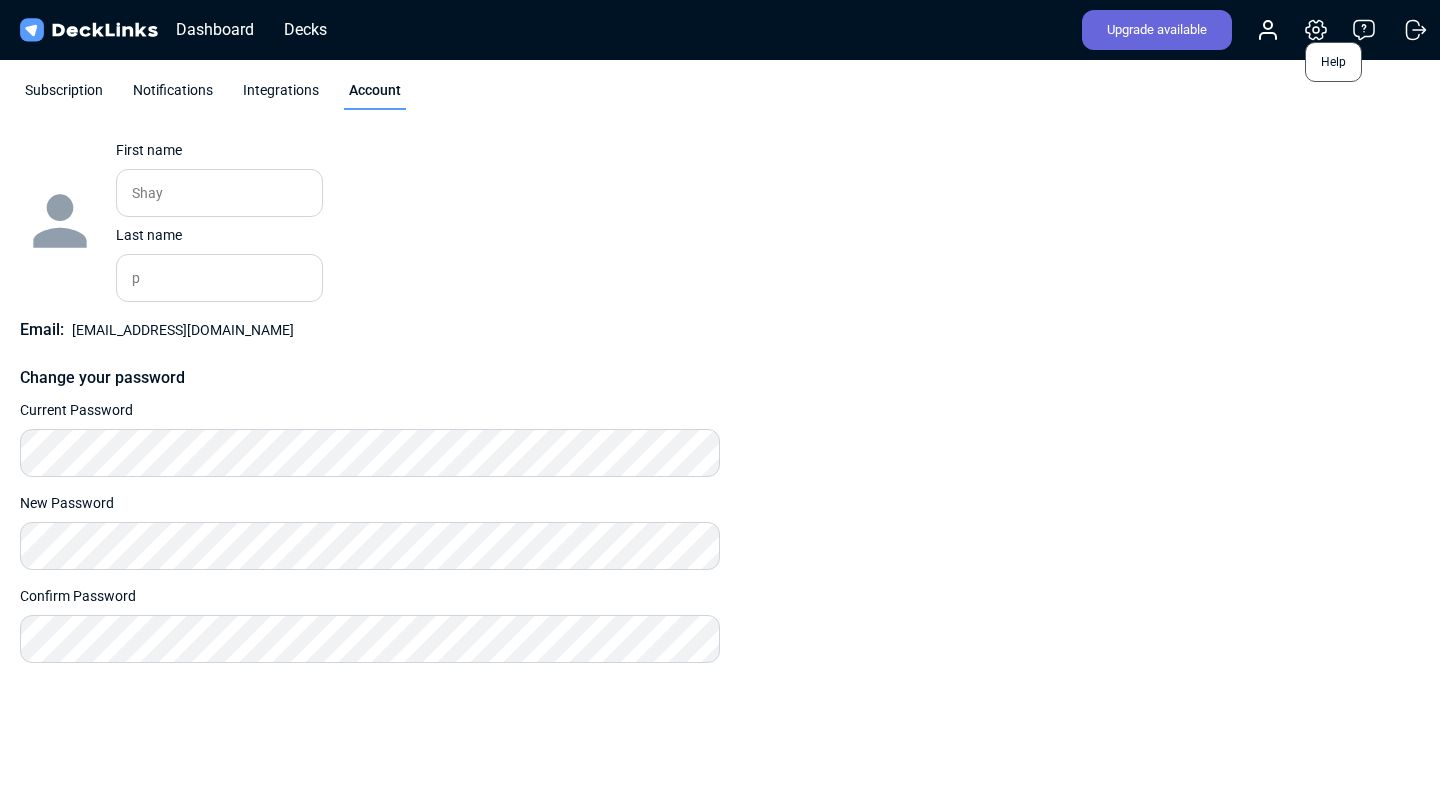 click 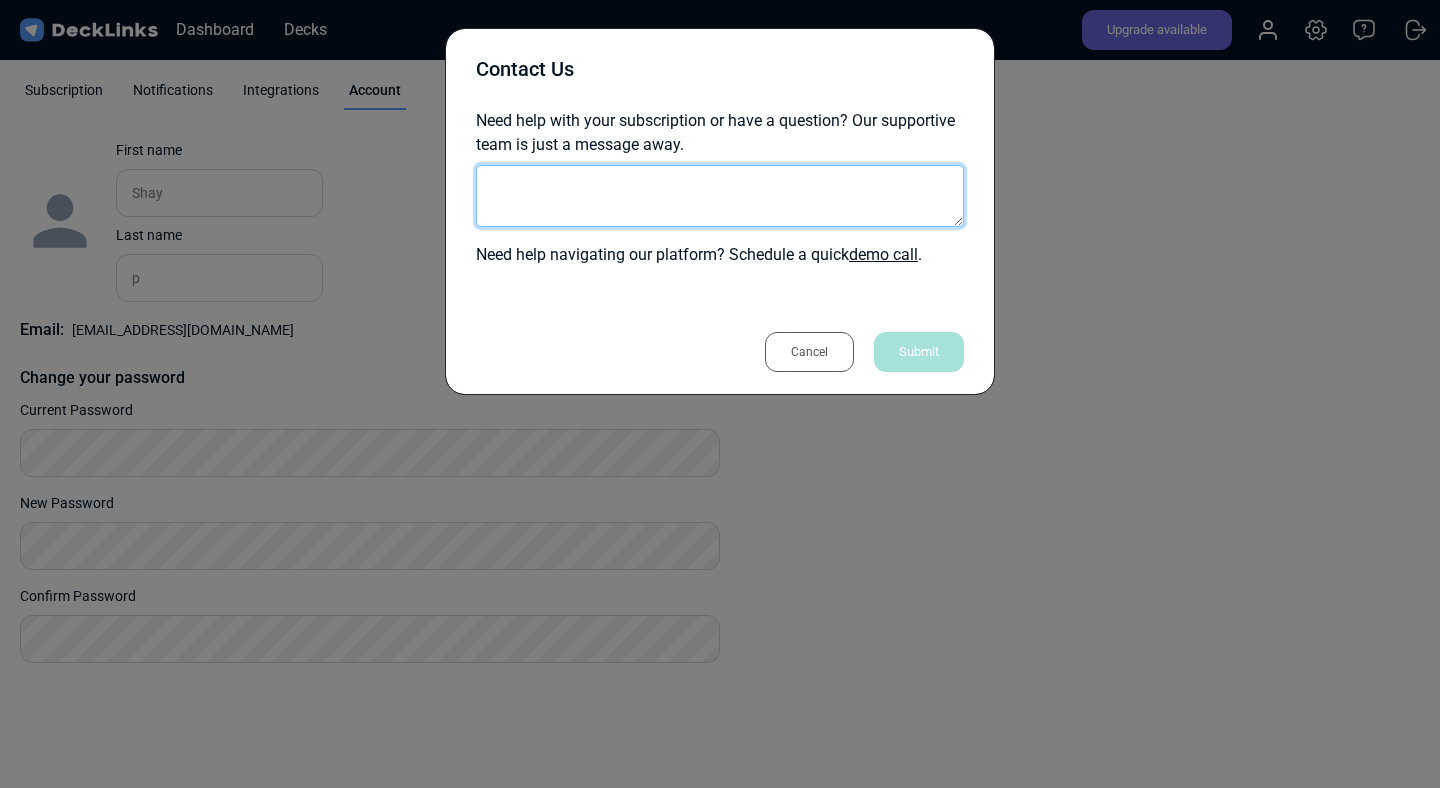 click at bounding box center [720, 196] 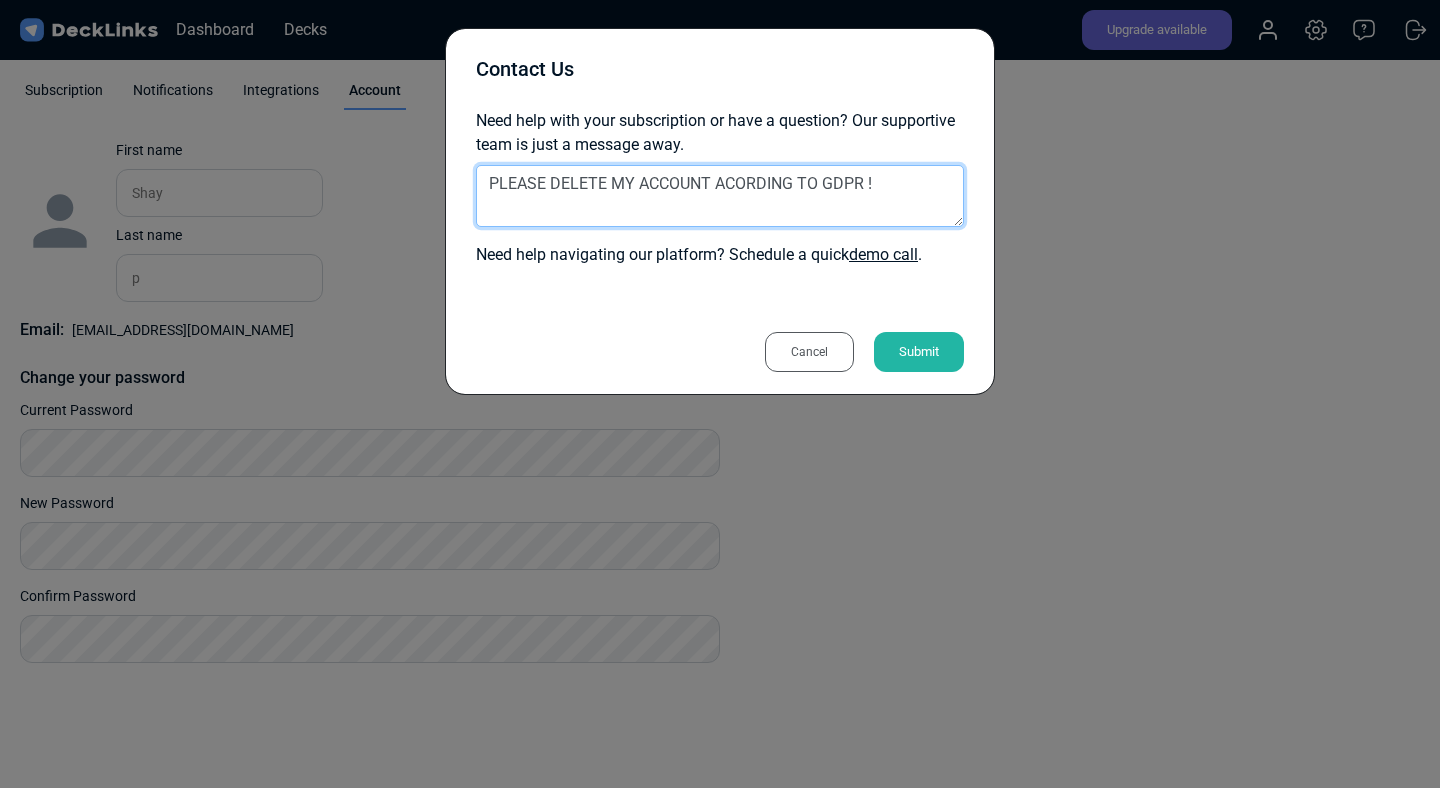 type on "PLEASE DELETE MY ACCOUNT ACORDING TO GDPR !" 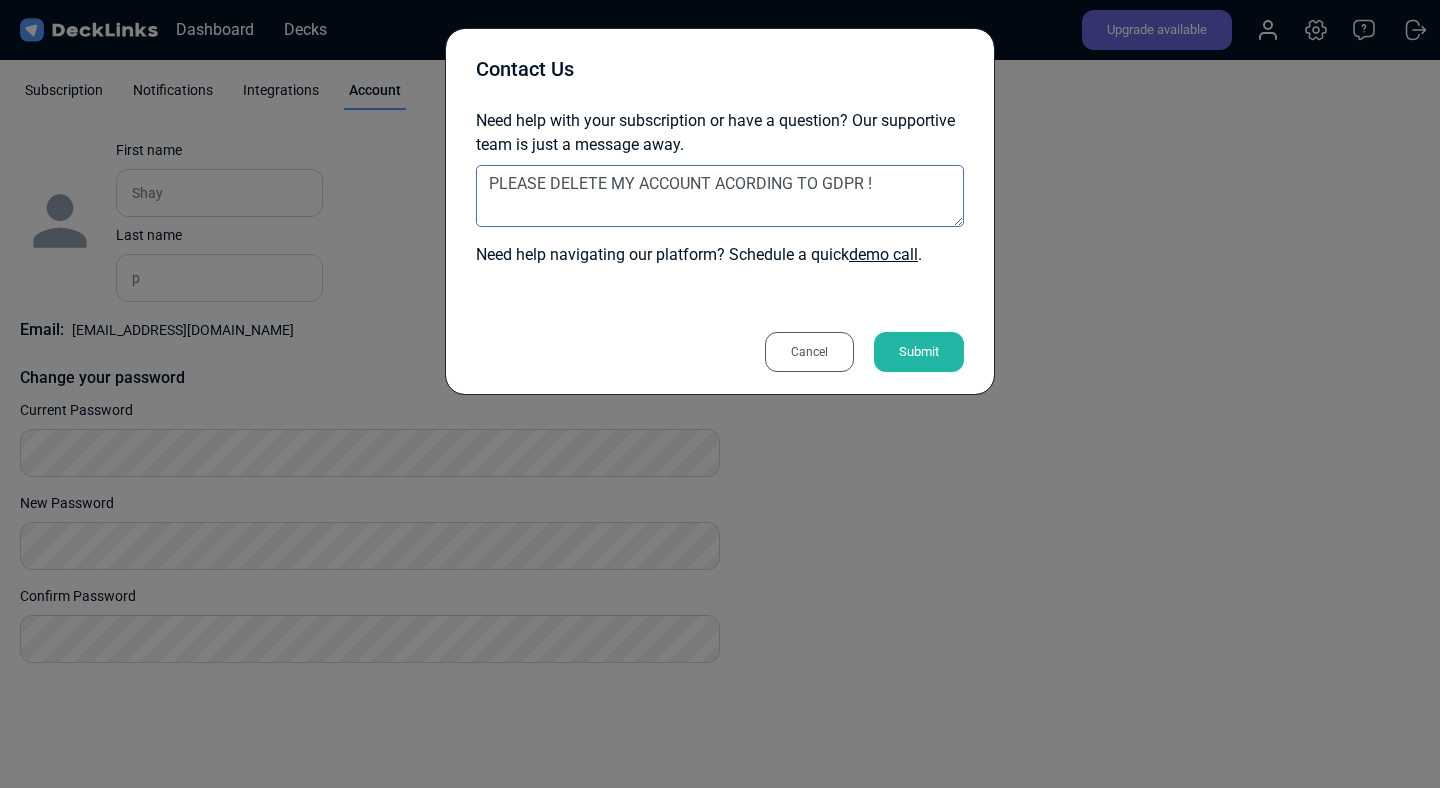 click on "Submit" at bounding box center [919, 352] 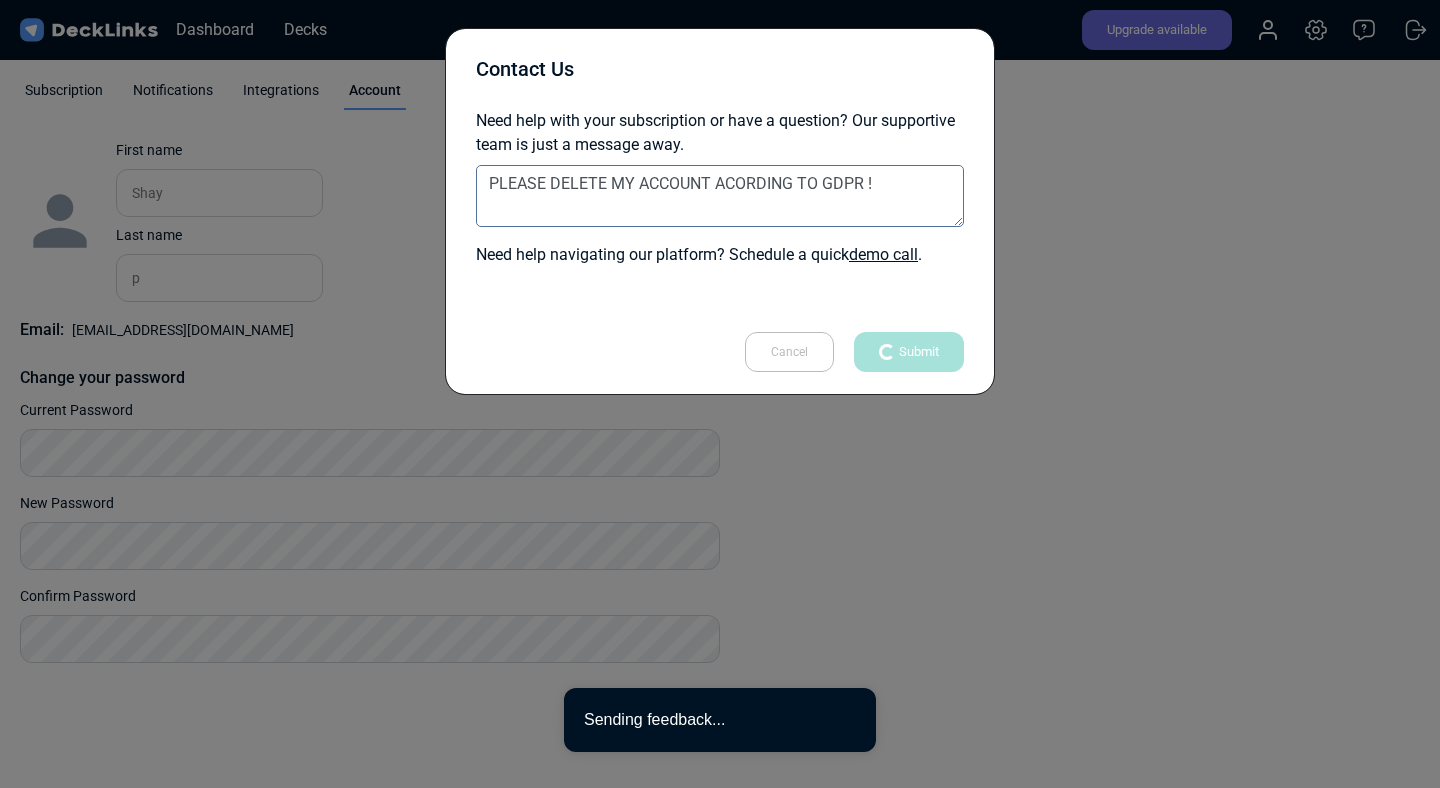 type 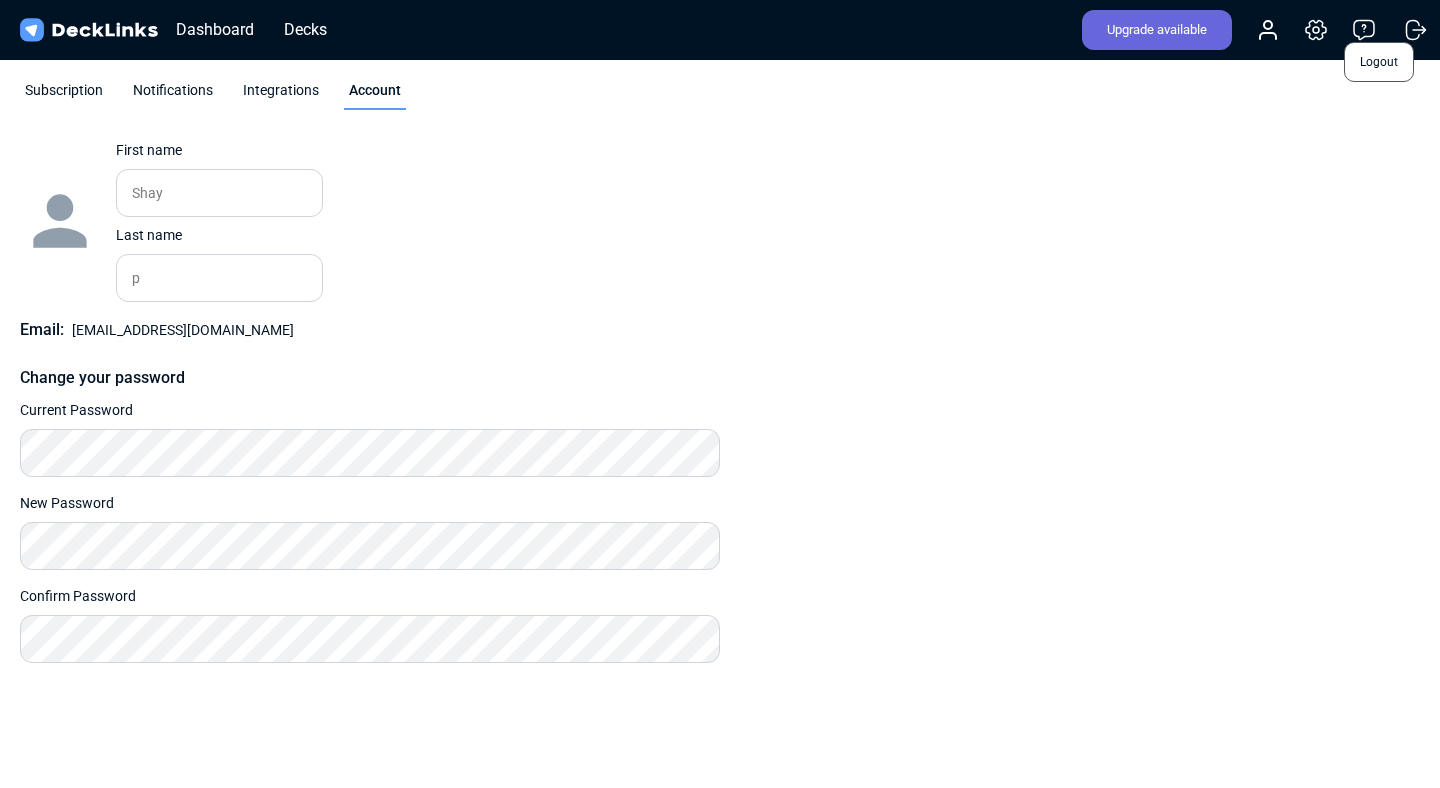 click 